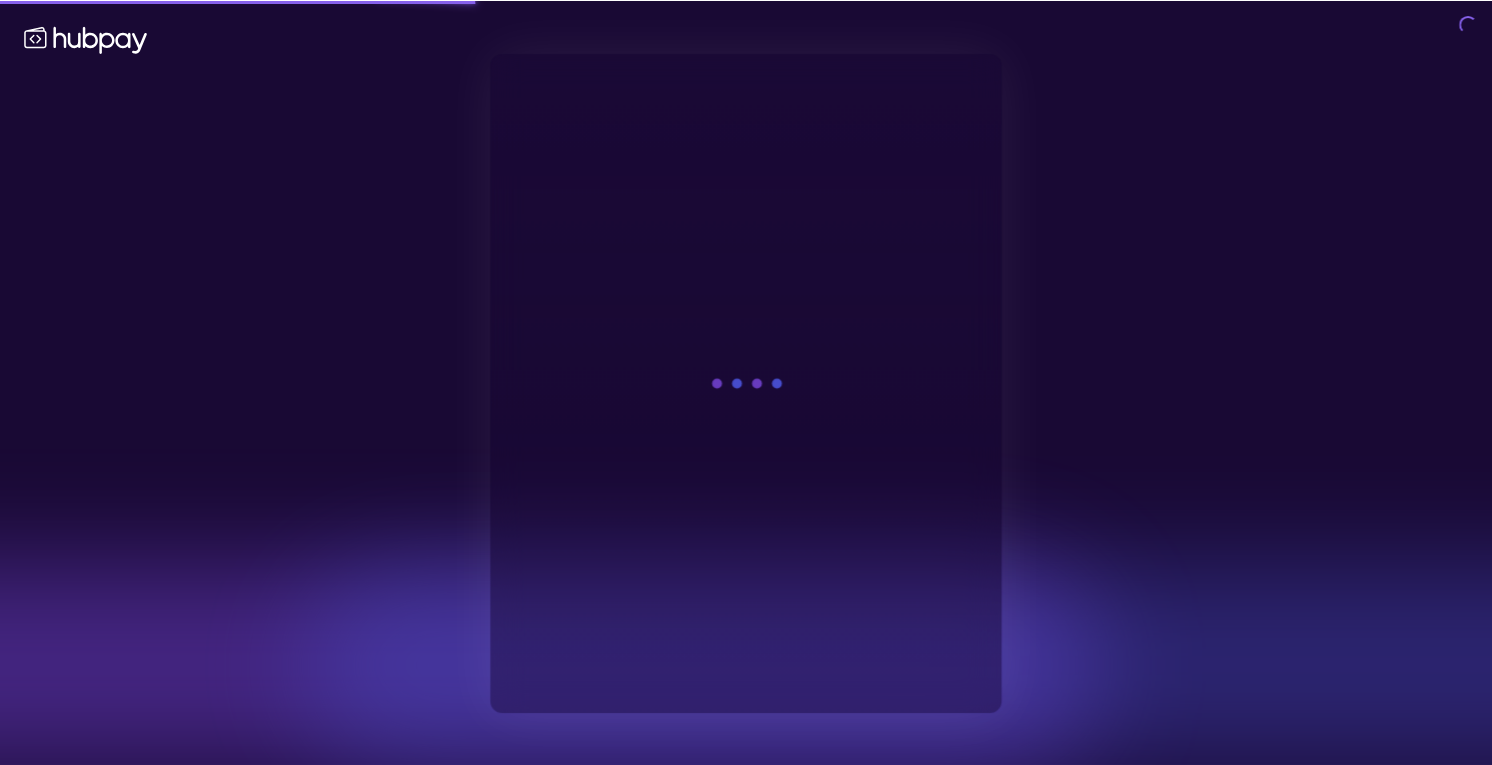 scroll, scrollTop: 0, scrollLeft: 0, axis: both 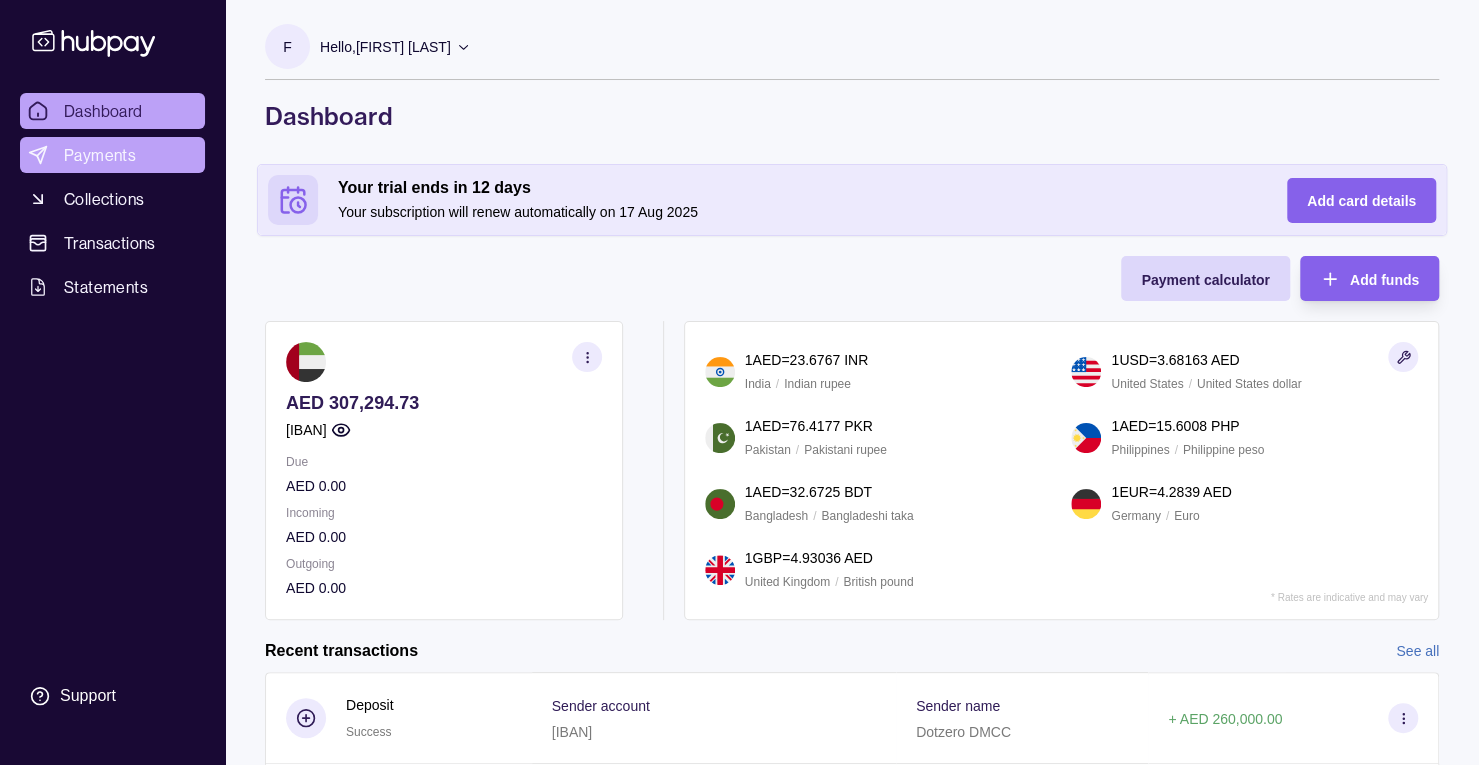 click on "Payments" at bounding box center [112, 155] 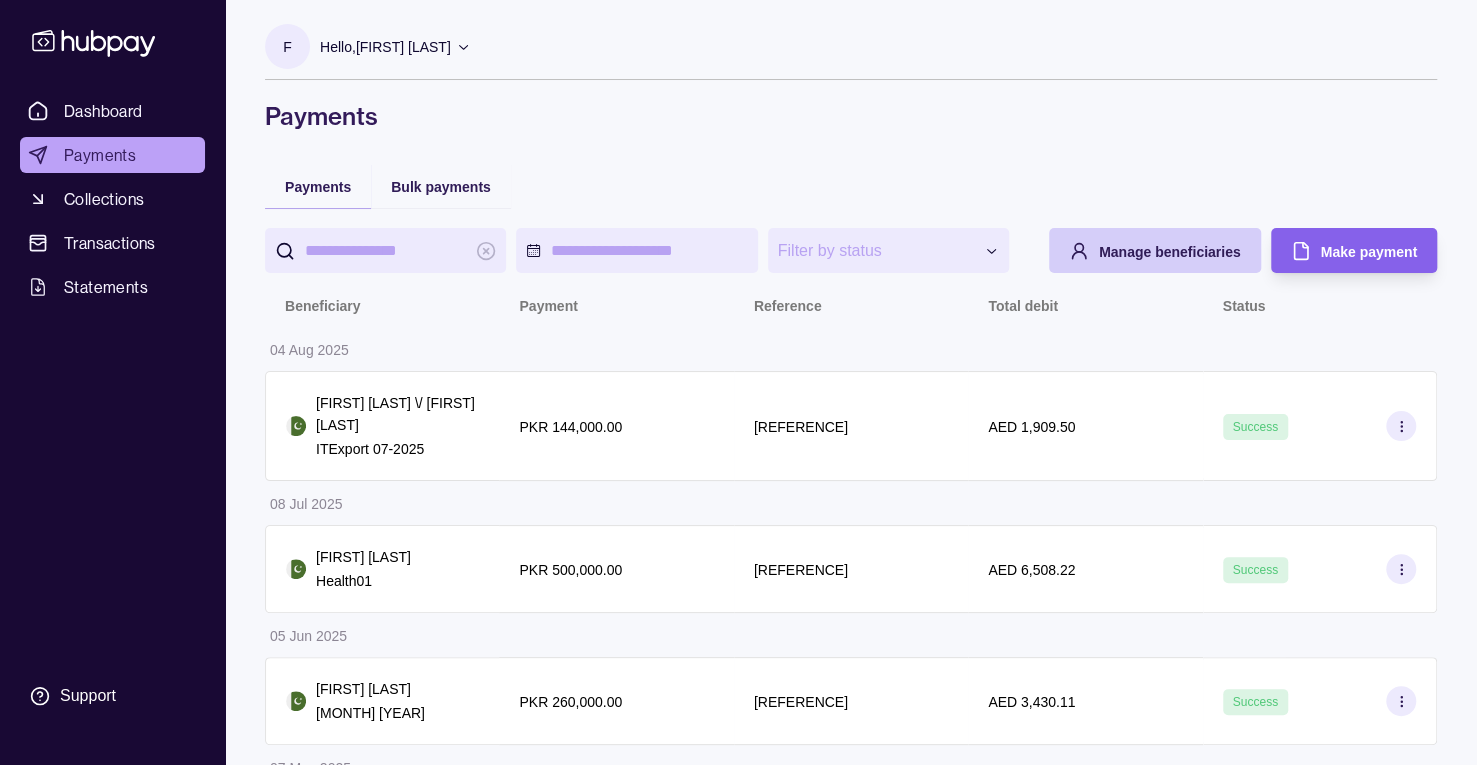 click on "Manage beneficiaries" at bounding box center (1170, 251) 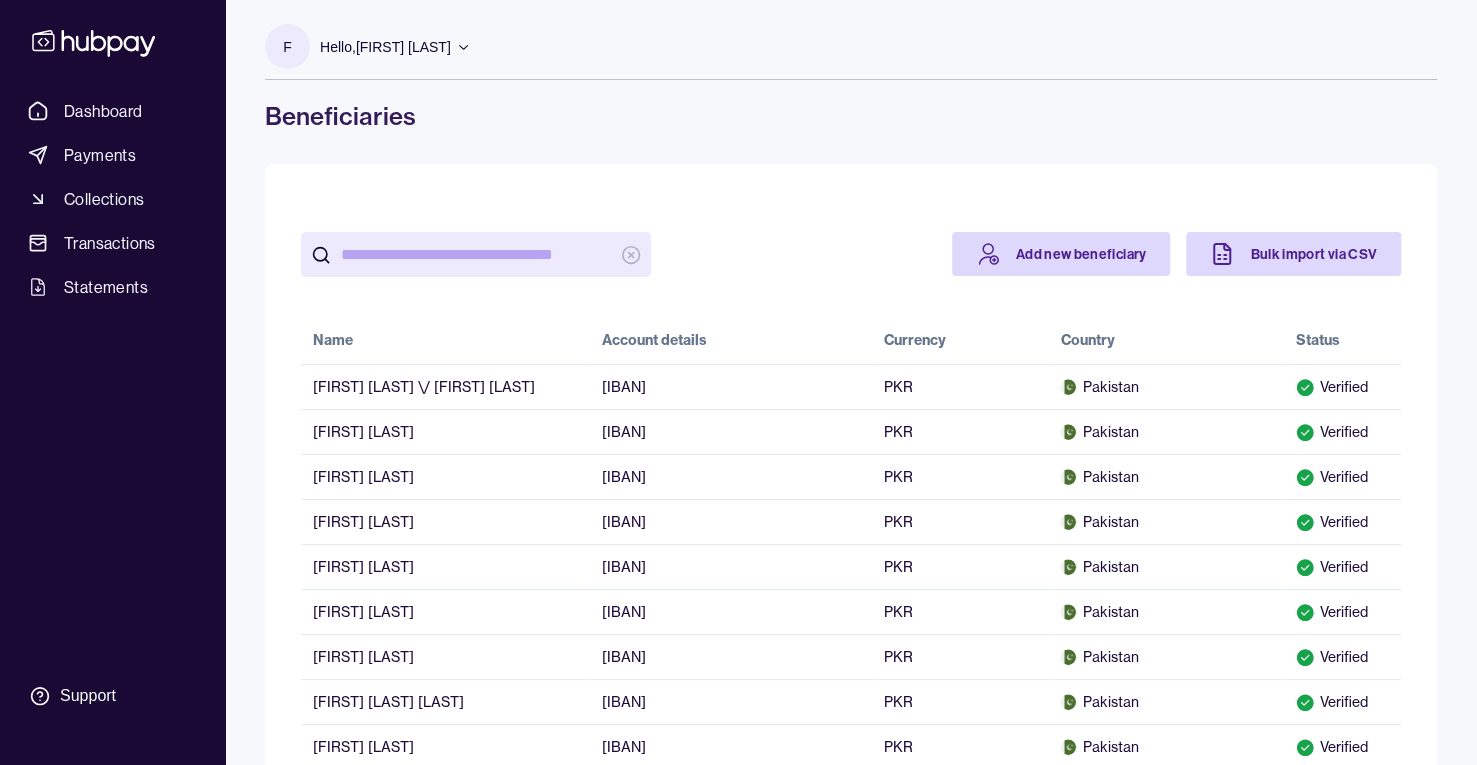 click at bounding box center [476, 254] 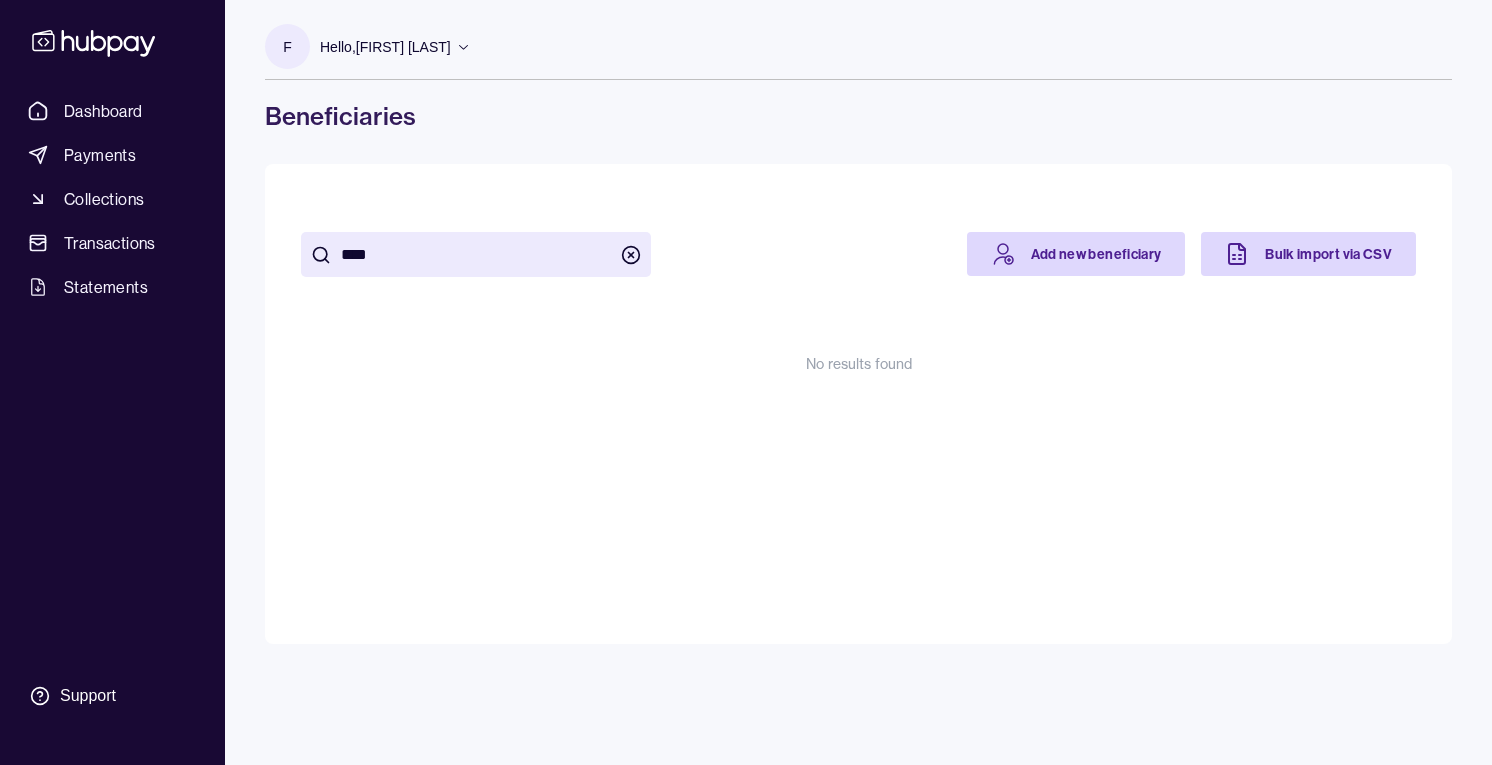 type on "****" 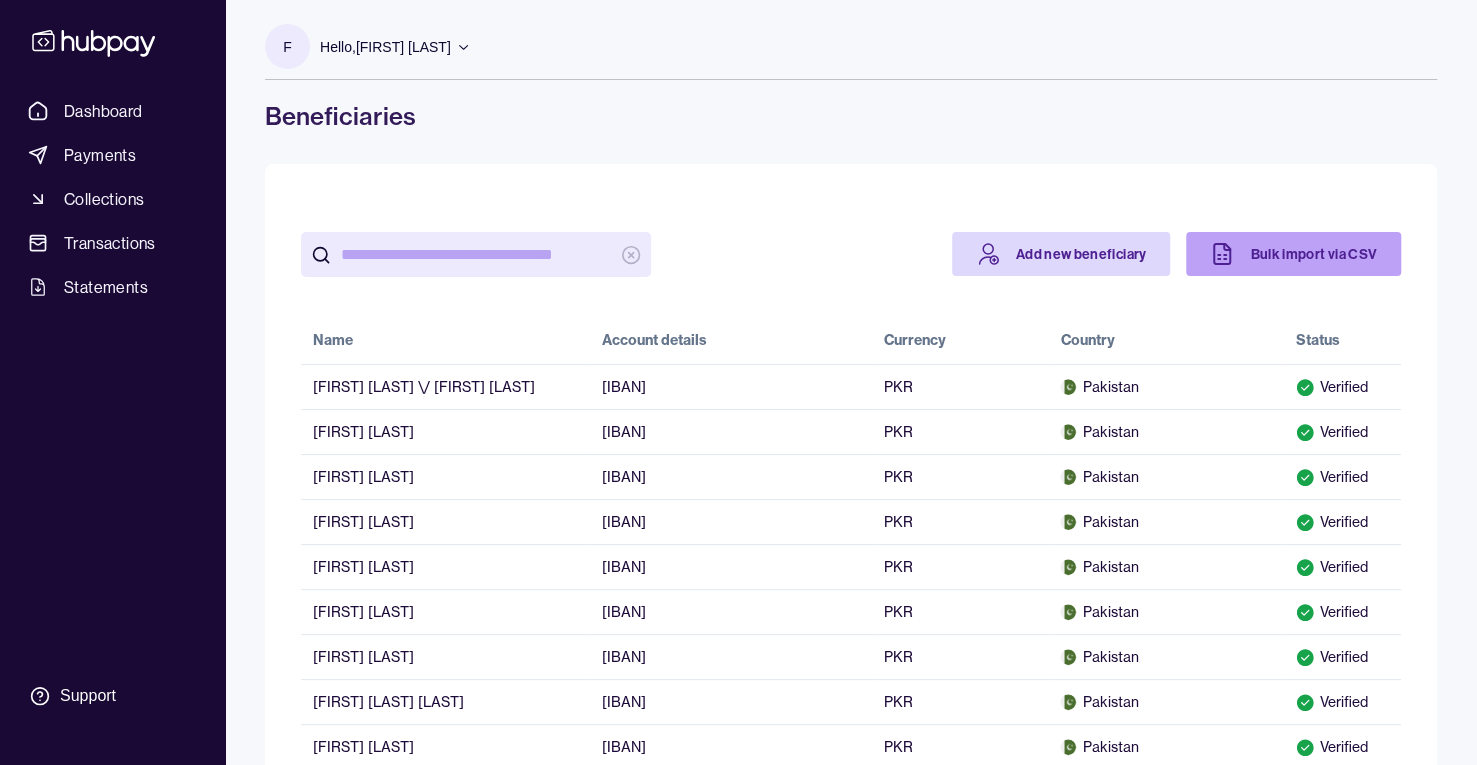 type 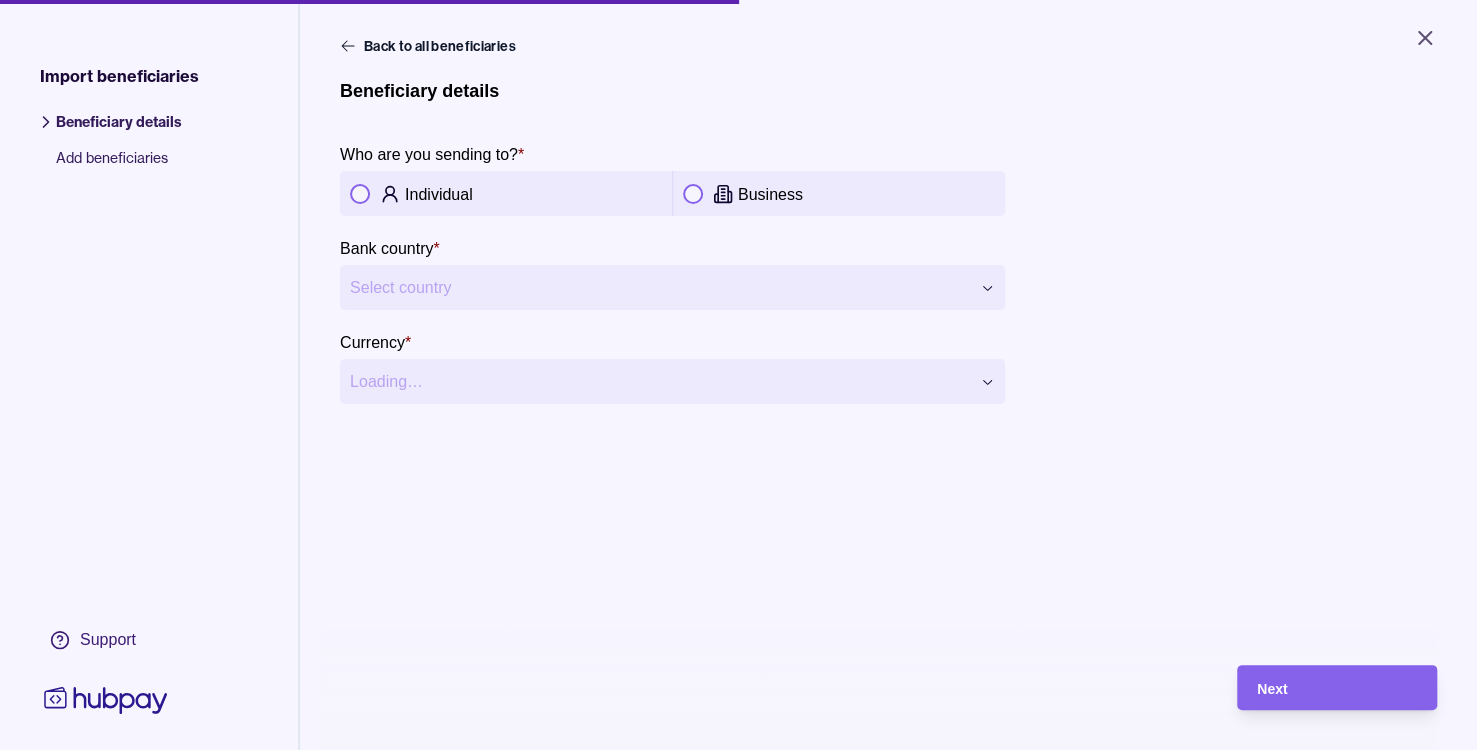 click at bounding box center [360, 194] 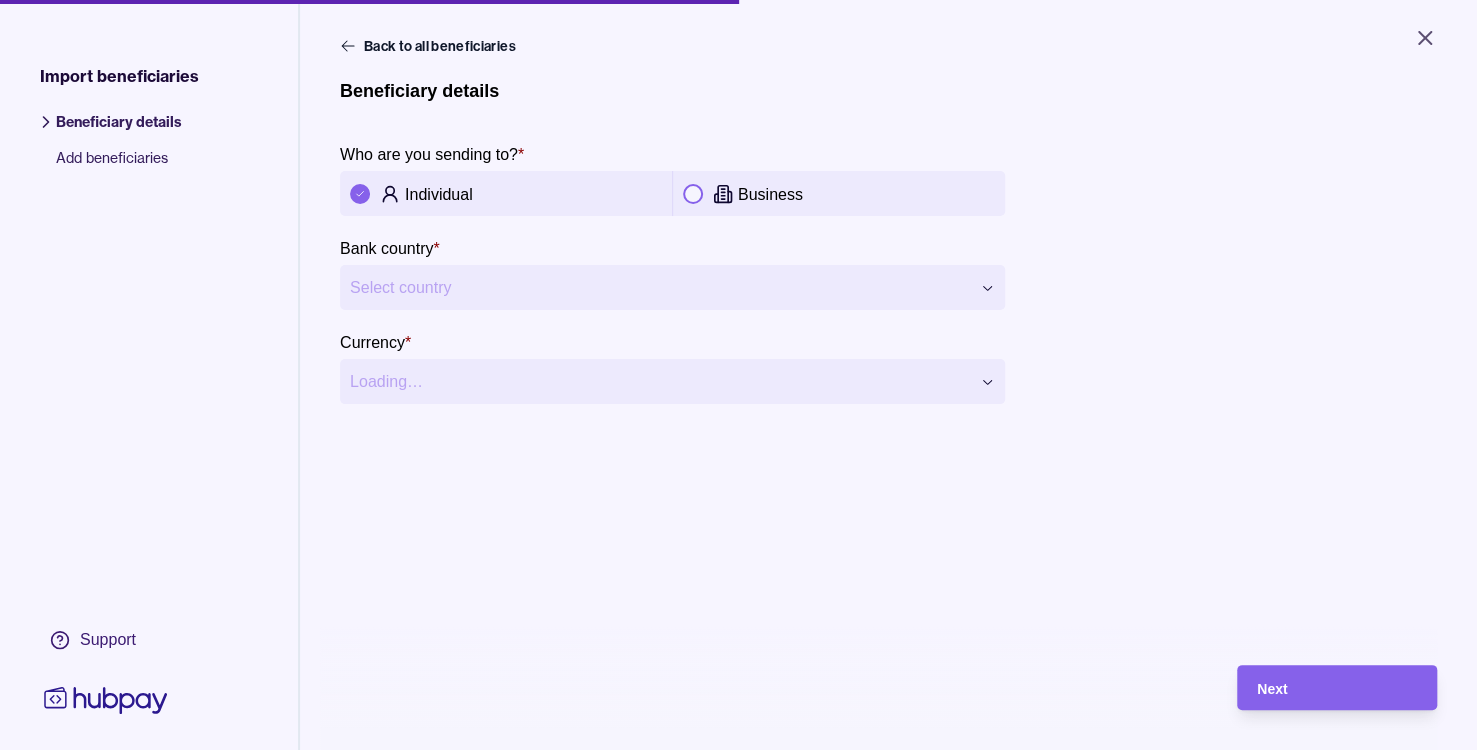 click on "**********" at bounding box center [738, 375] 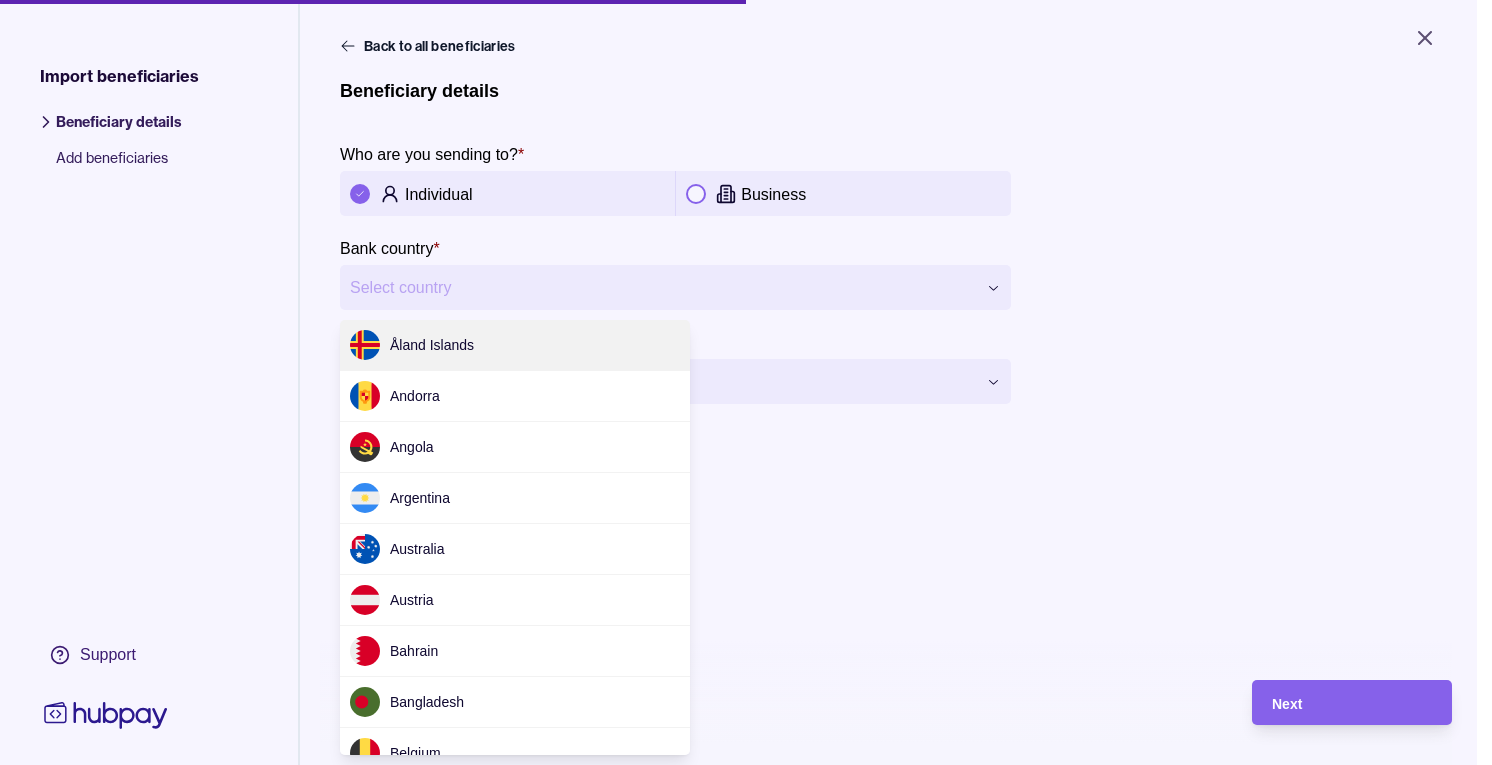 scroll, scrollTop: 4317, scrollLeft: 0, axis: vertical 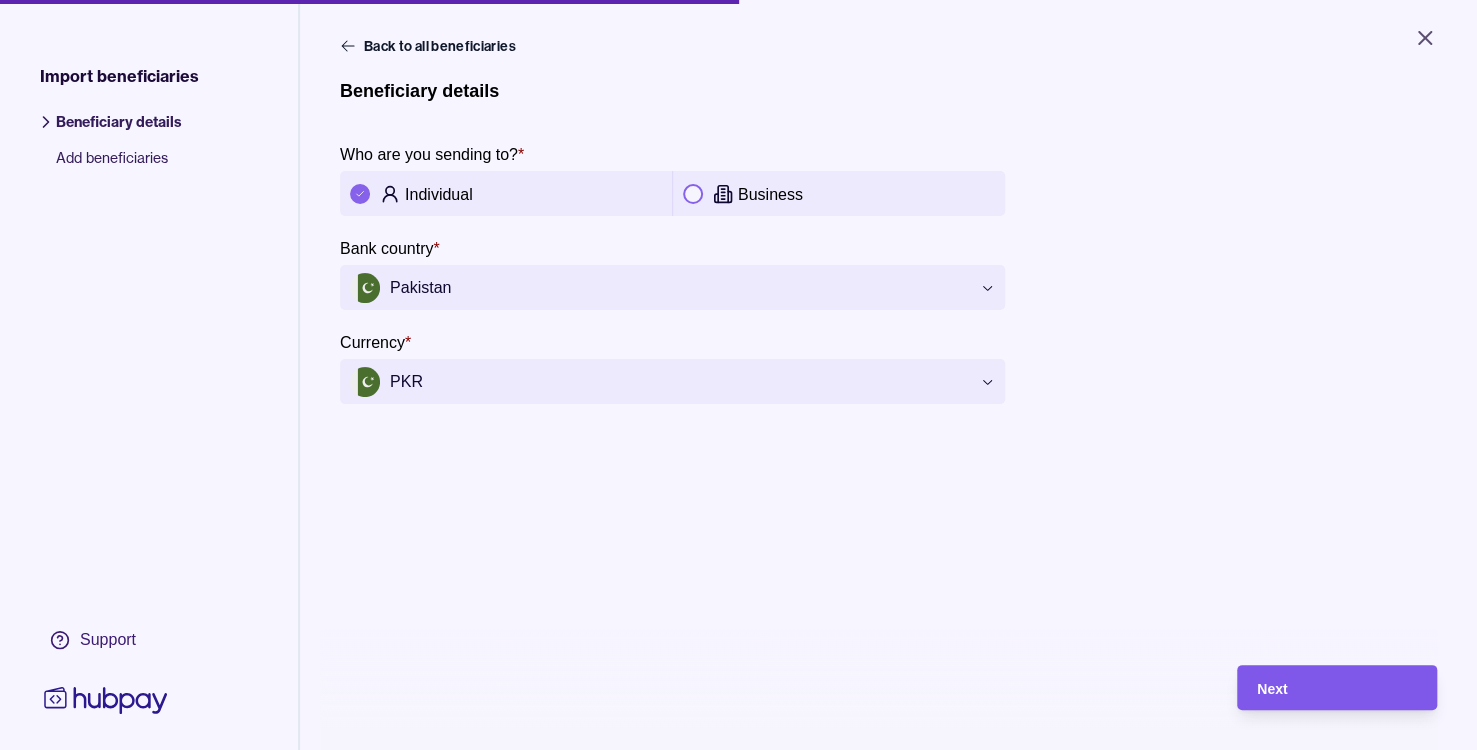 click on "Next" at bounding box center (1272, 689) 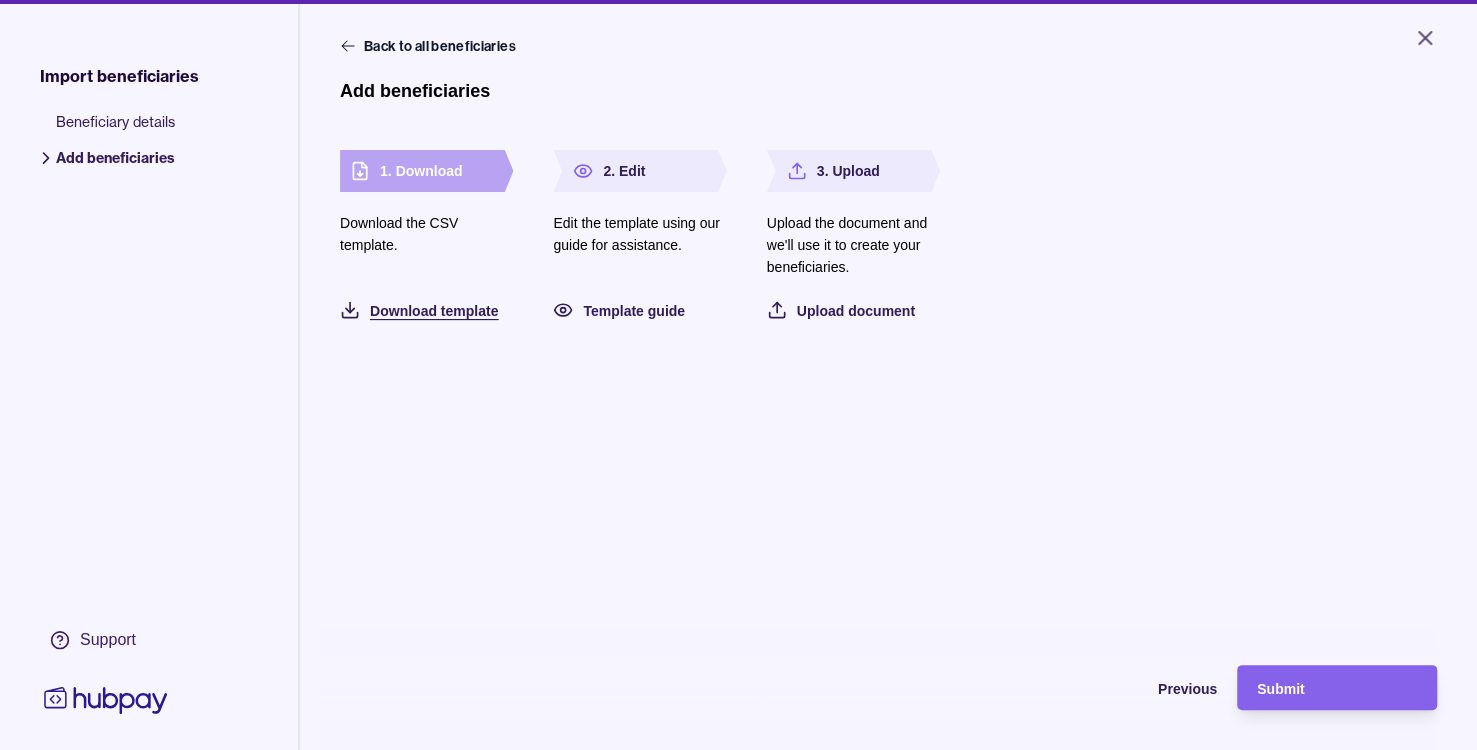 click on "Download template" at bounding box center [434, 311] 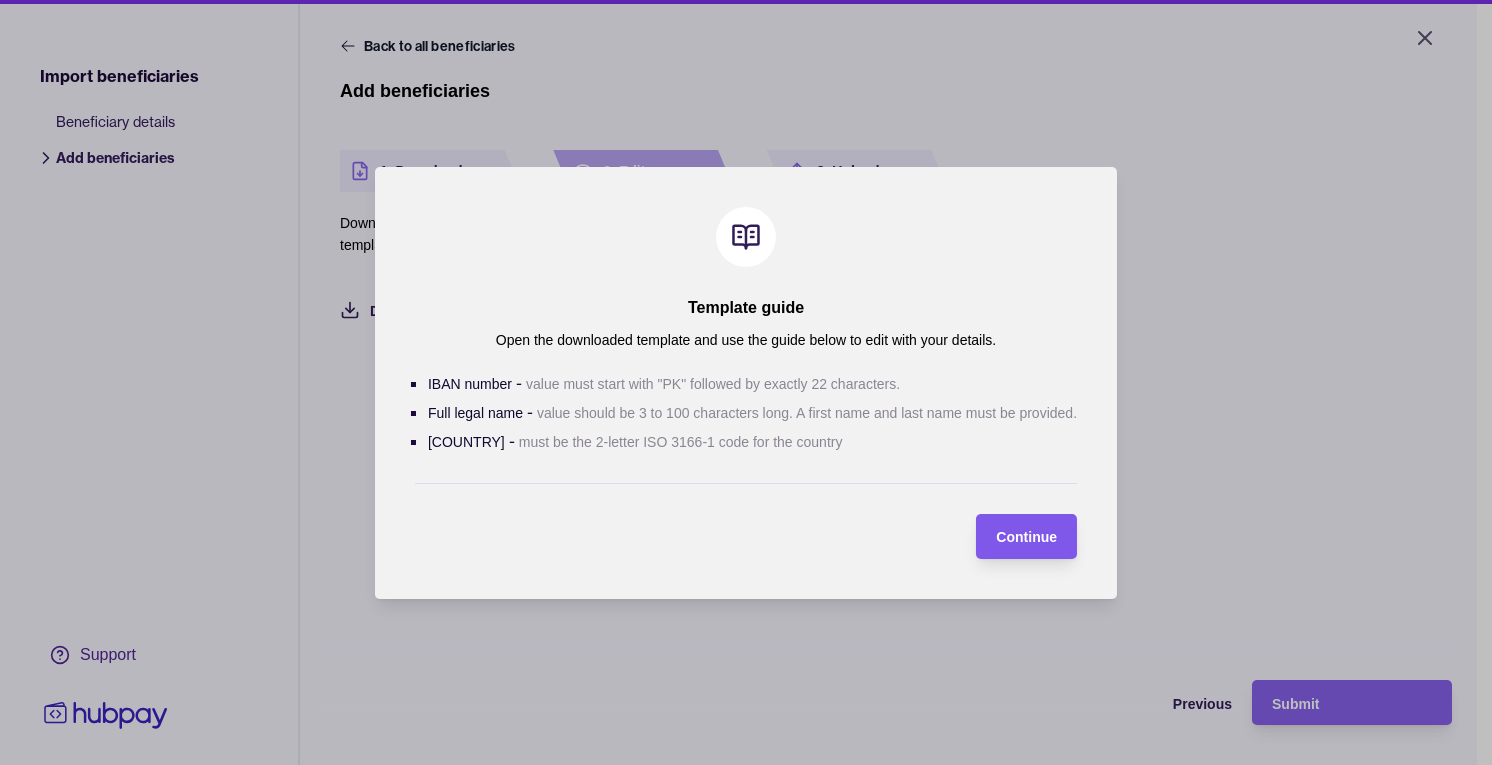 click on "Continue" at bounding box center (1026, 537) 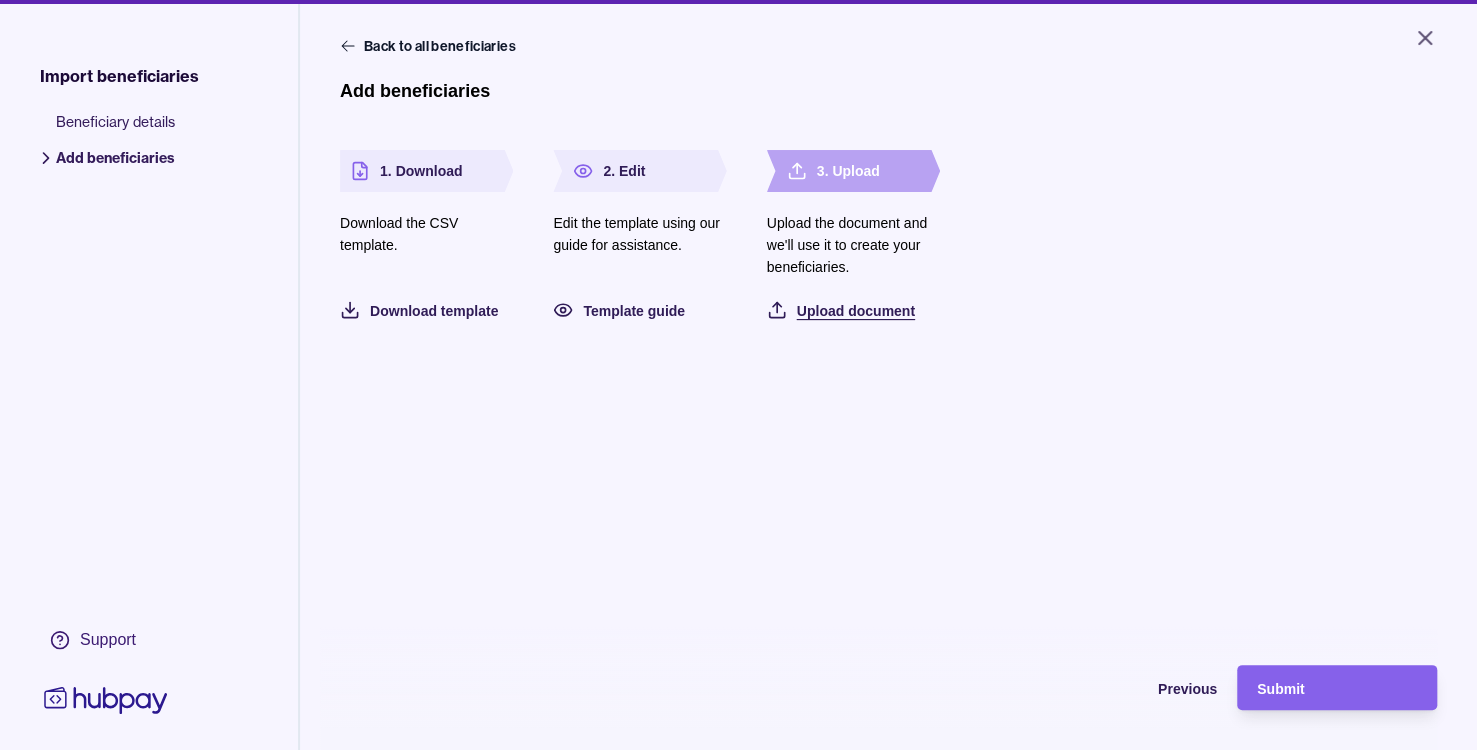click on "Upload document" at bounding box center (856, 311) 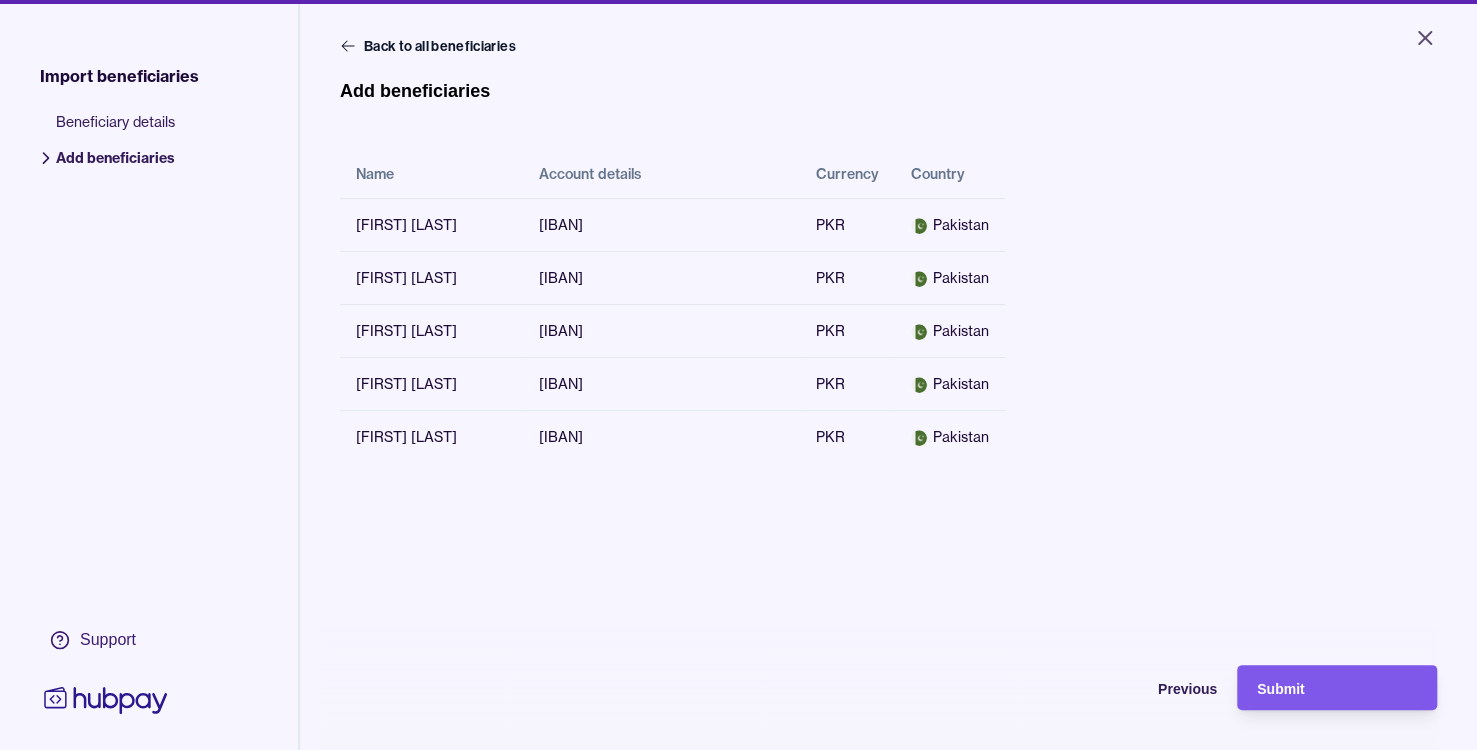 click on "Submit" at bounding box center [1322, 687] 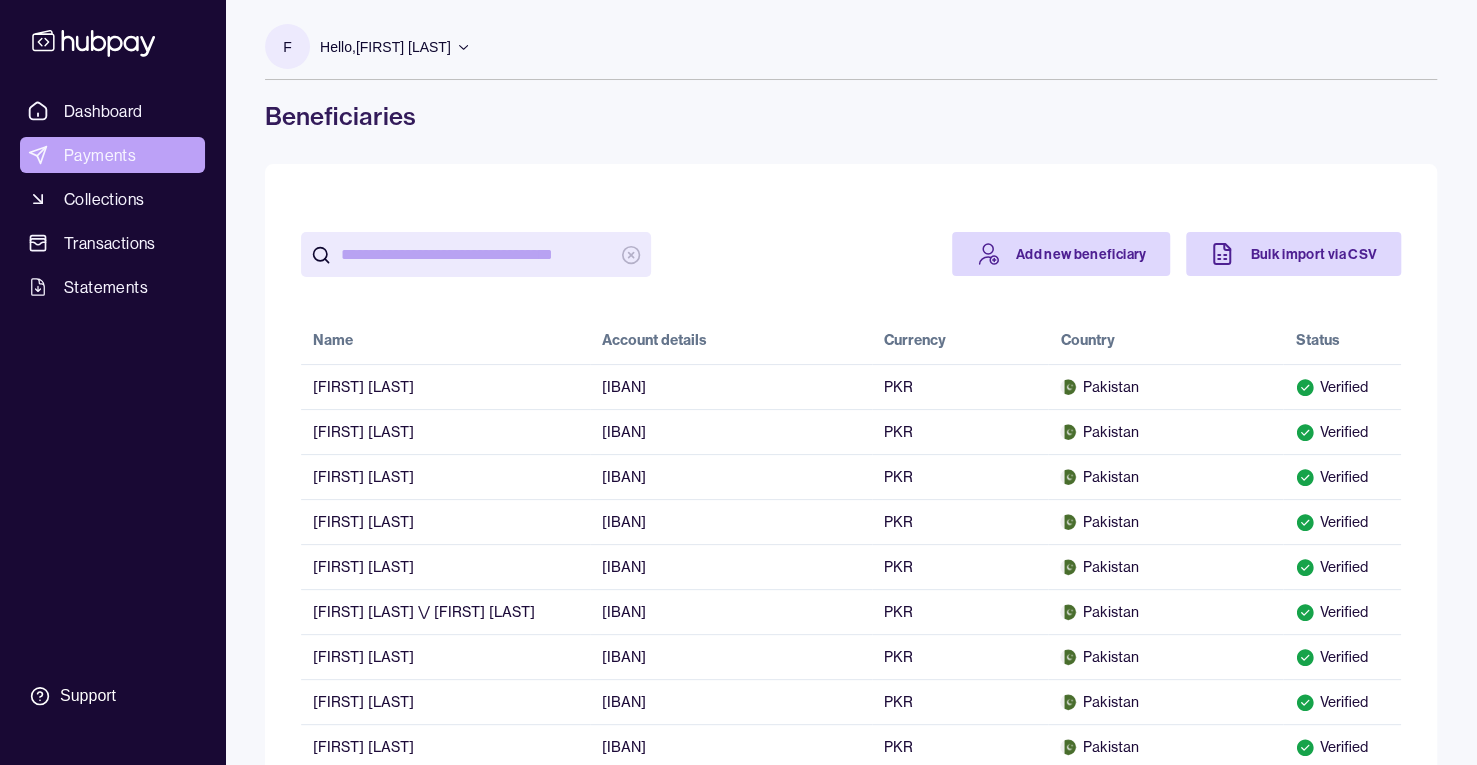 click on "Payments" at bounding box center [112, 155] 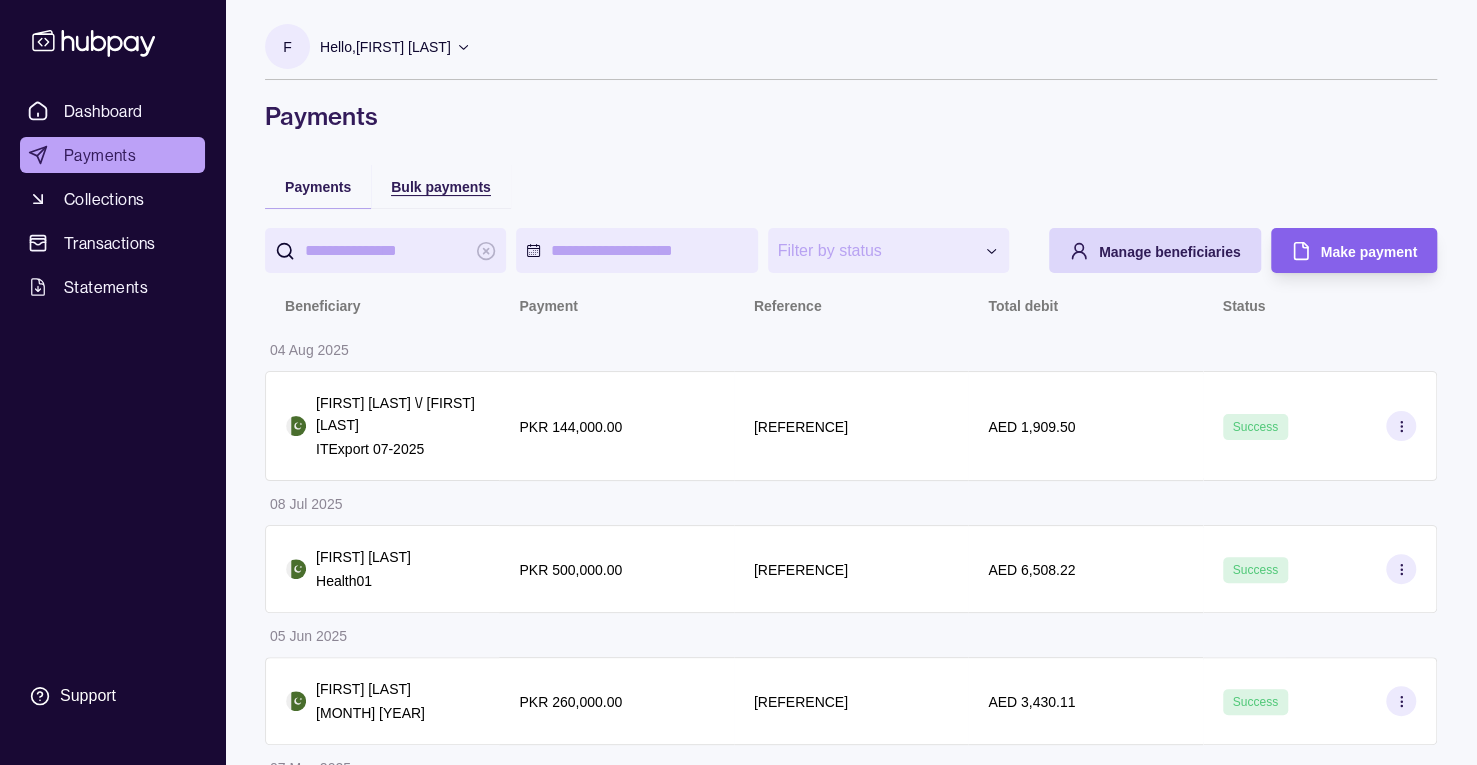 click on "Bulk payments" at bounding box center (441, 186) 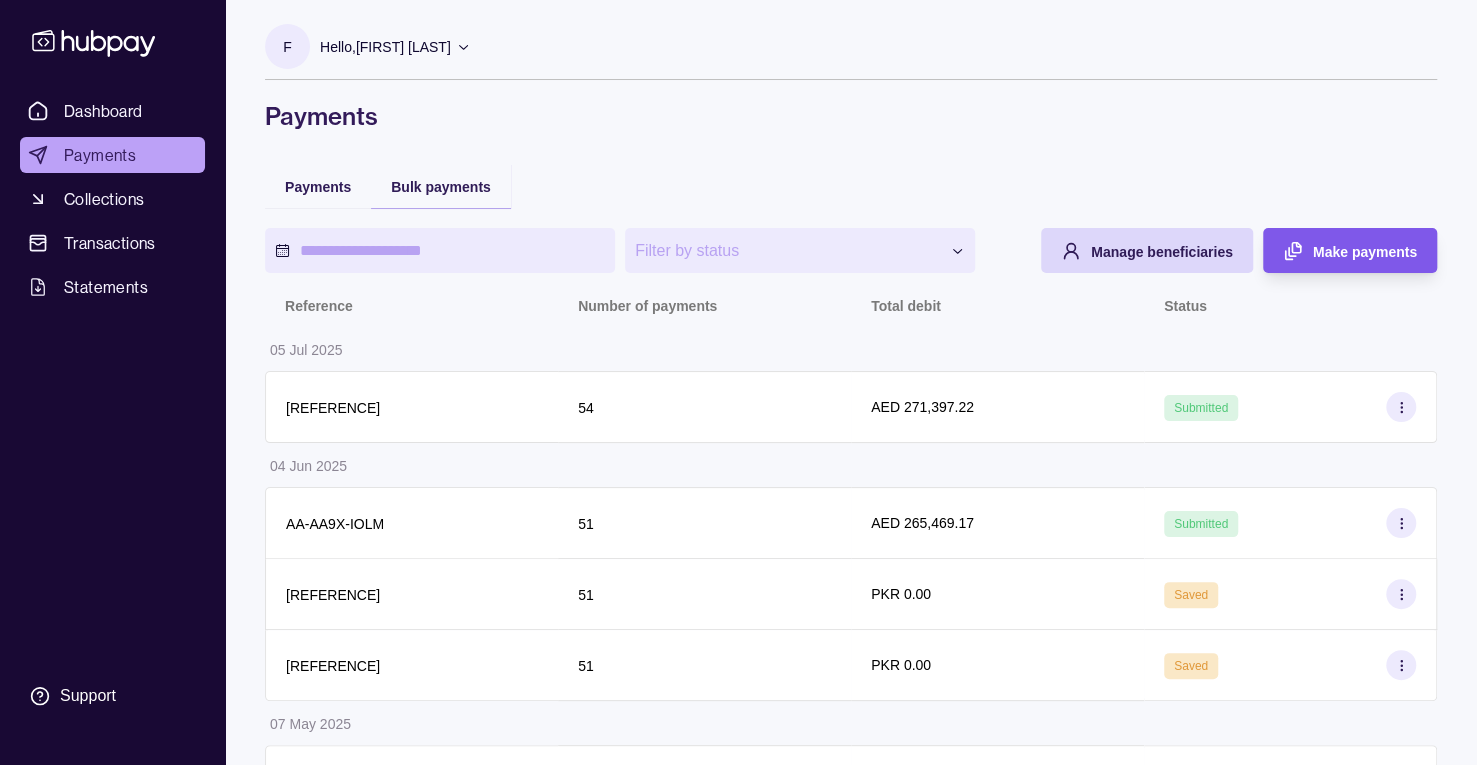 click on "Make payments" at bounding box center (1365, 252) 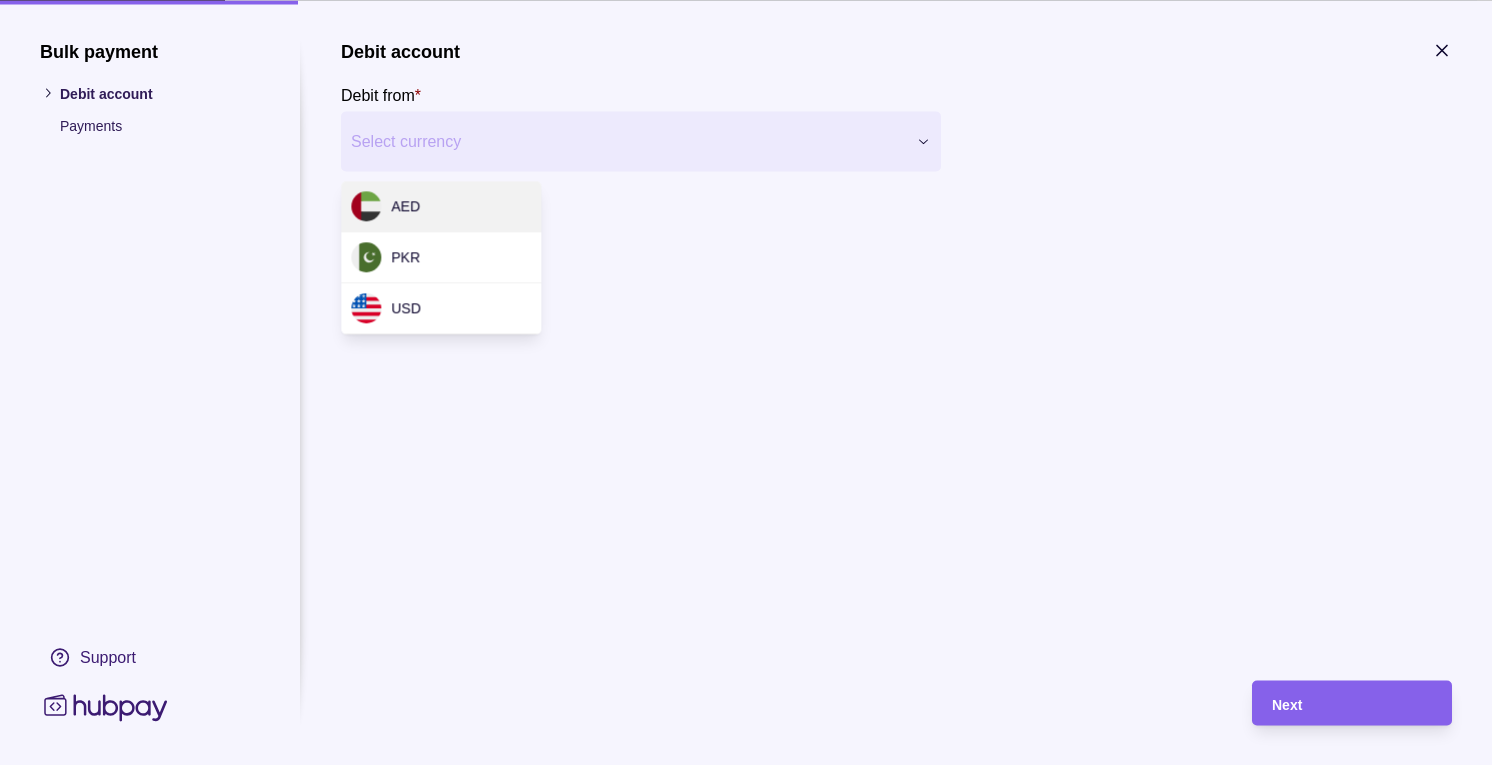 click on "Bulk payment Debit account Payments Support Debit account Debit from  * Select currency *** *** *** Next" at bounding box center (738, 1488) 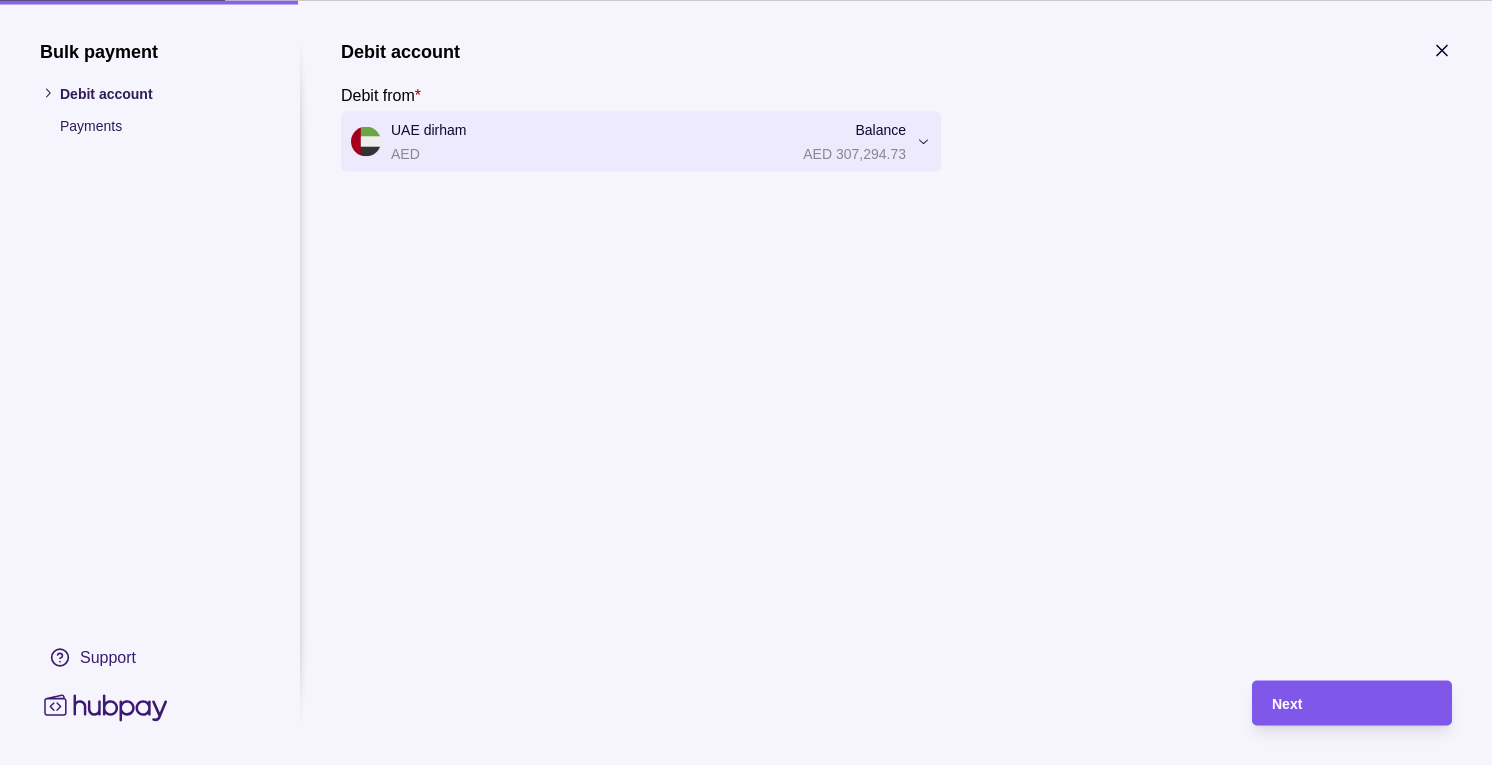 click on "Next" at bounding box center [1352, 703] 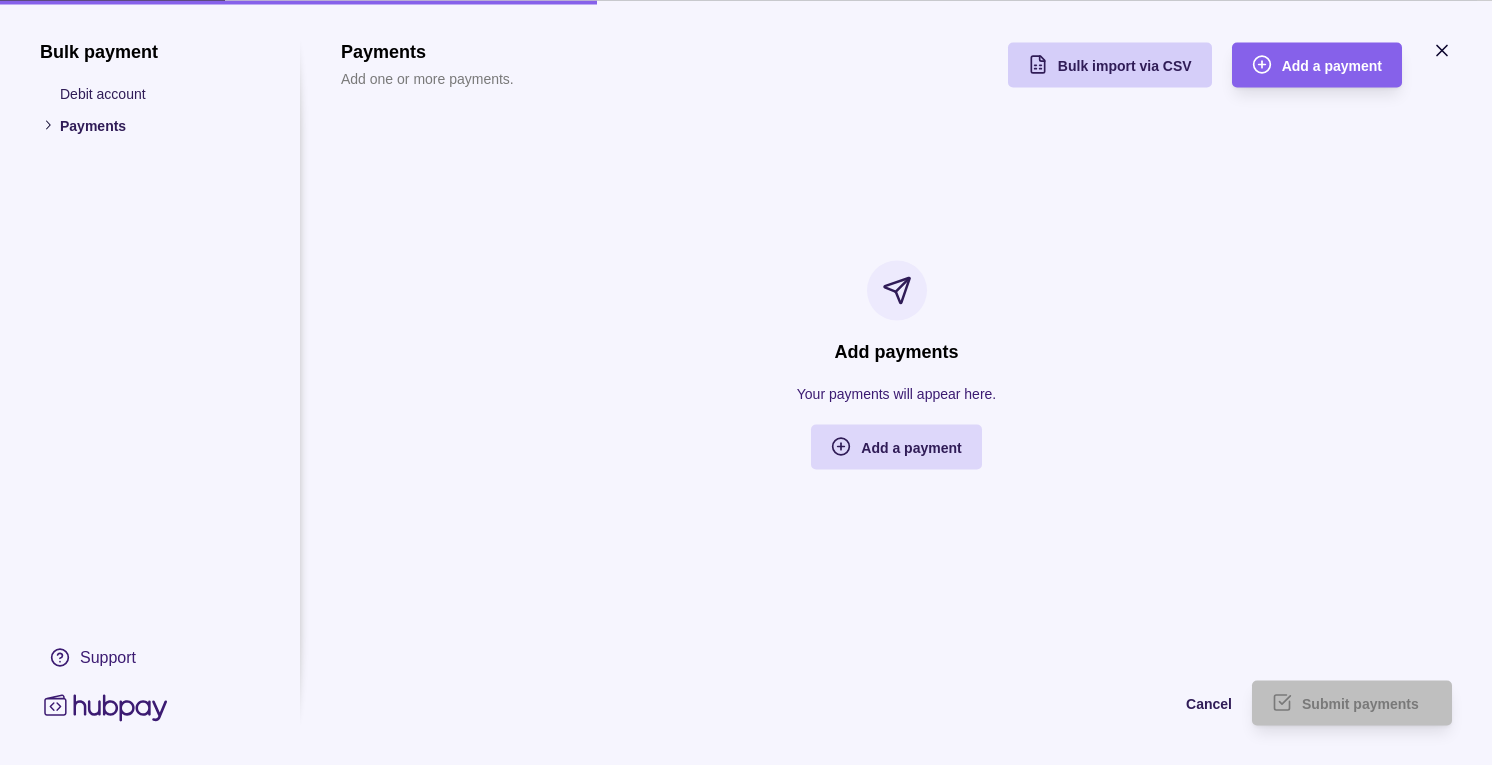 click on "Bulk import via CSV" at bounding box center [1125, 66] 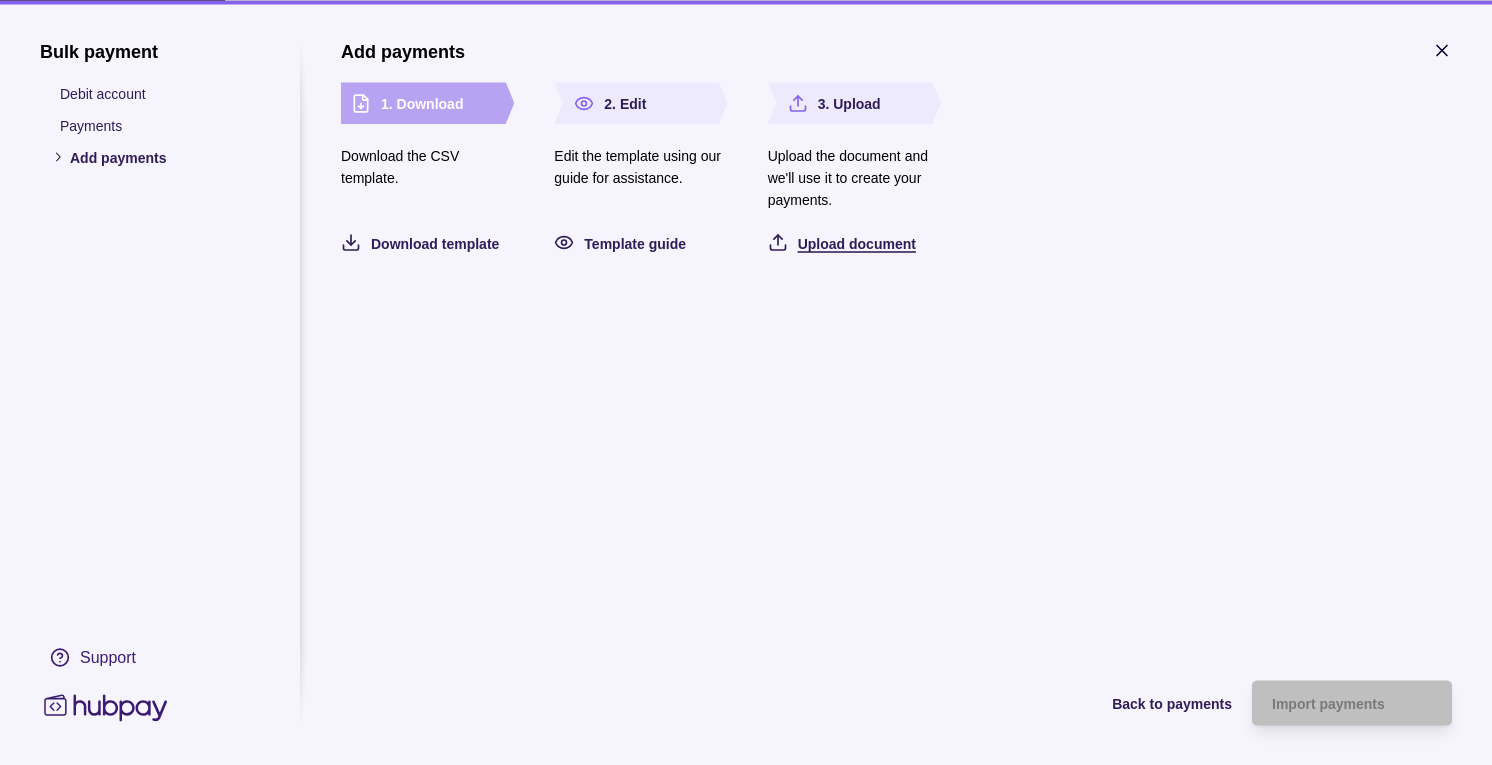 click on "Upload document" at bounding box center (857, 243) 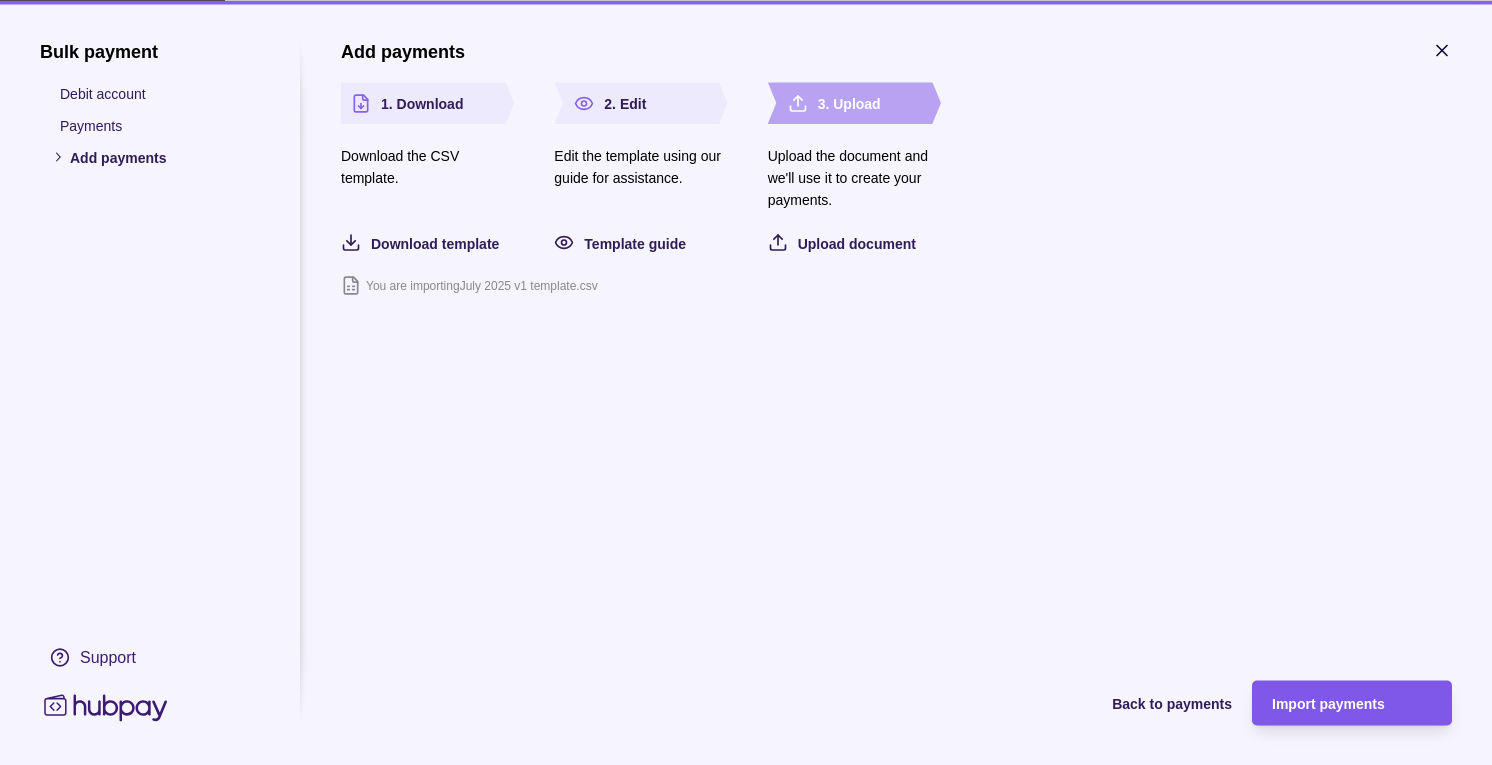 click on "Import payments" at bounding box center [1352, 703] 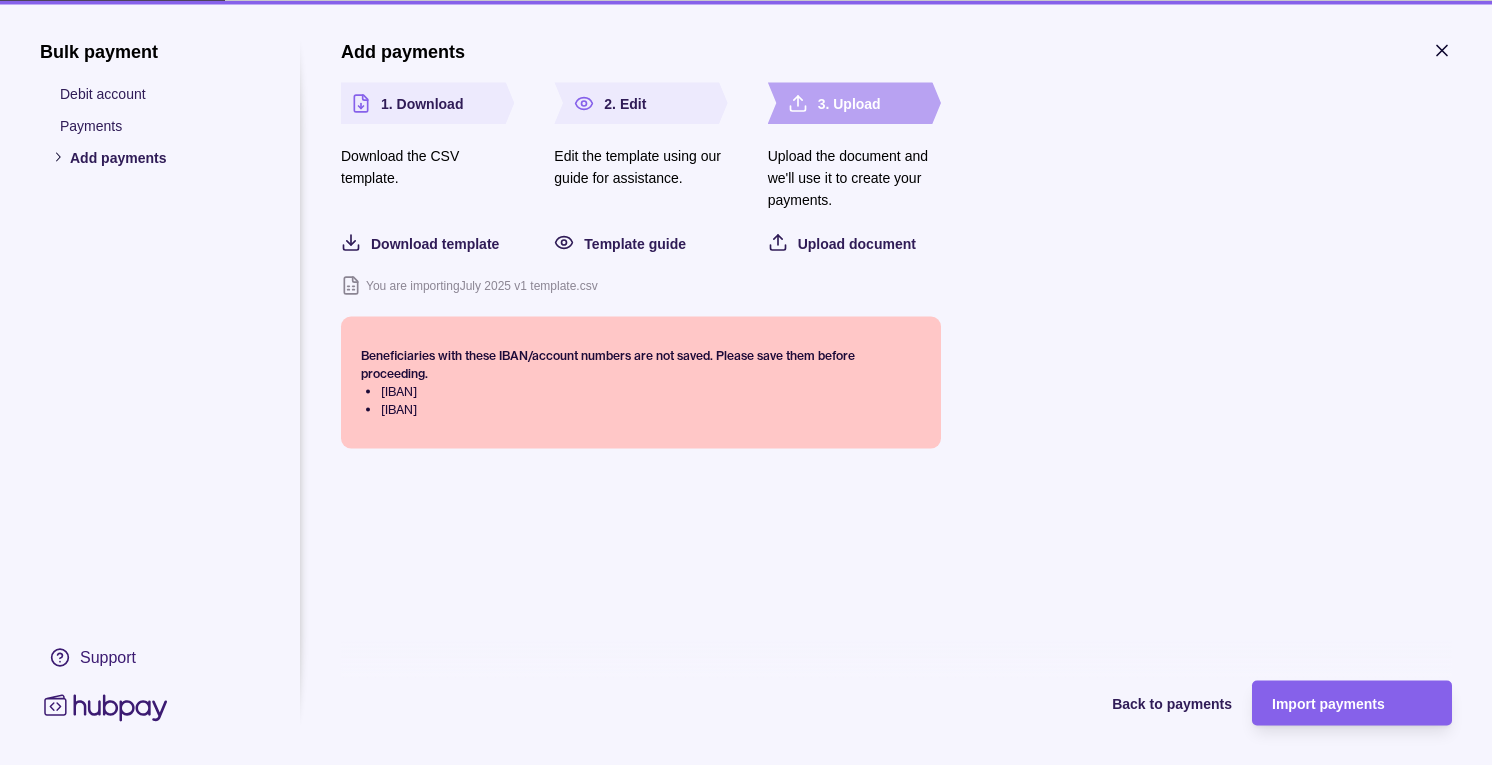 drag, startPoint x: 381, startPoint y: 388, endPoint x: 562, endPoint y: 387, distance: 181.00276 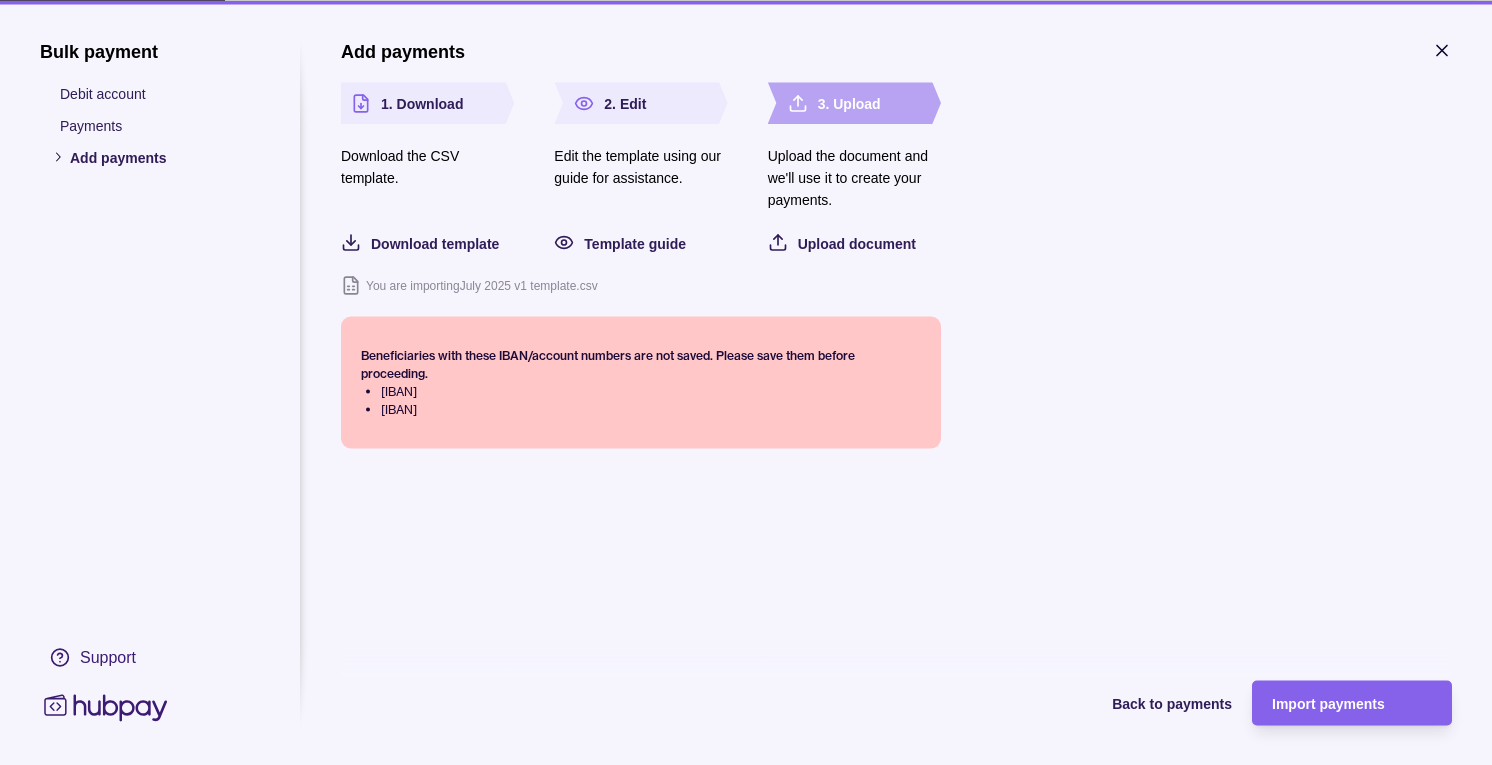 click on "[IBAN]" at bounding box center [651, 391] 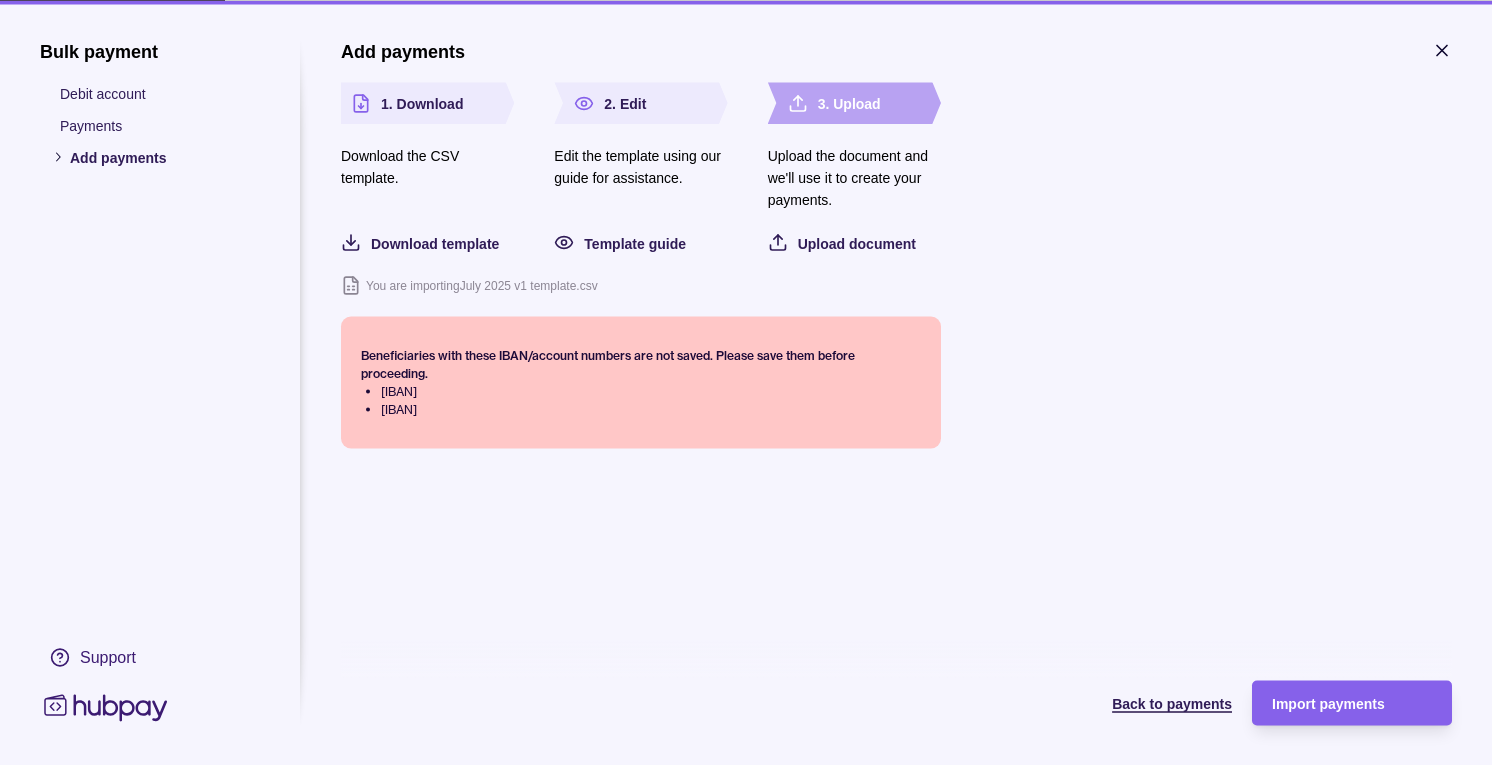 click on "Back to payments" at bounding box center (1172, 704) 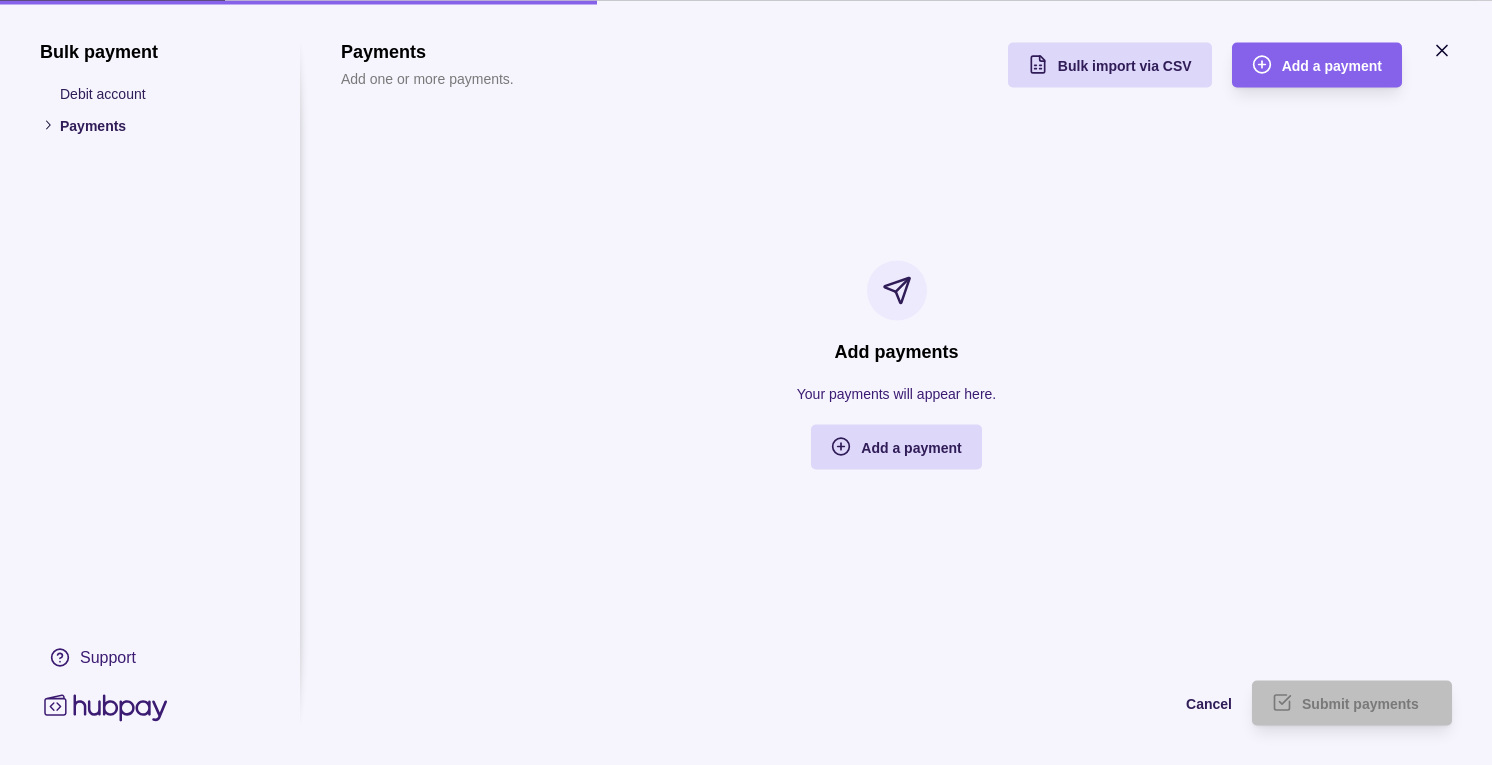 click 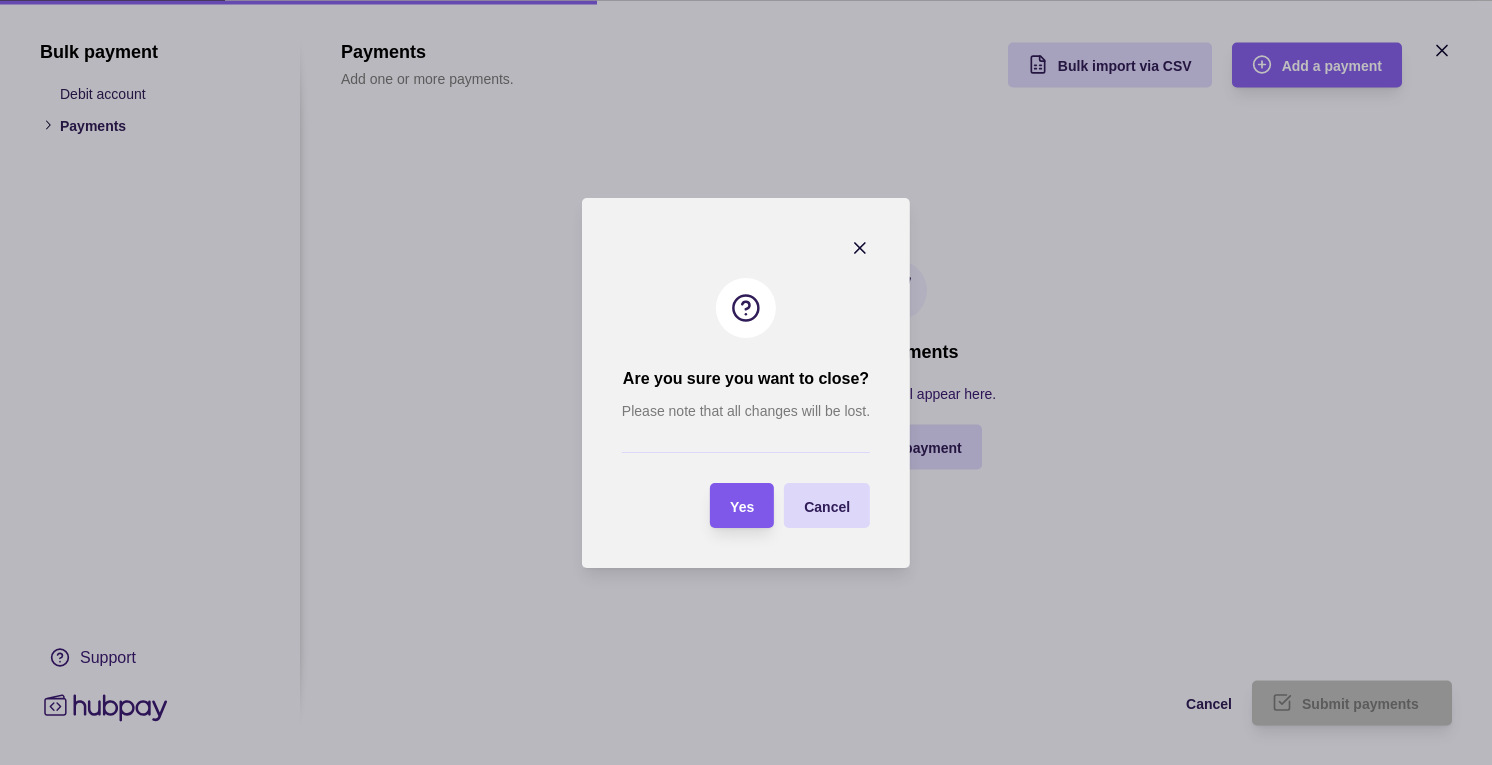 click on "Yes" at bounding box center [742, 506] 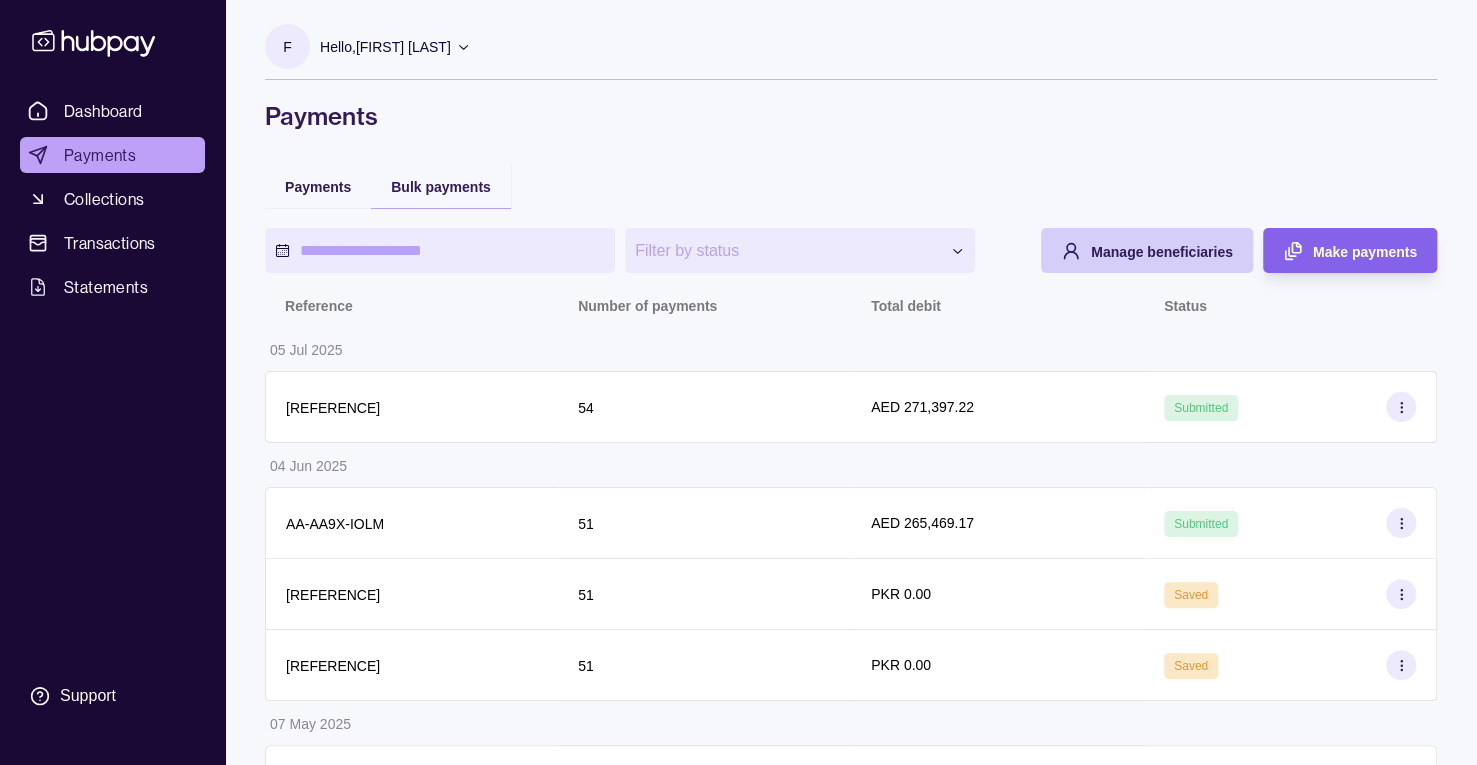 click on "Manage beneficiaries" at bounding box center [1162, 252] 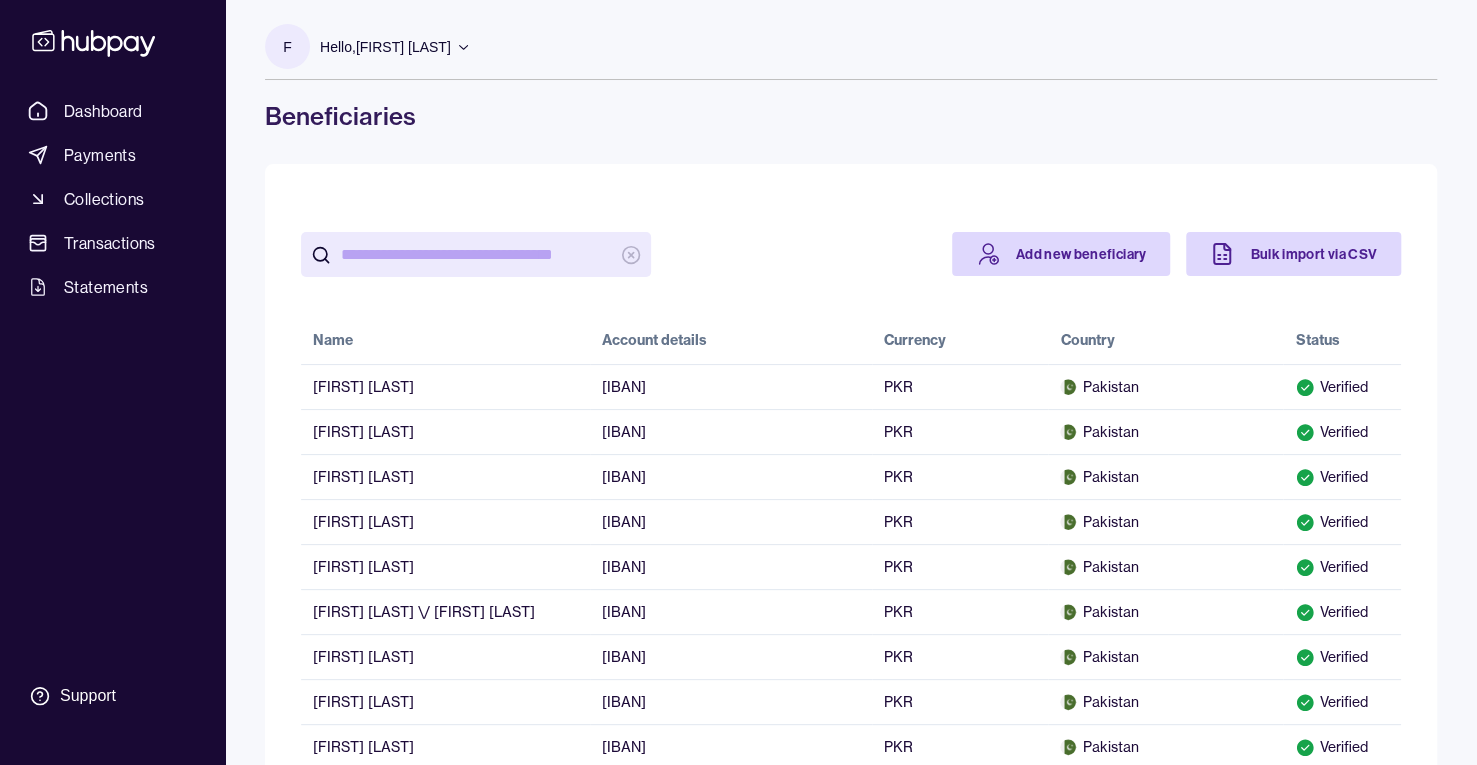click at bounding box center [476, 254] 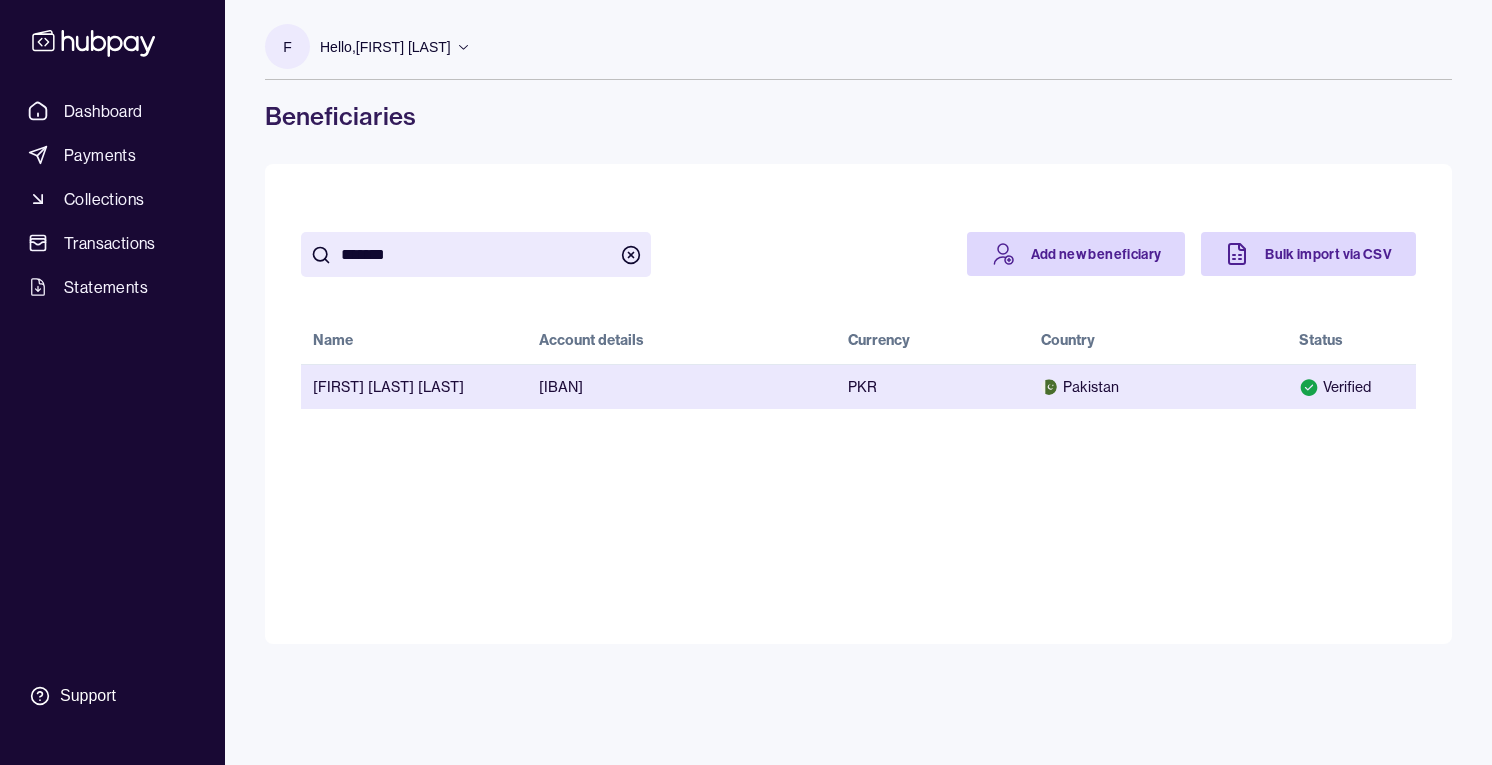 click on "[IBAN]" at bounding box center (681, 386) 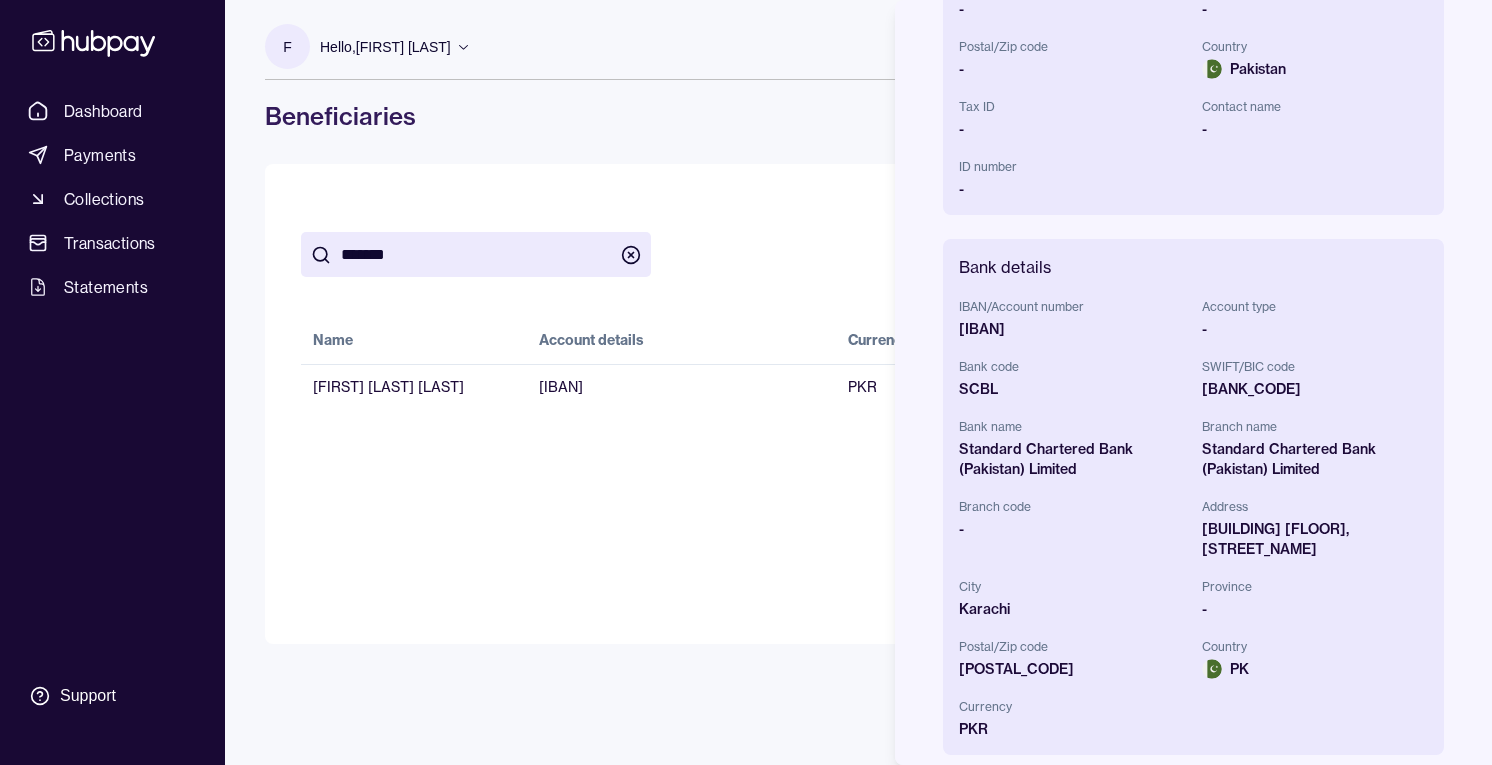 scroll, scrollTop: 490, scrollLeft: 0, axis: vertical 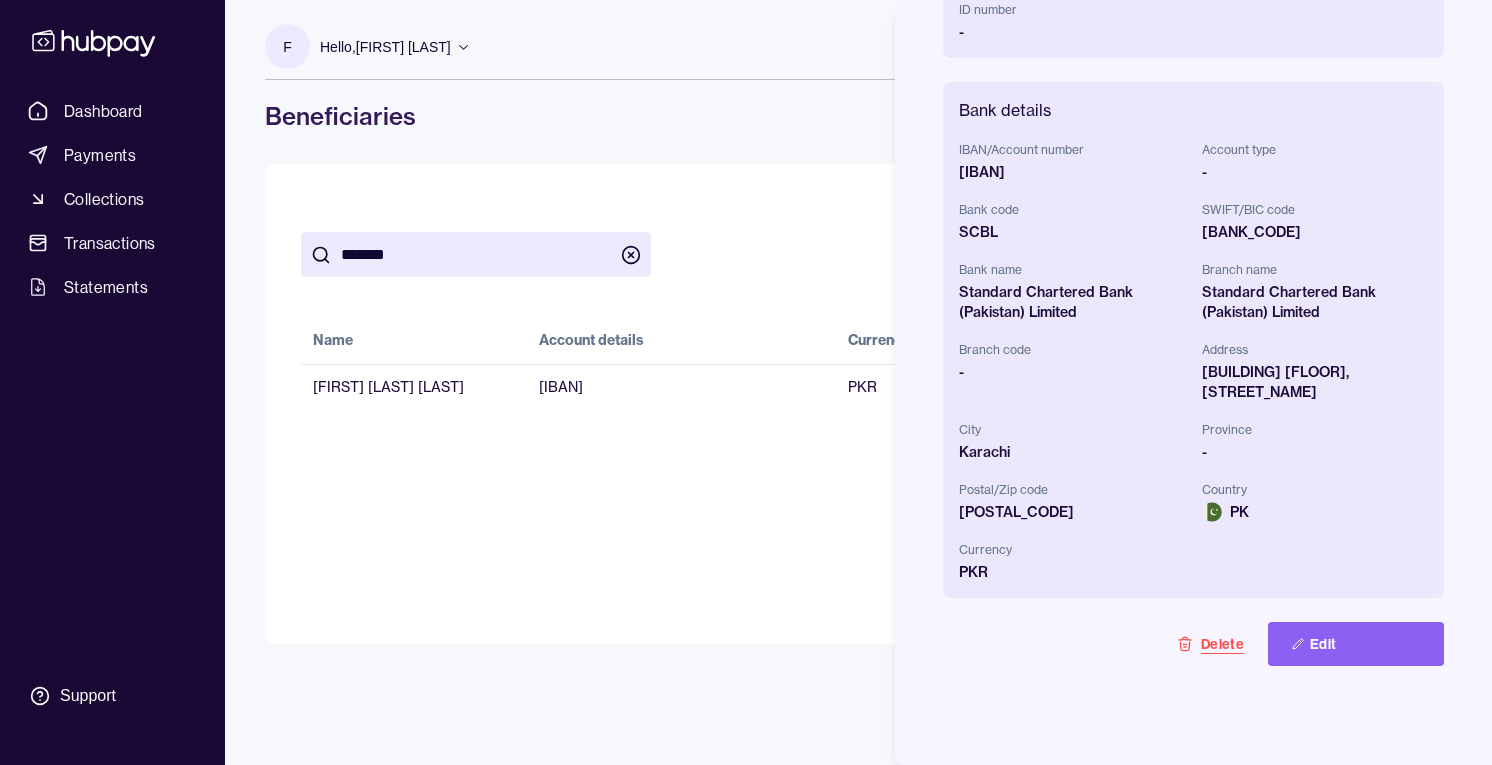 click on "Delete" at bounding box center (1210, 644) 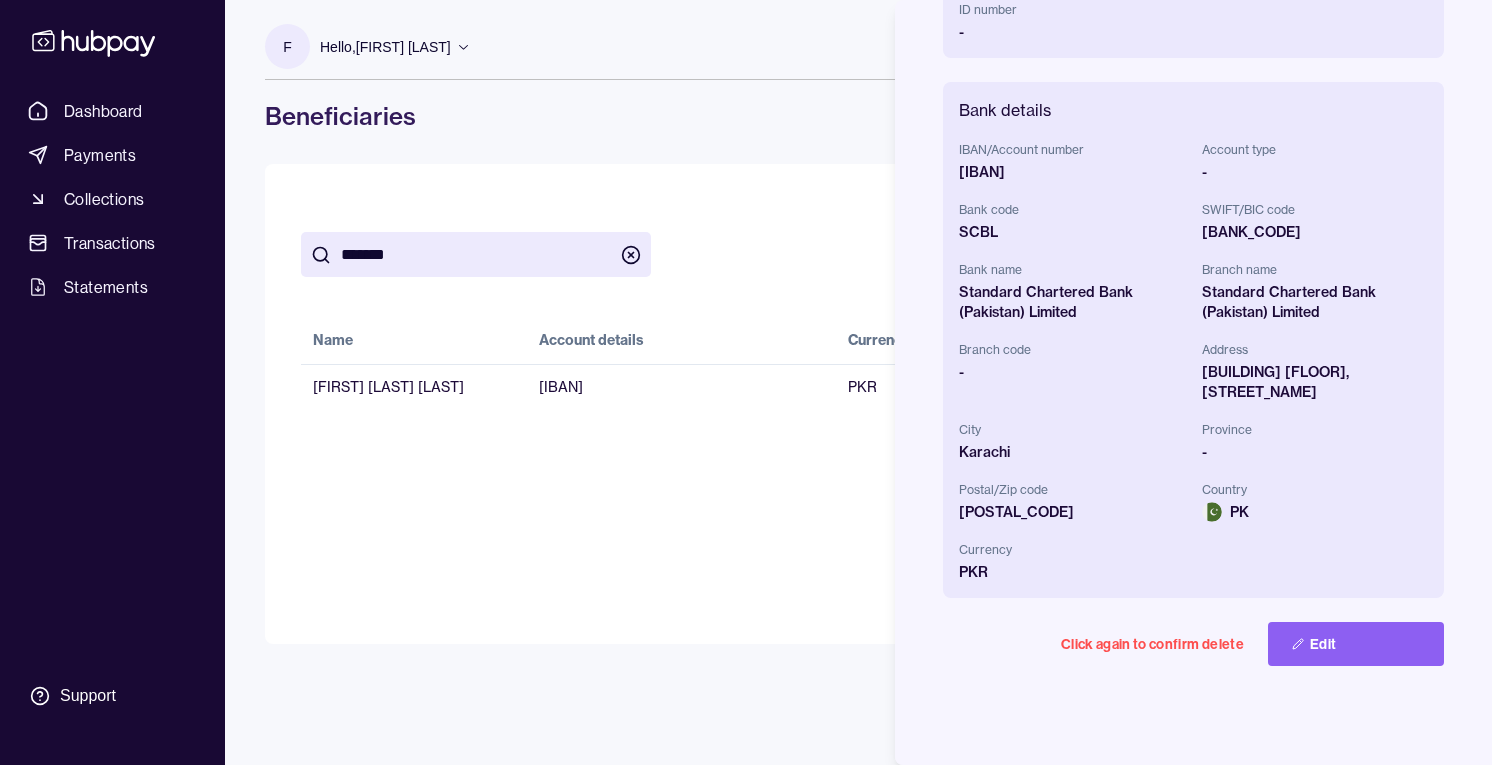 click on "Click again to confirm delete" at bounding box center [1152, 644] 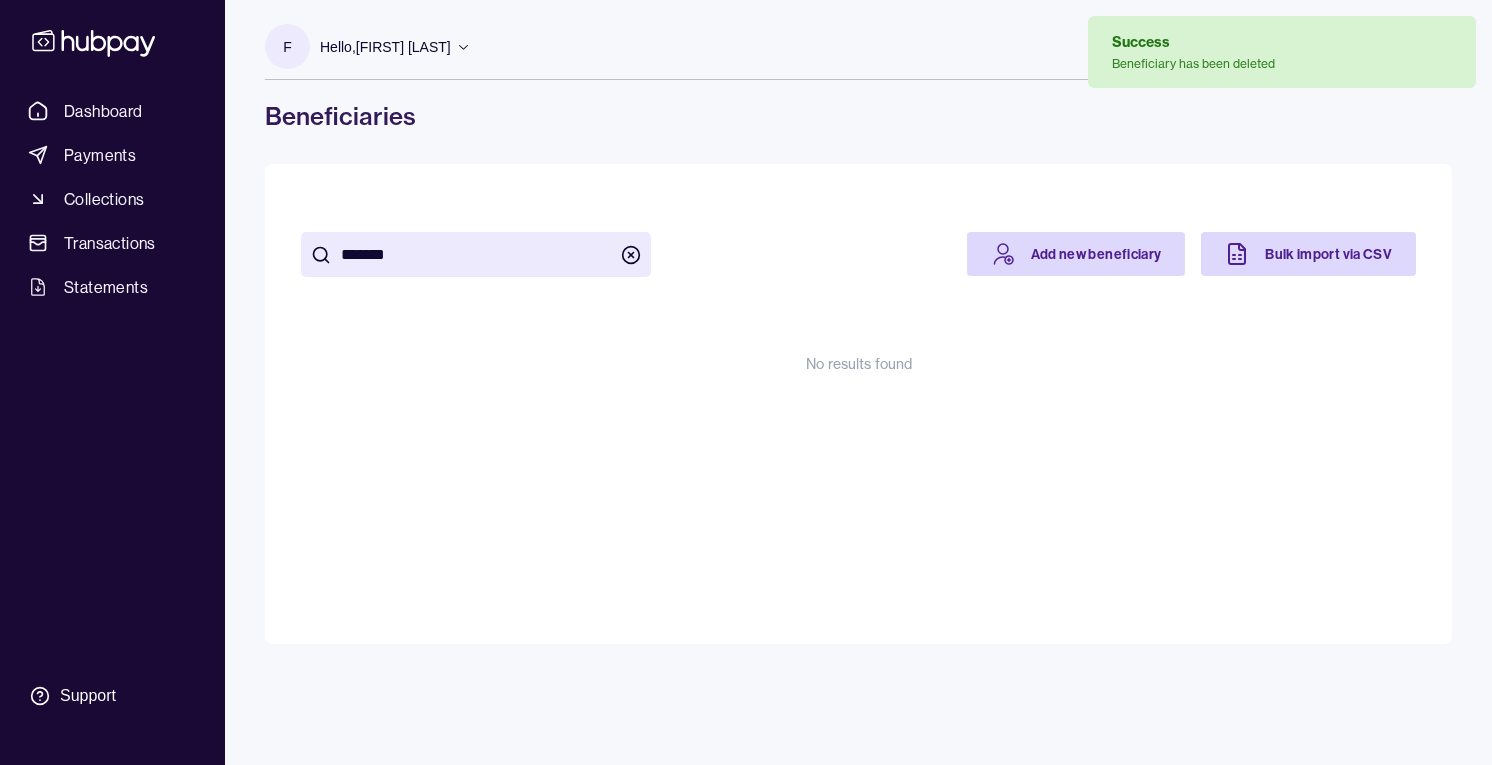 click on "*******" at bounding box center [476, 254] 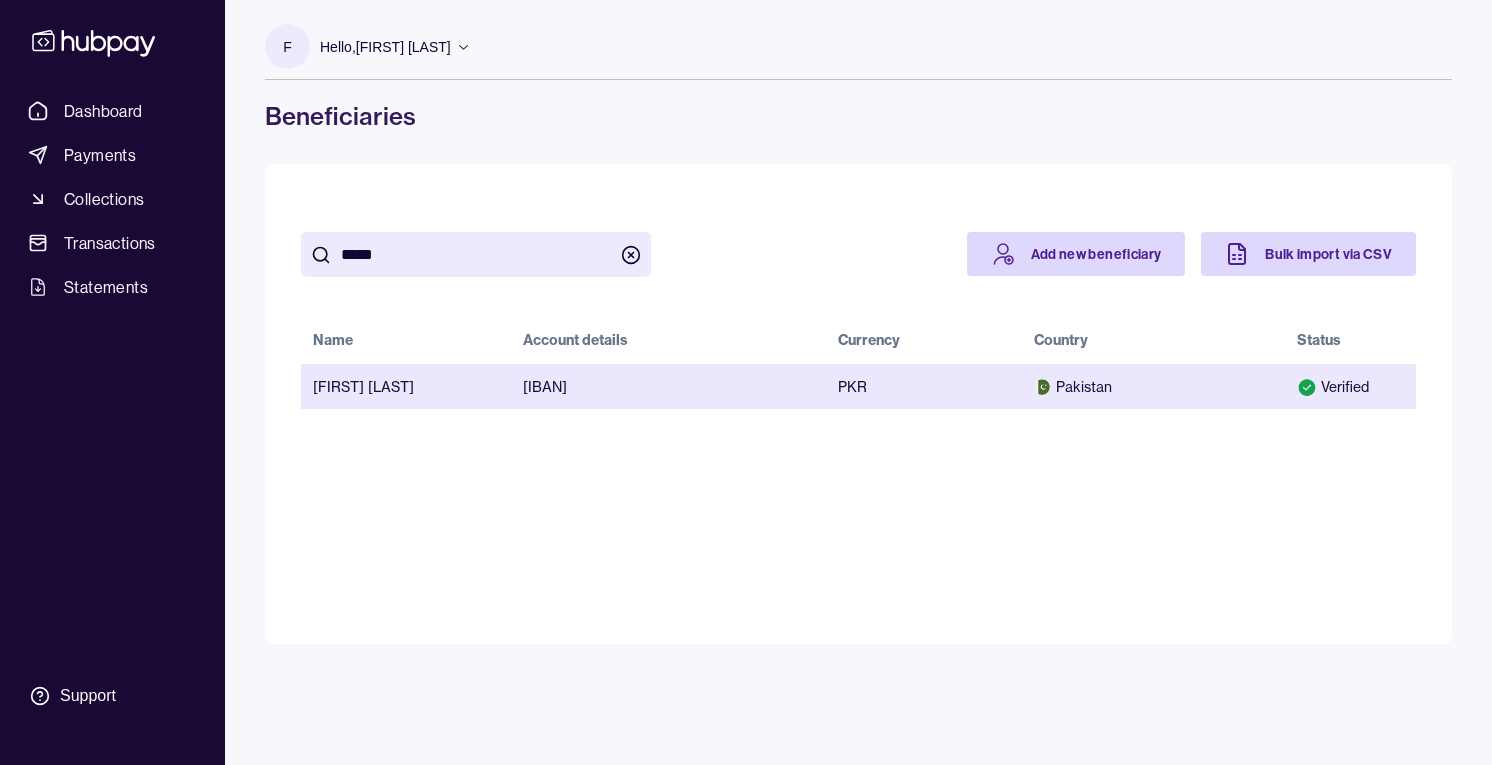 type on "*****" 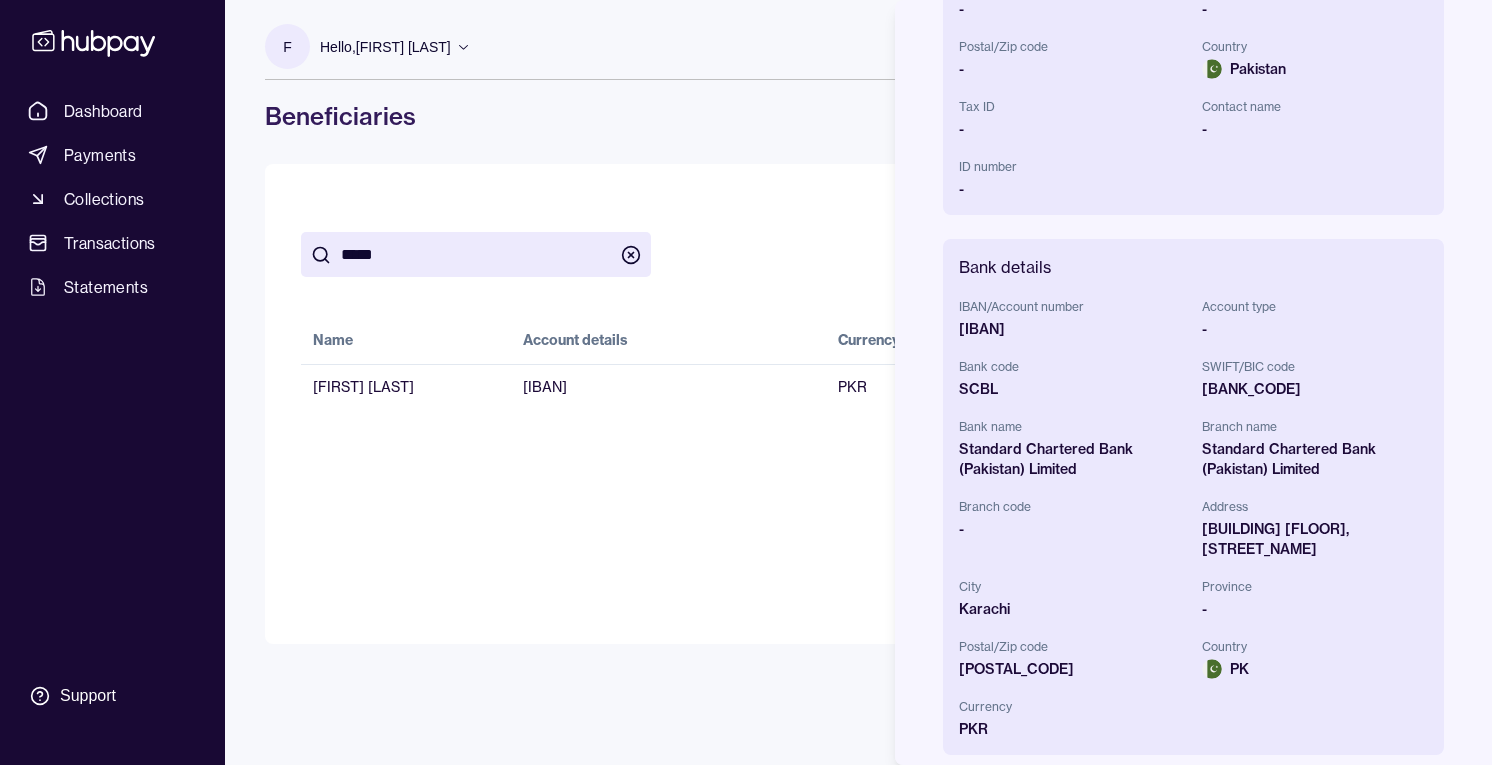 scroll, scrollTop: 490, scrollLeft: 0, axis: vertical 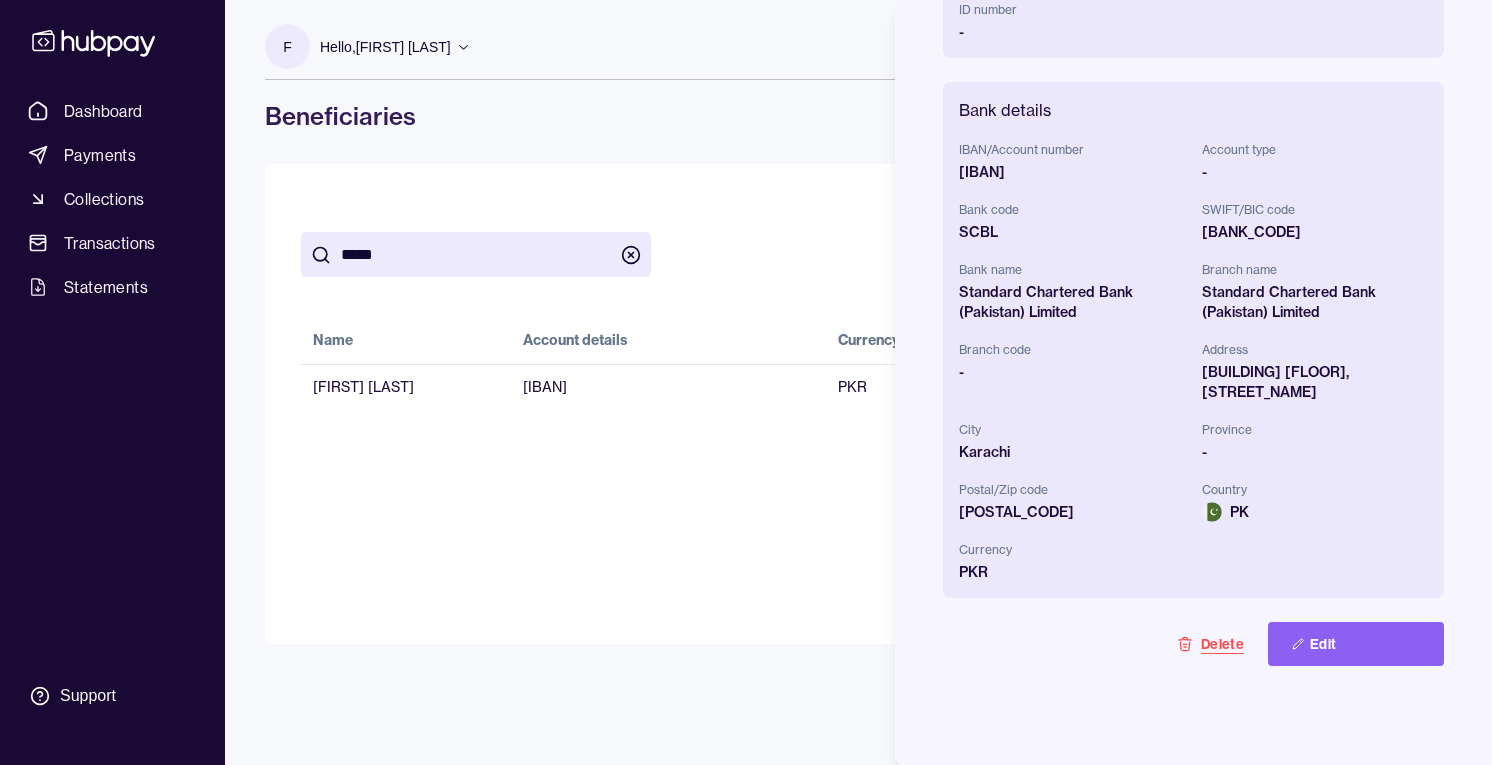 click on "Delete" at bounding box center [1210, 644] 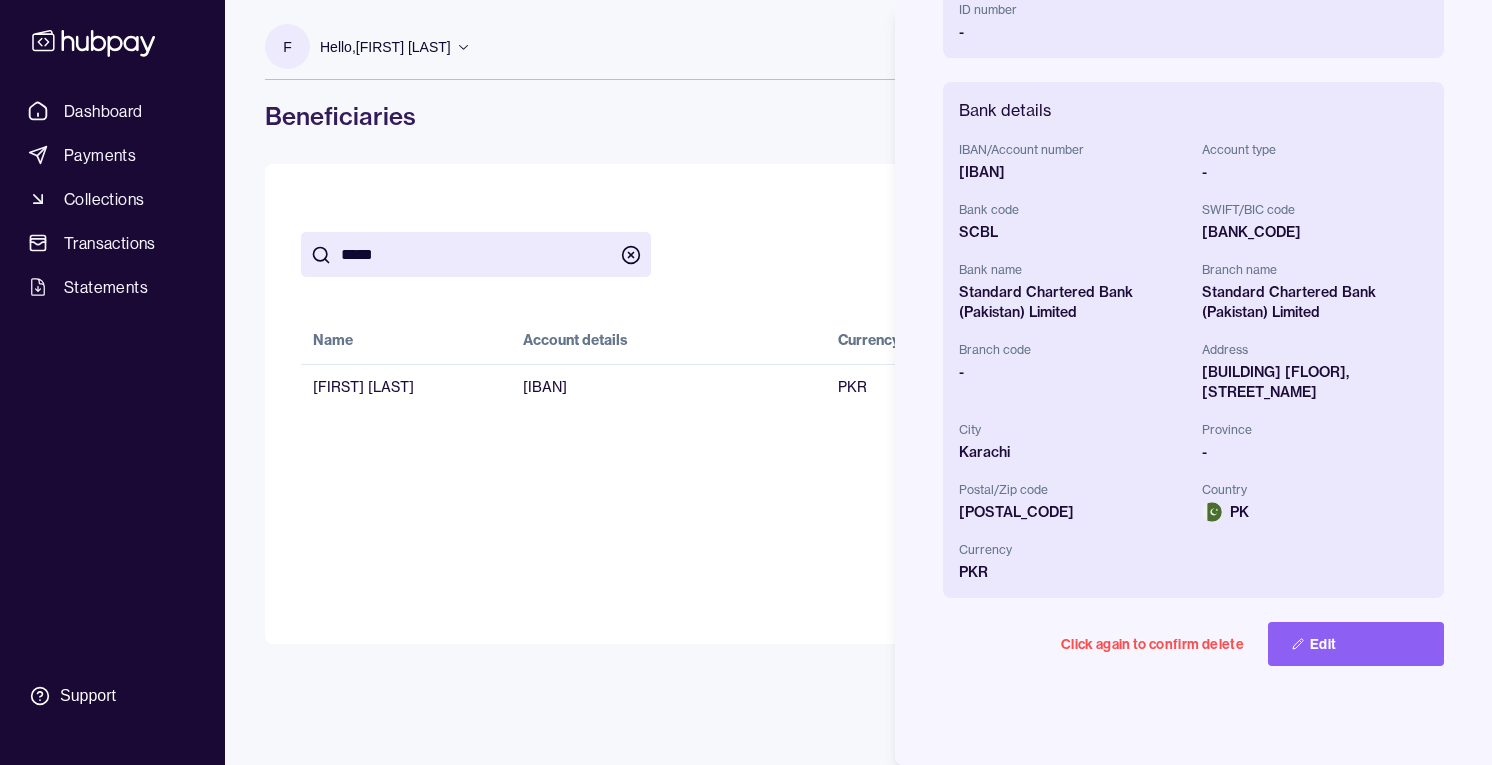 click on "Click again to confirm delete" at bounding box center [1152, 644] 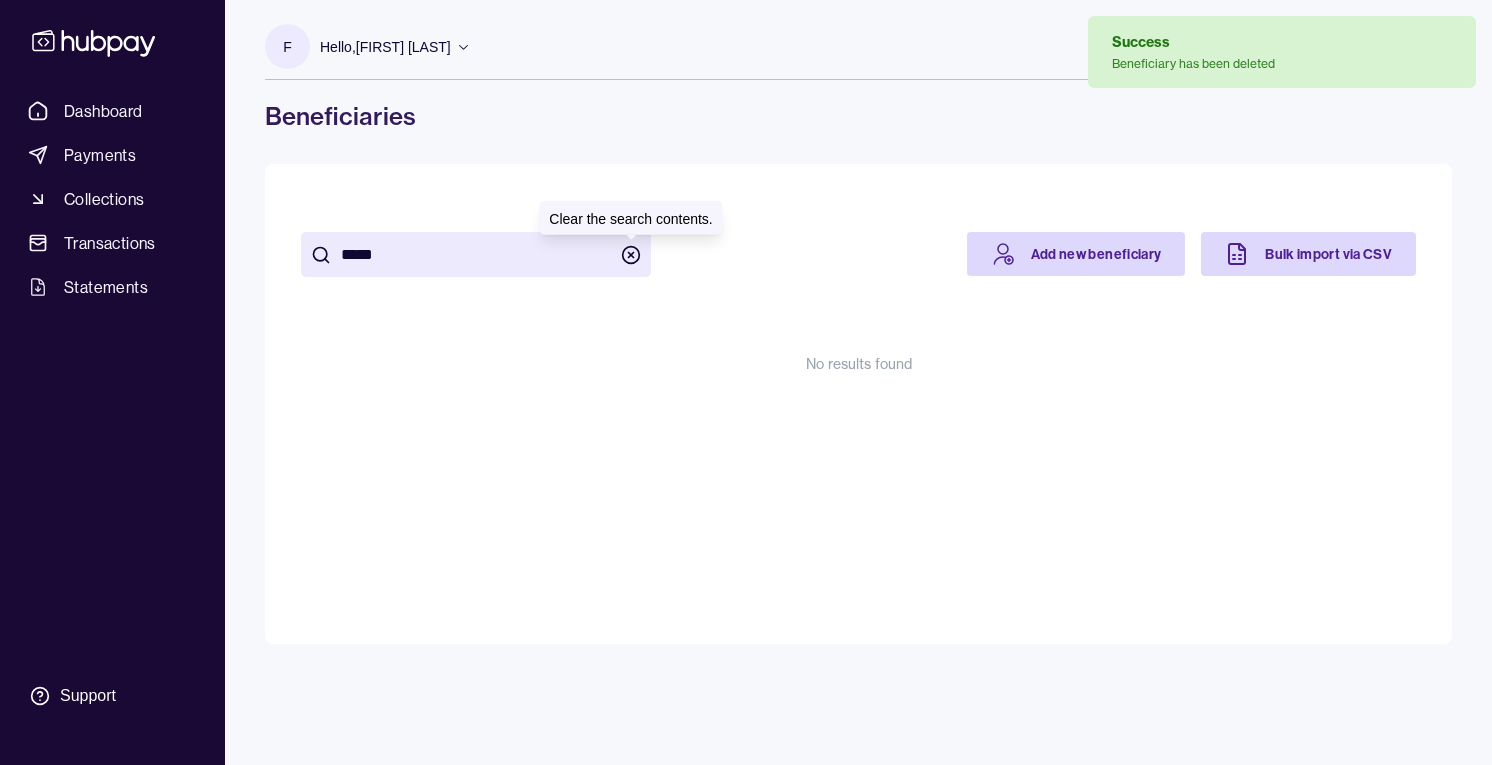 click 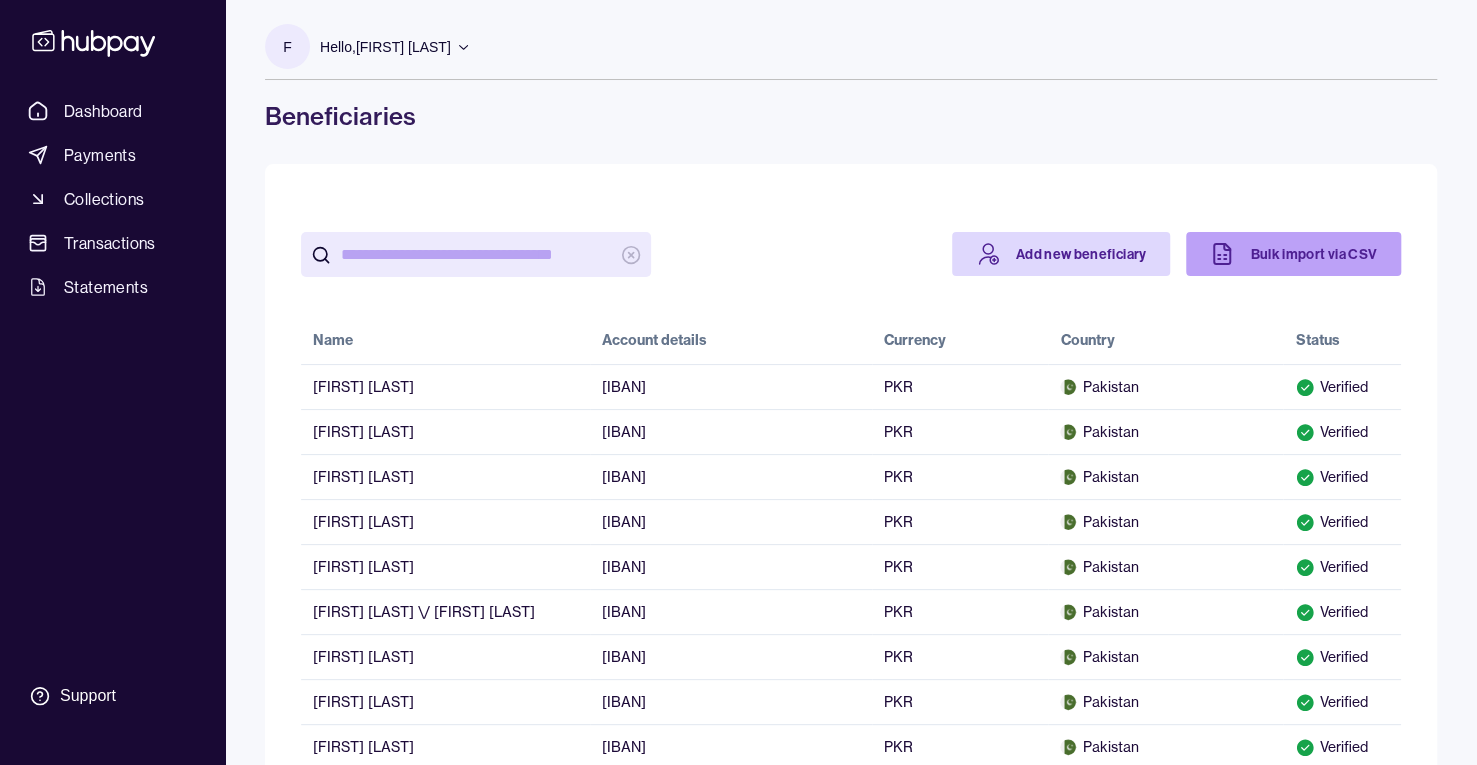 click on "Bulk import via CSV" at bounding box center [1293, 254] 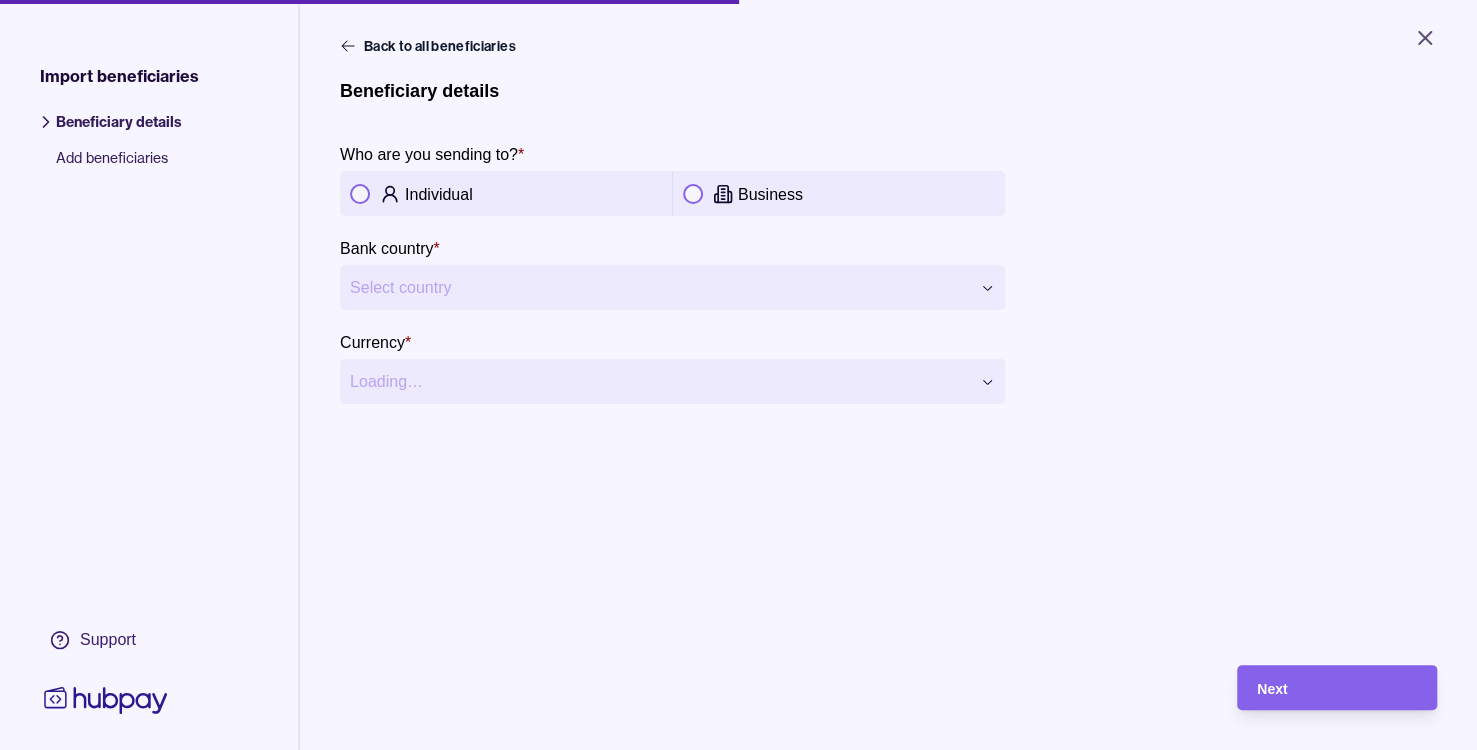click at bounding box center [360, 194] 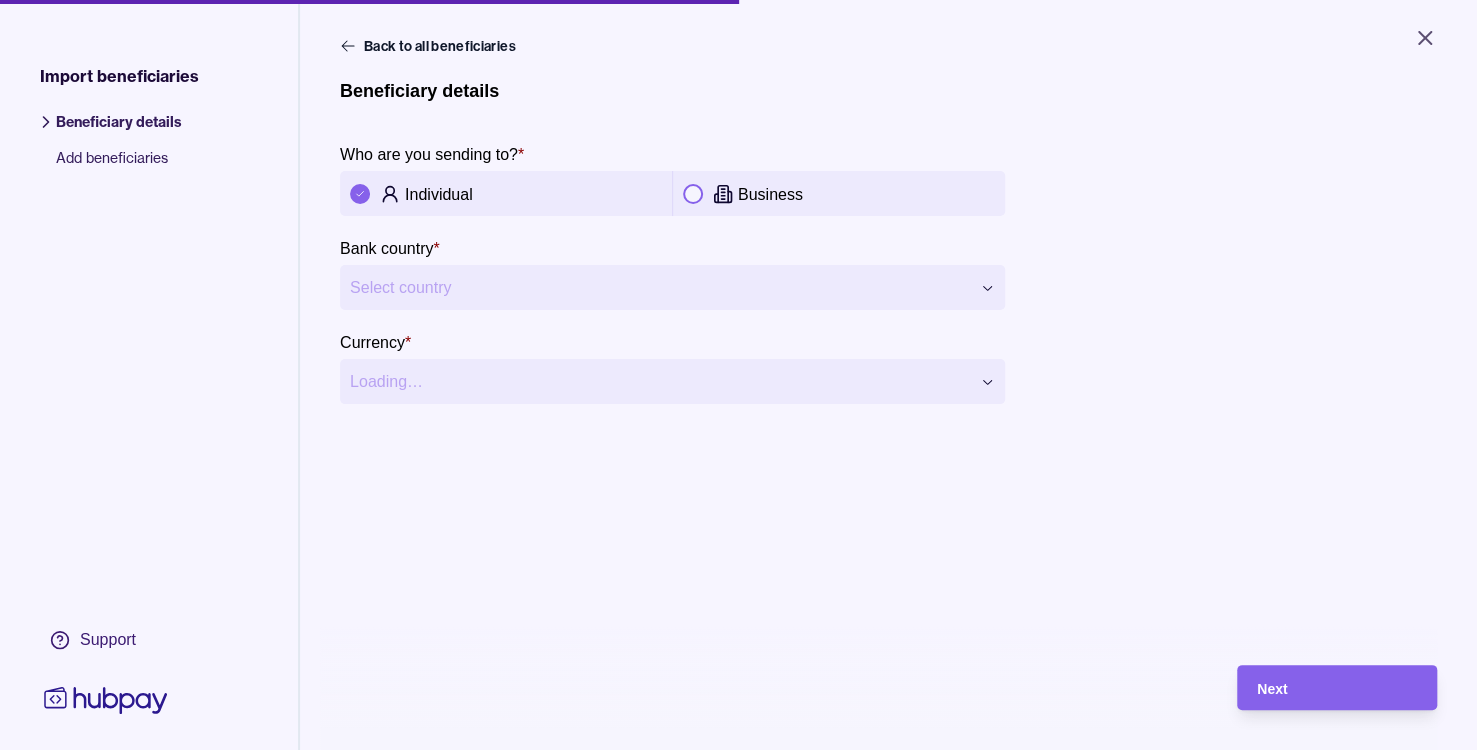click on "**********" at bounding box center (738, 375) 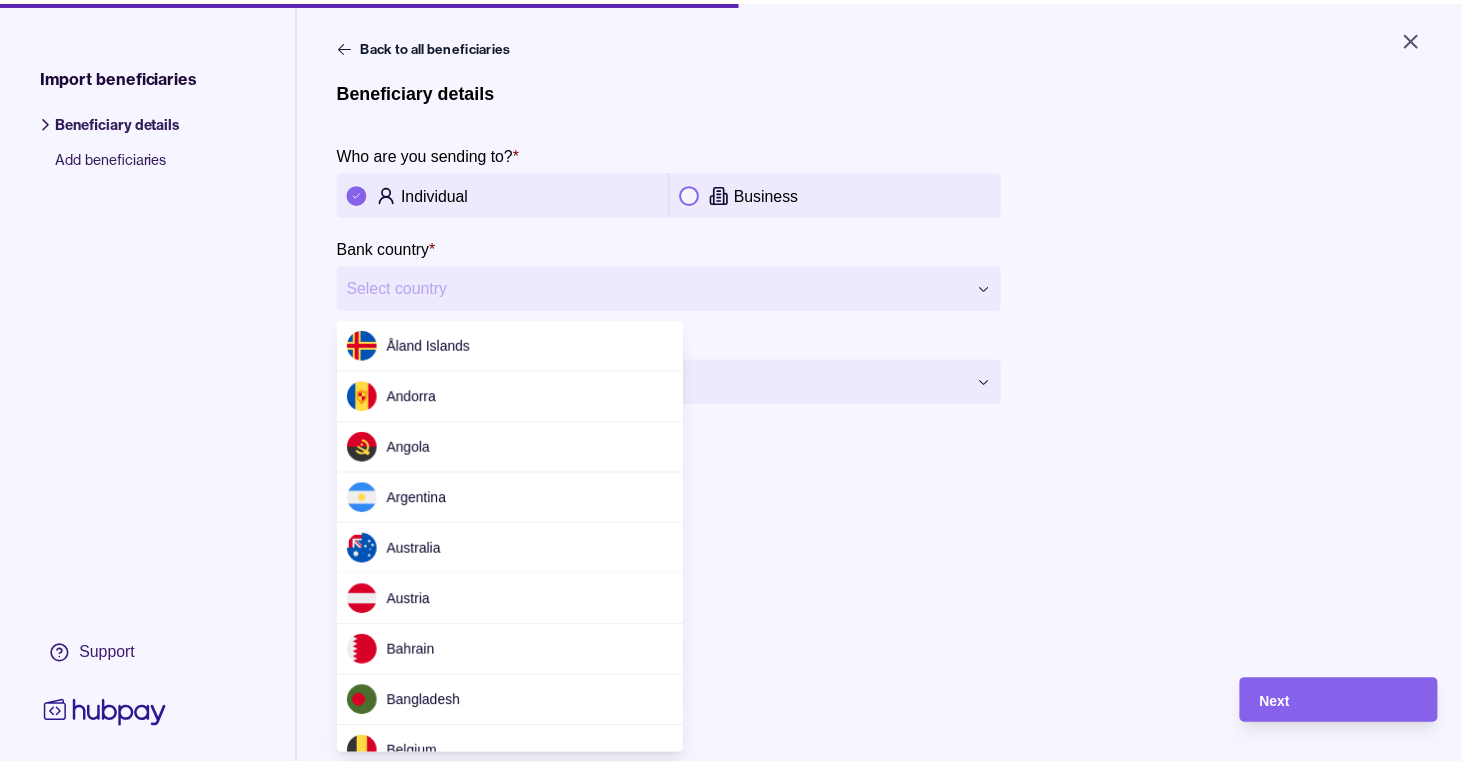 scroll, scrollTop: 4317, scrollLeft: 0, axis: vertical 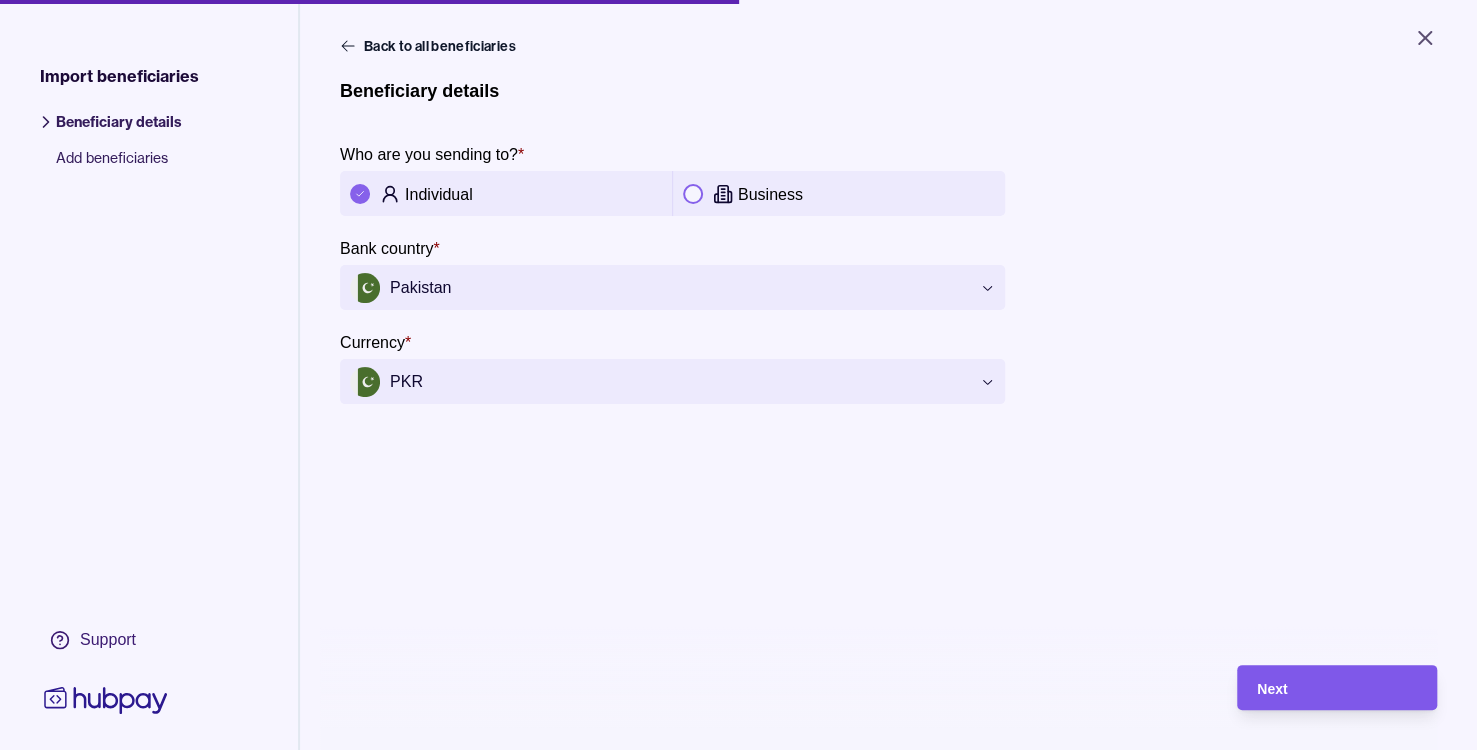 click on "Next" at bounding box center (1337, 688) 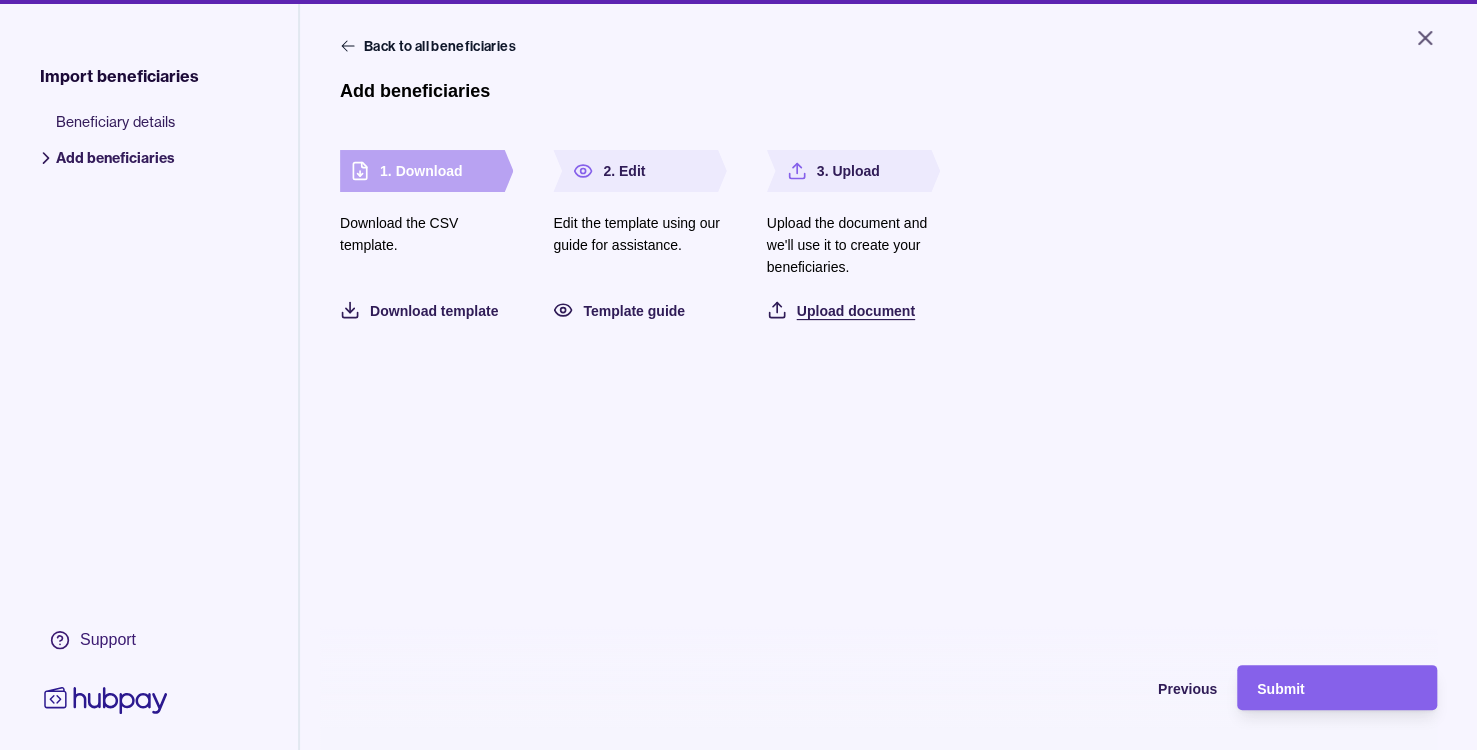 click on "Upload document" at bounding box center [856, 311] 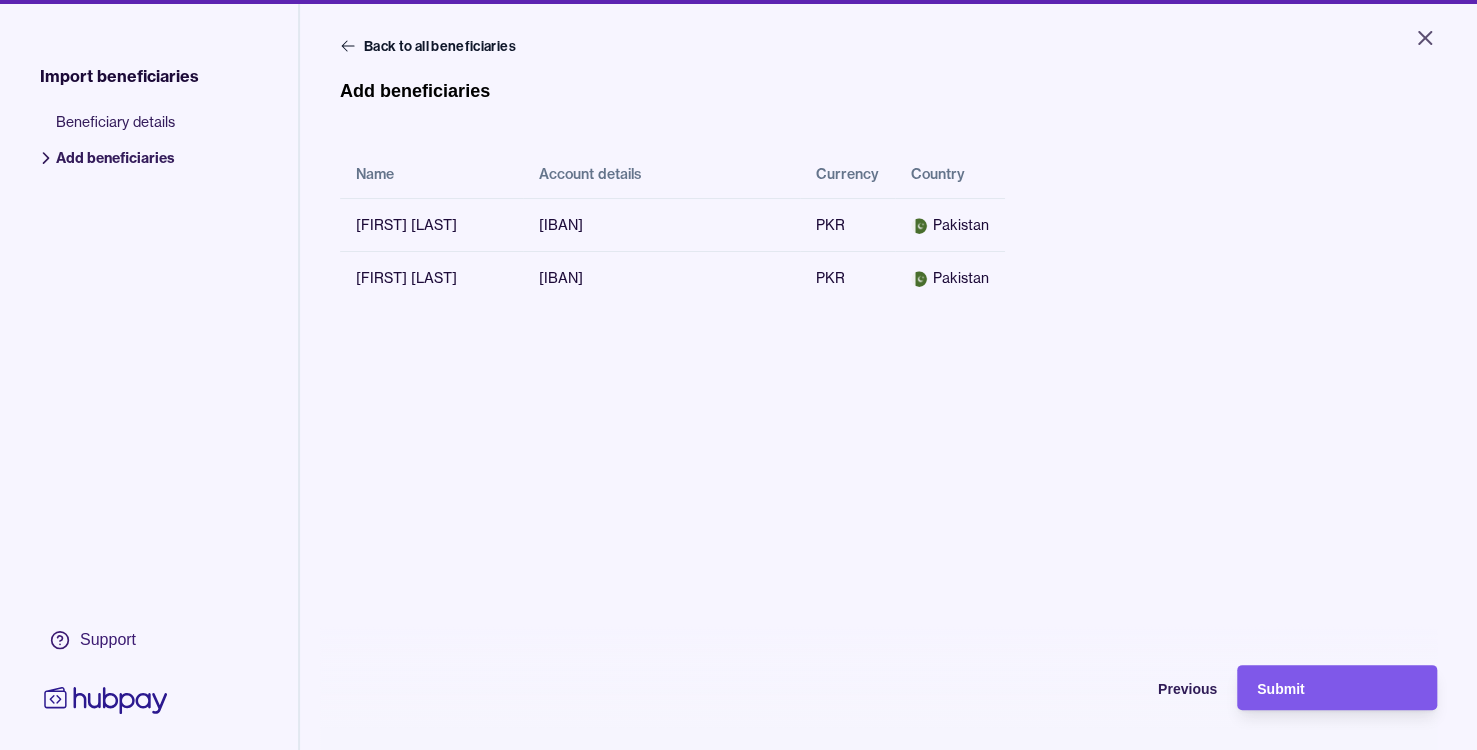 click on "Submit" at bounding box center (1337, 688) 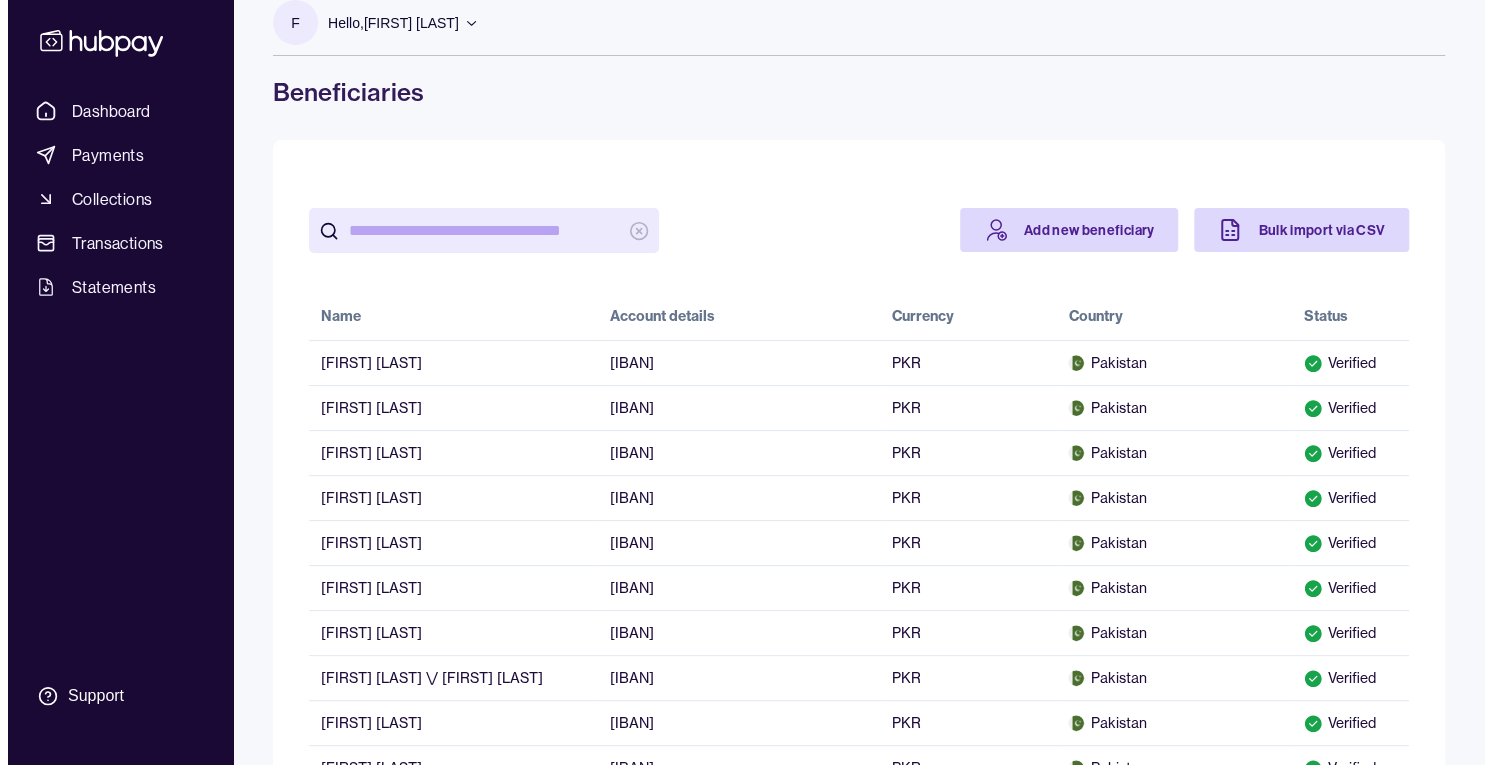 scroll, scrollTop: 0, scrollLeft: 0, axis: both 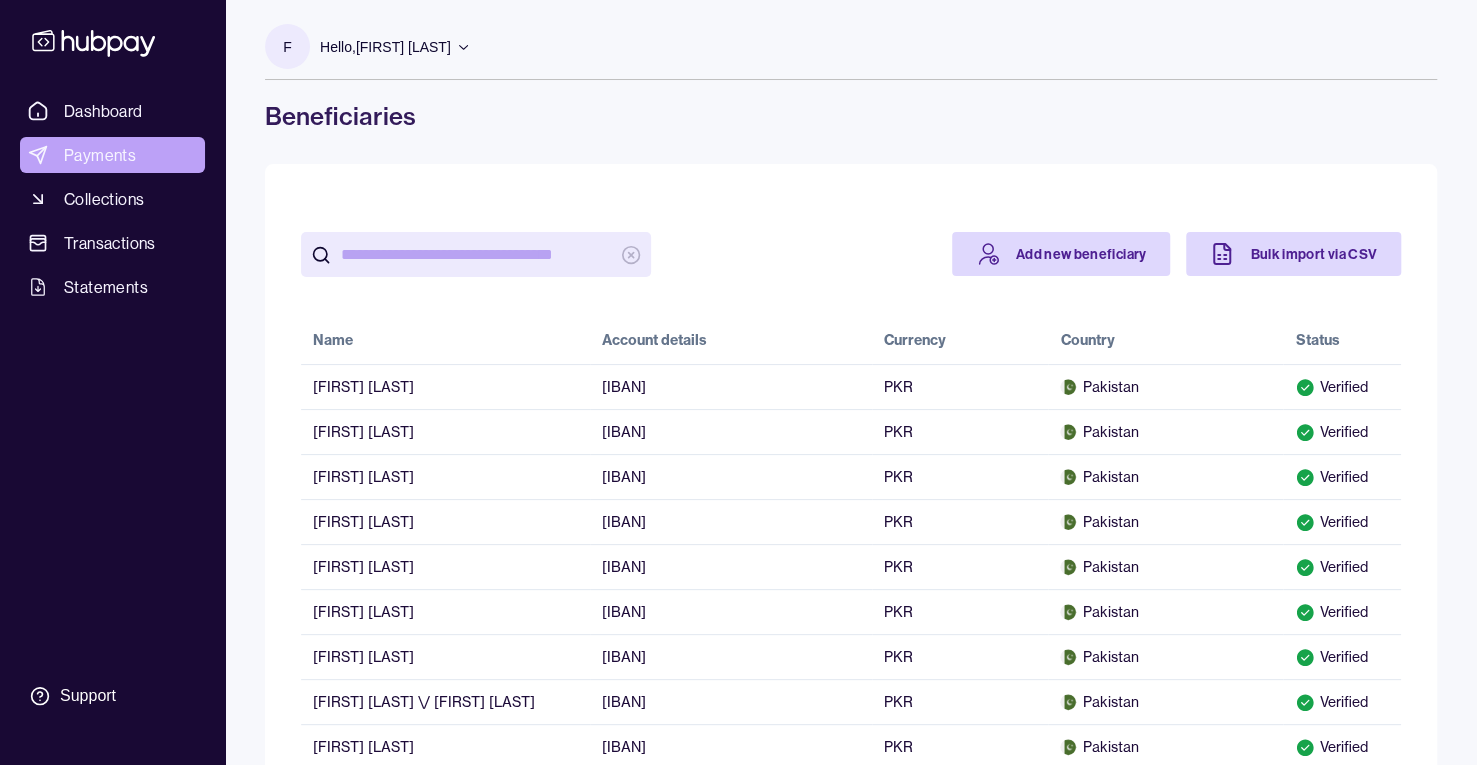 click on "Payments" at bounding box center [100, 155] 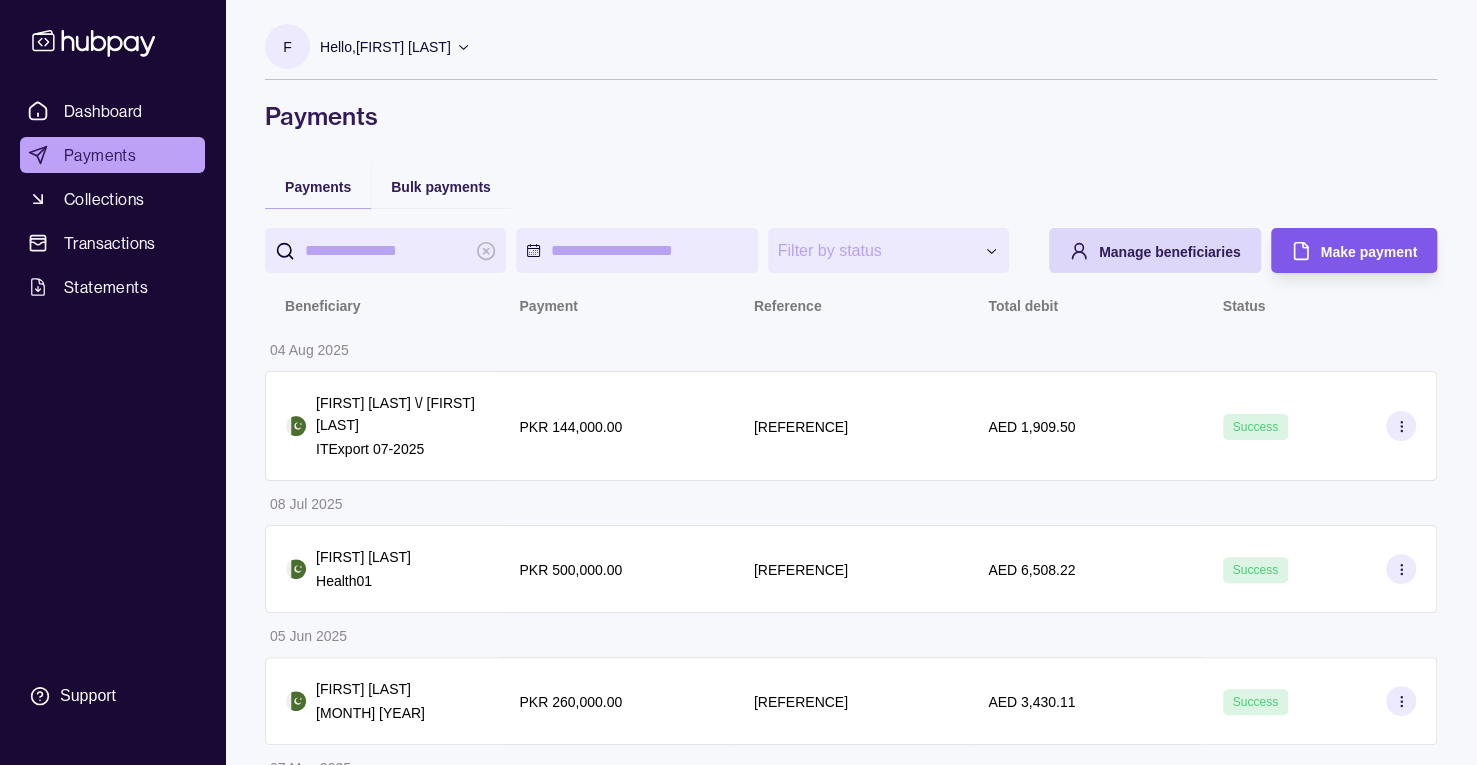 click on "Make payment" at bounding box center (1369, 252) 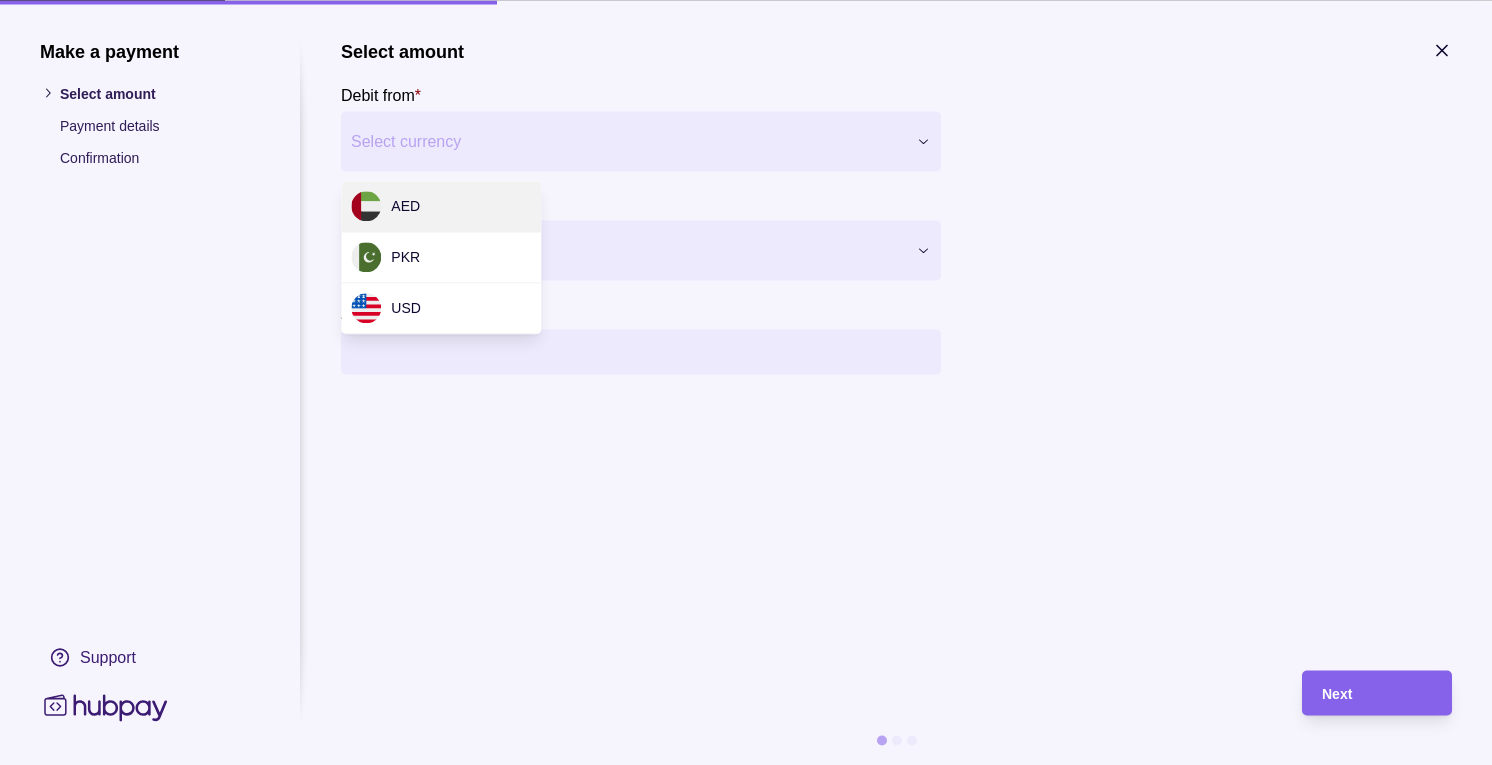 click on "Make a payment Select amount Payment details Confirmation Support Select amount Debit from  * Select currency *** *** *** Pay to  * Select beneficiary Amount  * Payment method  * Select payment method Fee currency  * Select fee currency Next" at bounding box center [738, 1051] 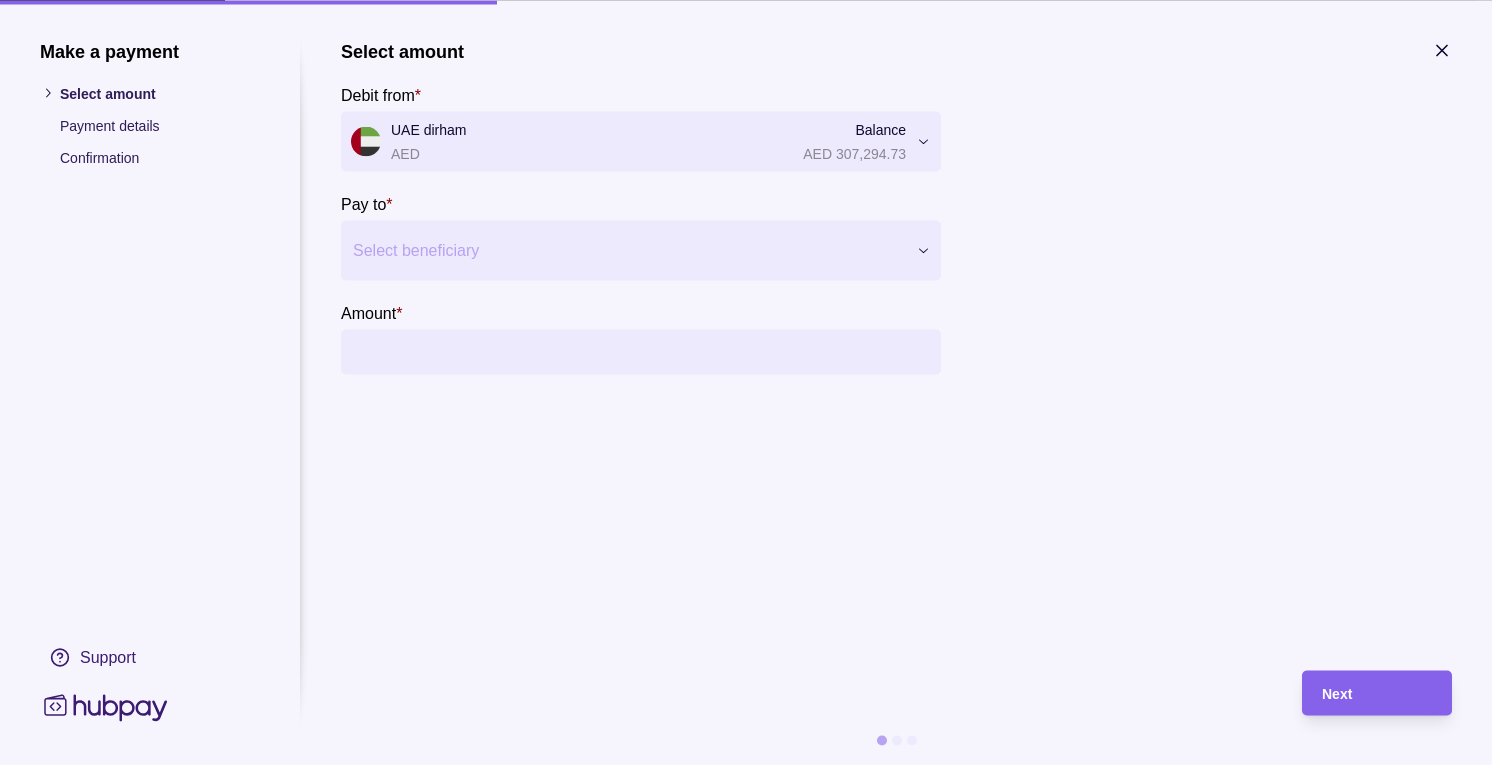 click on "Select beneficiary" at bounding box center (641, 250) 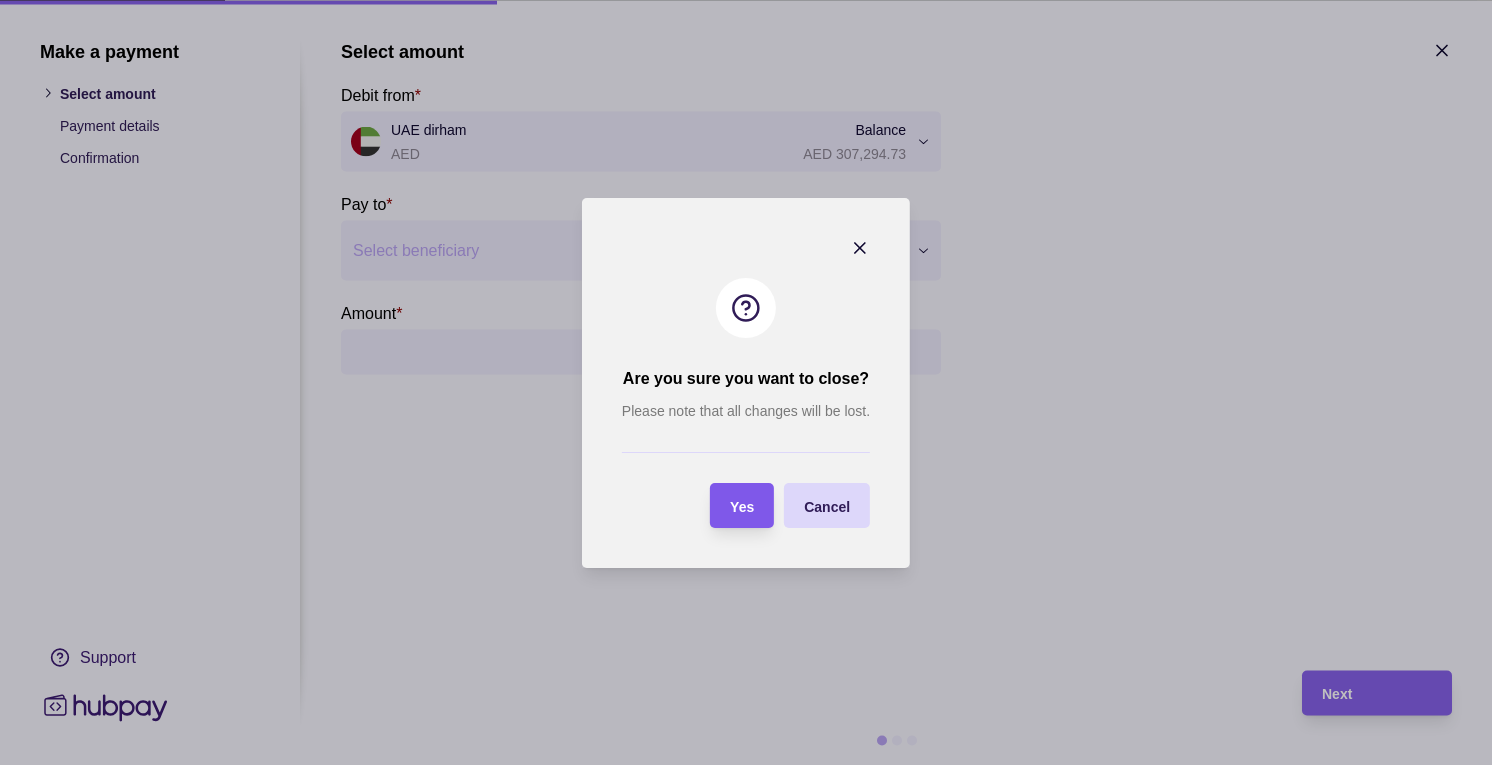 click on "Yes" at bounding box center (742, 505) 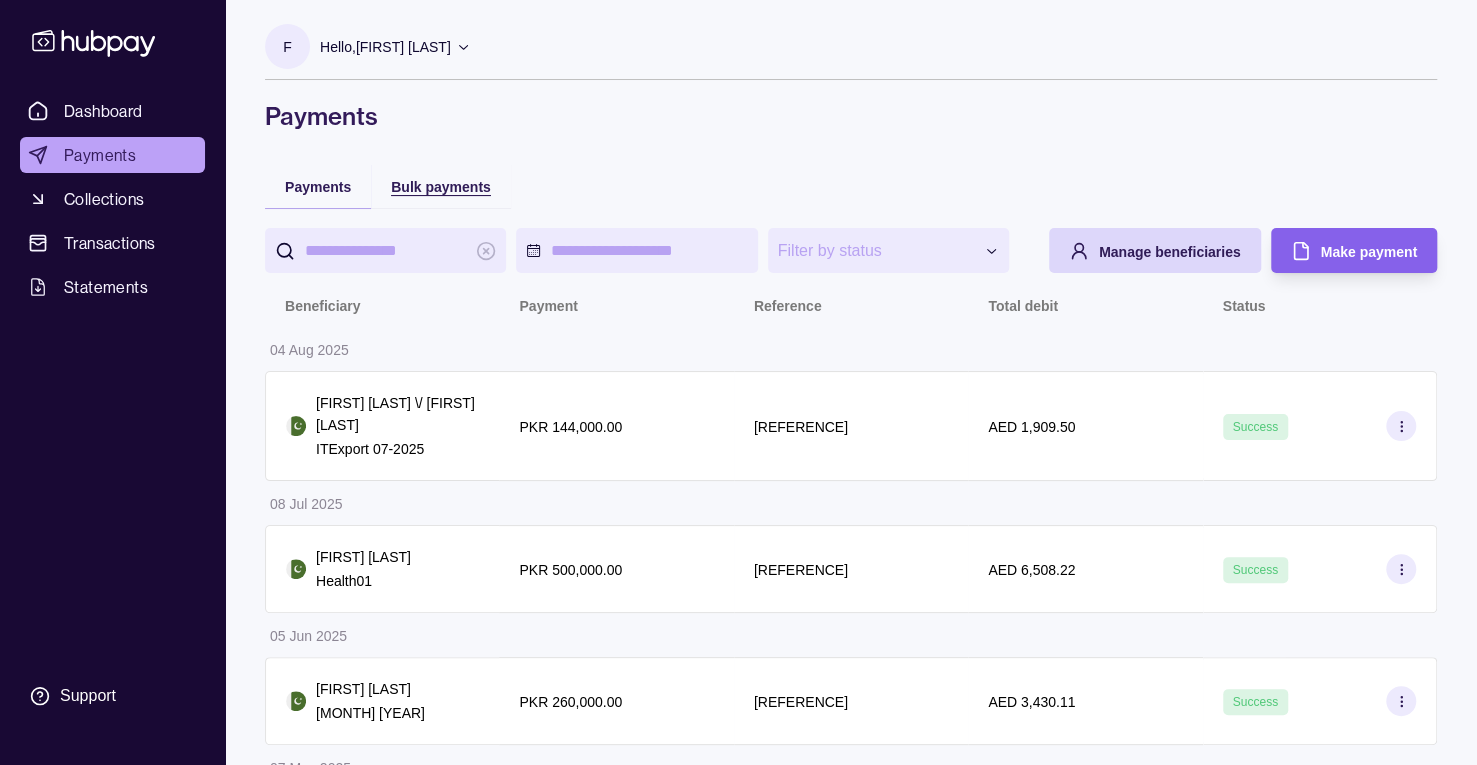 click on "Bulk payments" at bounding box center [441, 187] 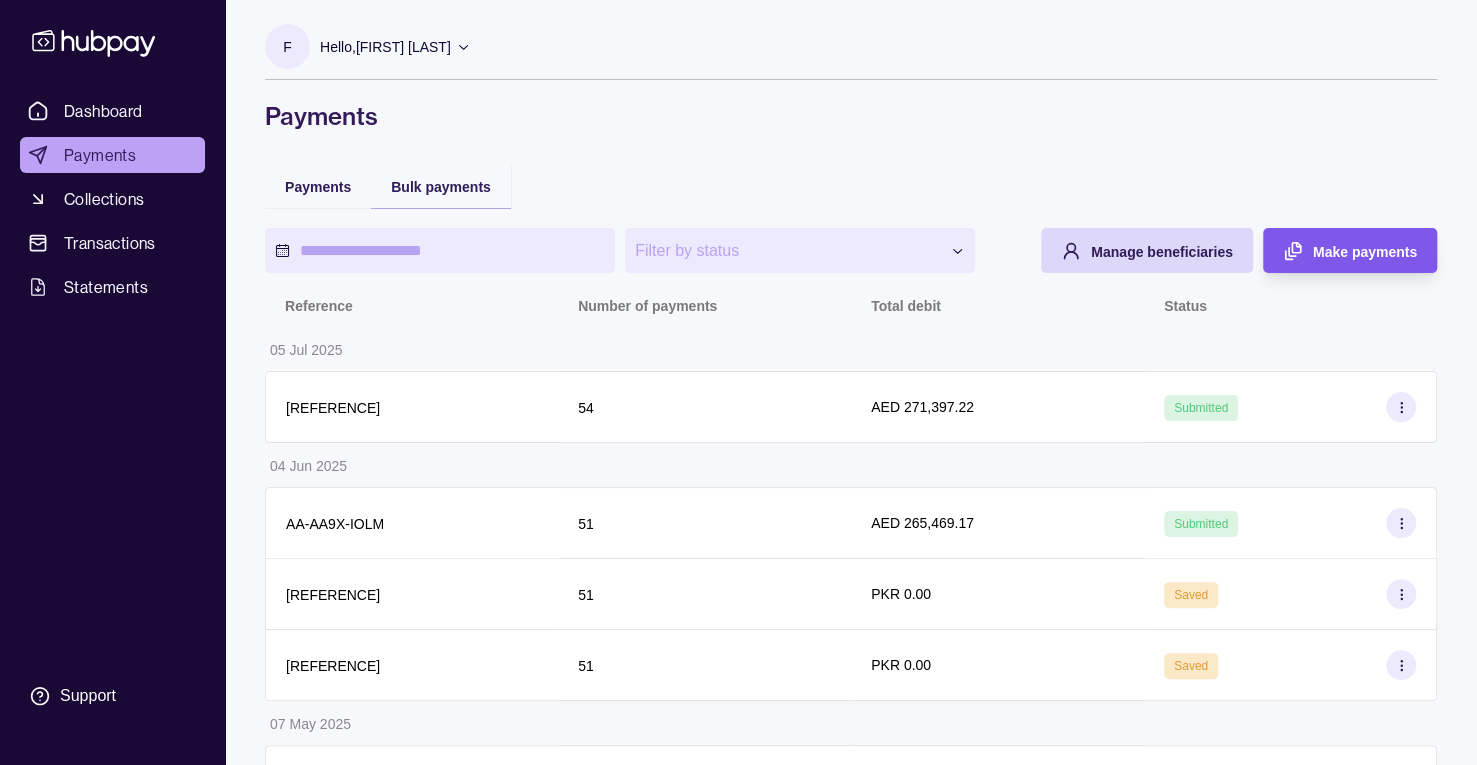 click on "Make payments" at bounding box center (1365, 252) 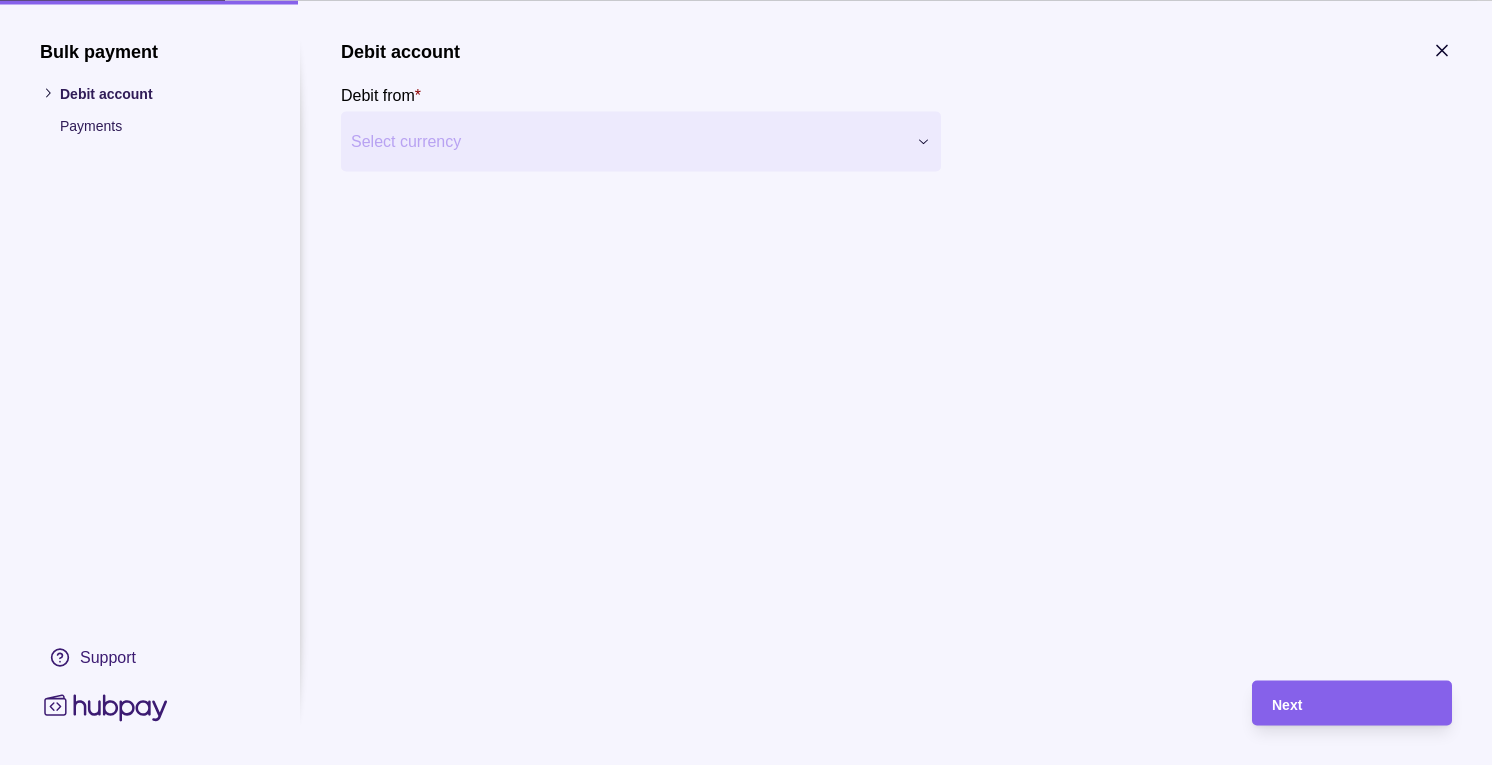 click on "Bulk payment Debit account Payments Support Debit account Debit from  * Select currency *** *** *** Next" at bounding box center (738, 1488) 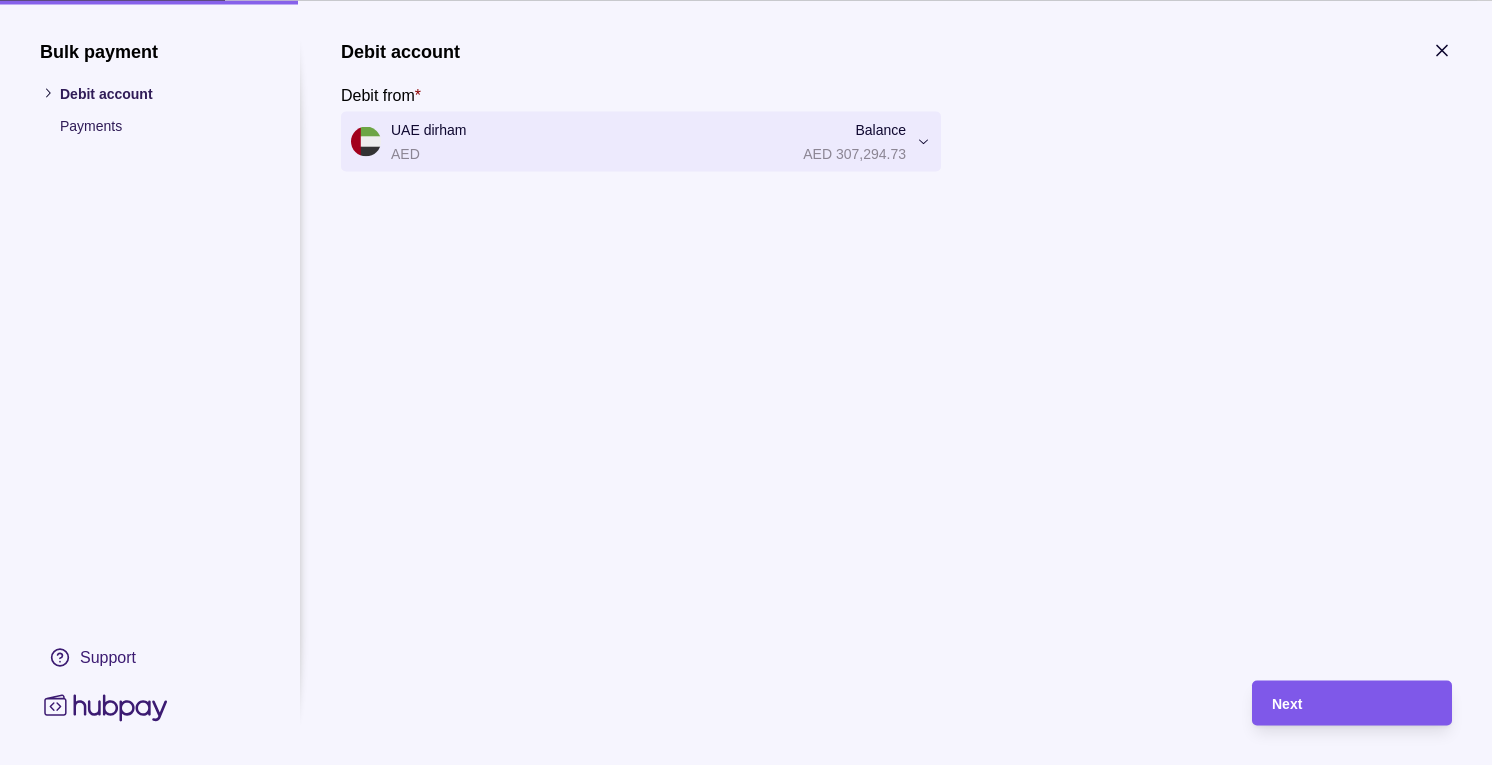 click on "Next" at bounding box center (1287, 704) 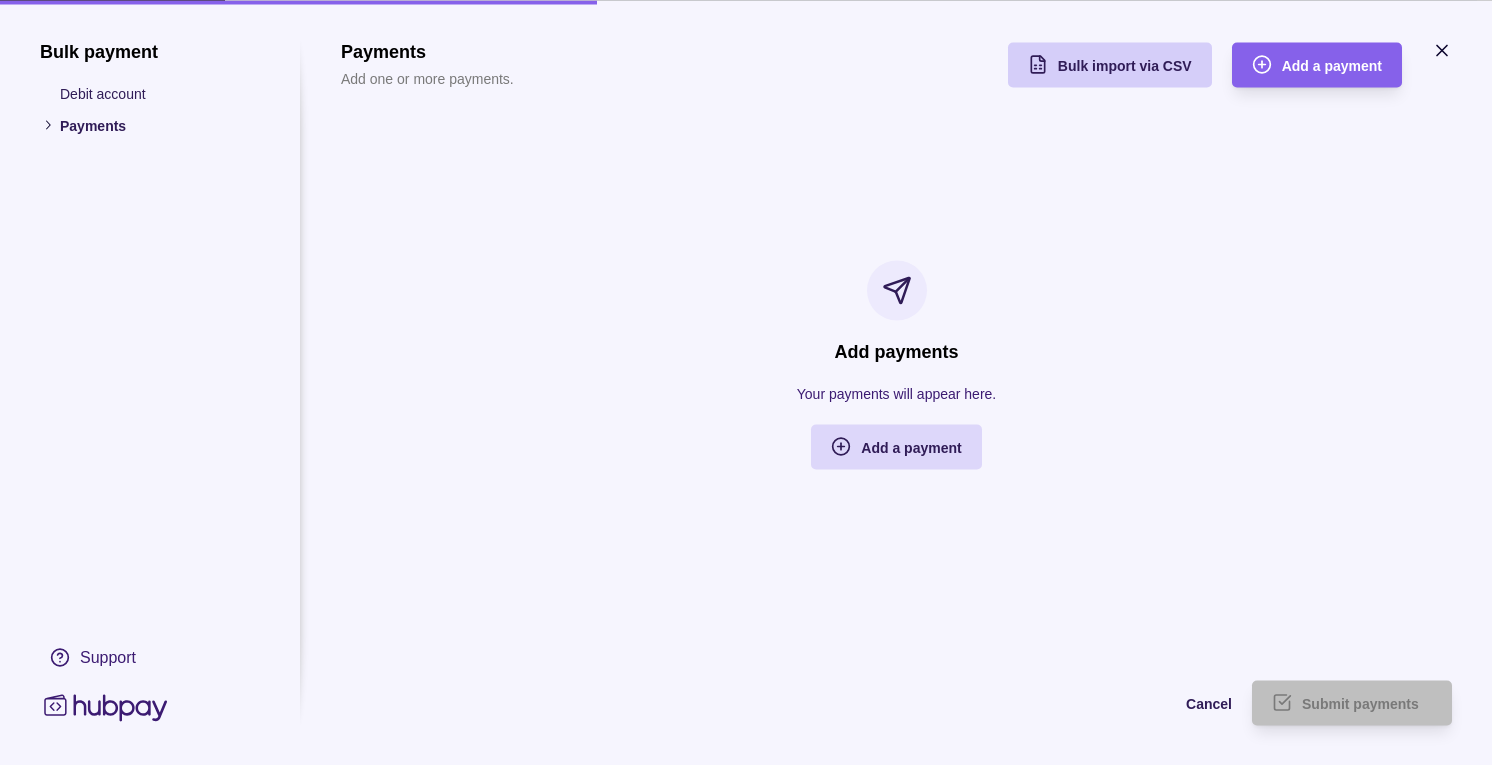 click on "Bulk import via CSV" at bounding box center (1125, 65) 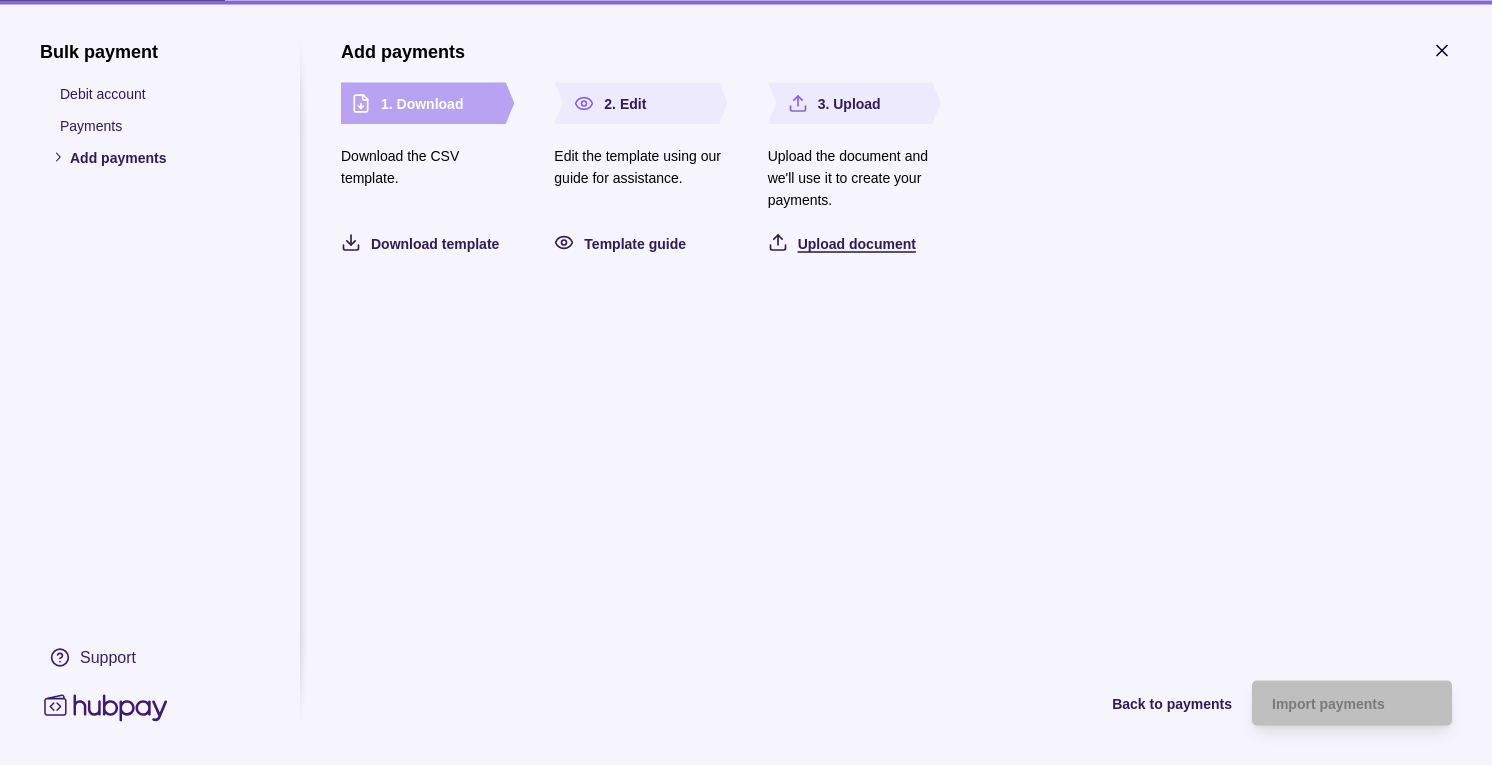 click on "Upload document" at bounding box center [857, 243] 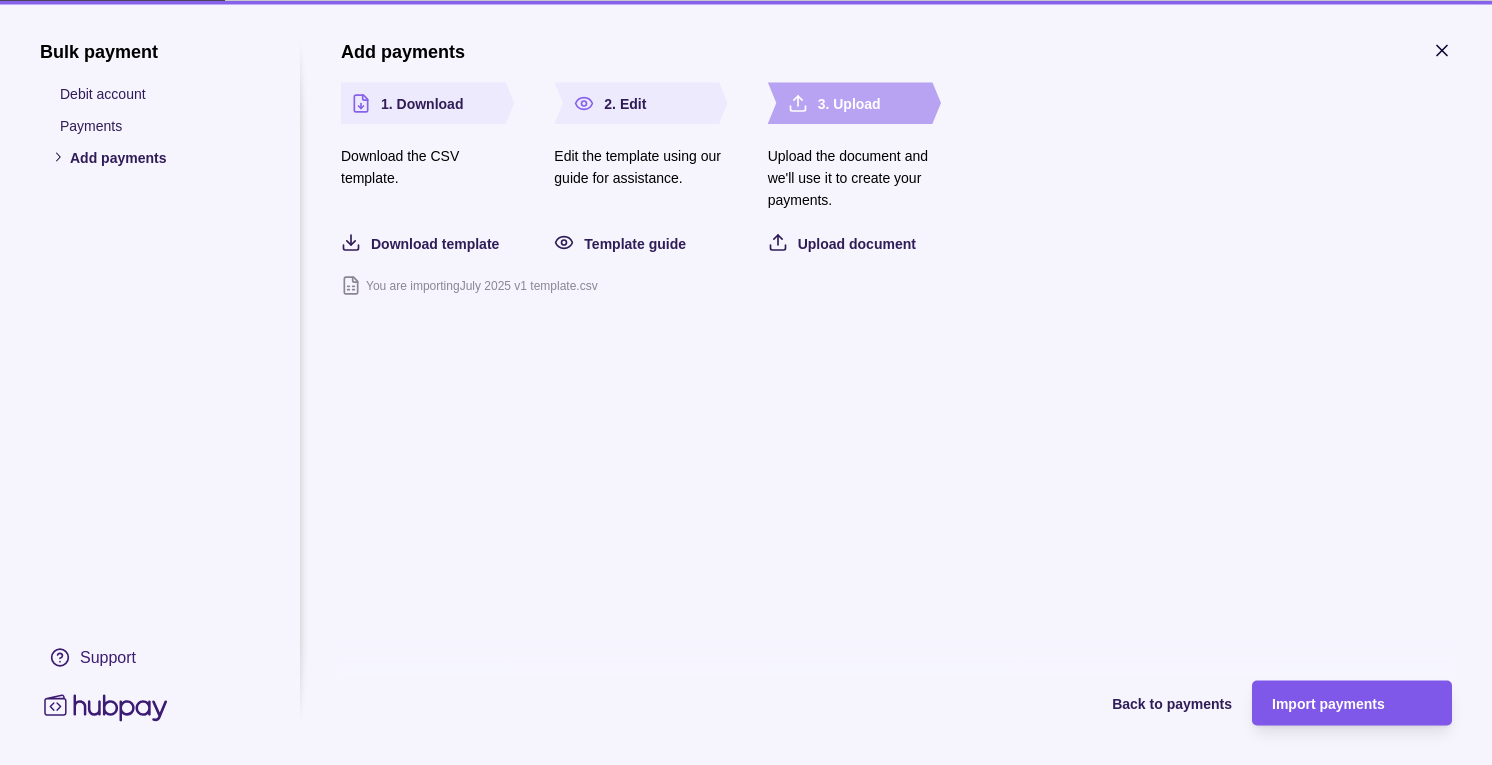 click on "Import payments" at bounding box center [1328, 704] 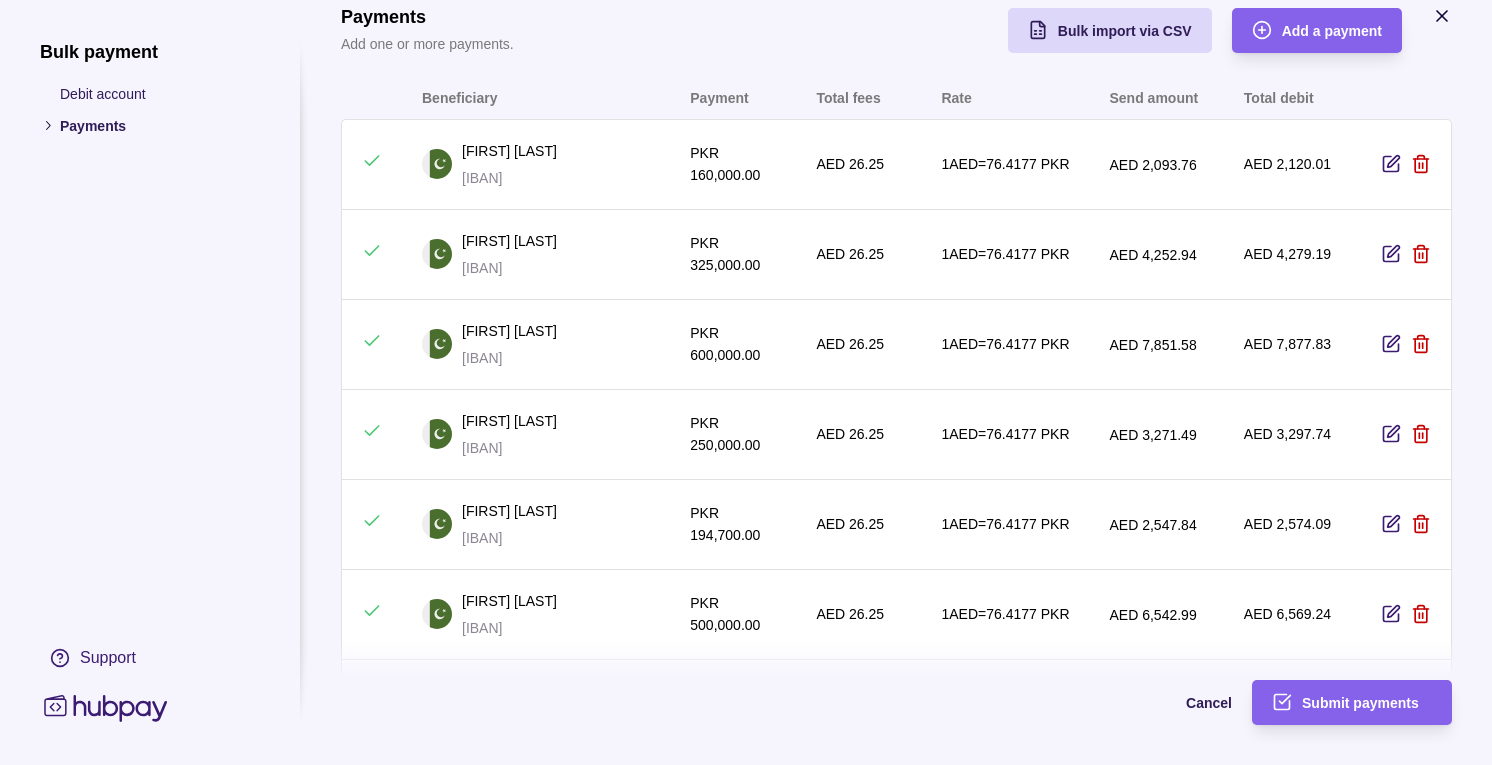 scroll, scrollTop: 0, scrollLeft: 0, axis: both 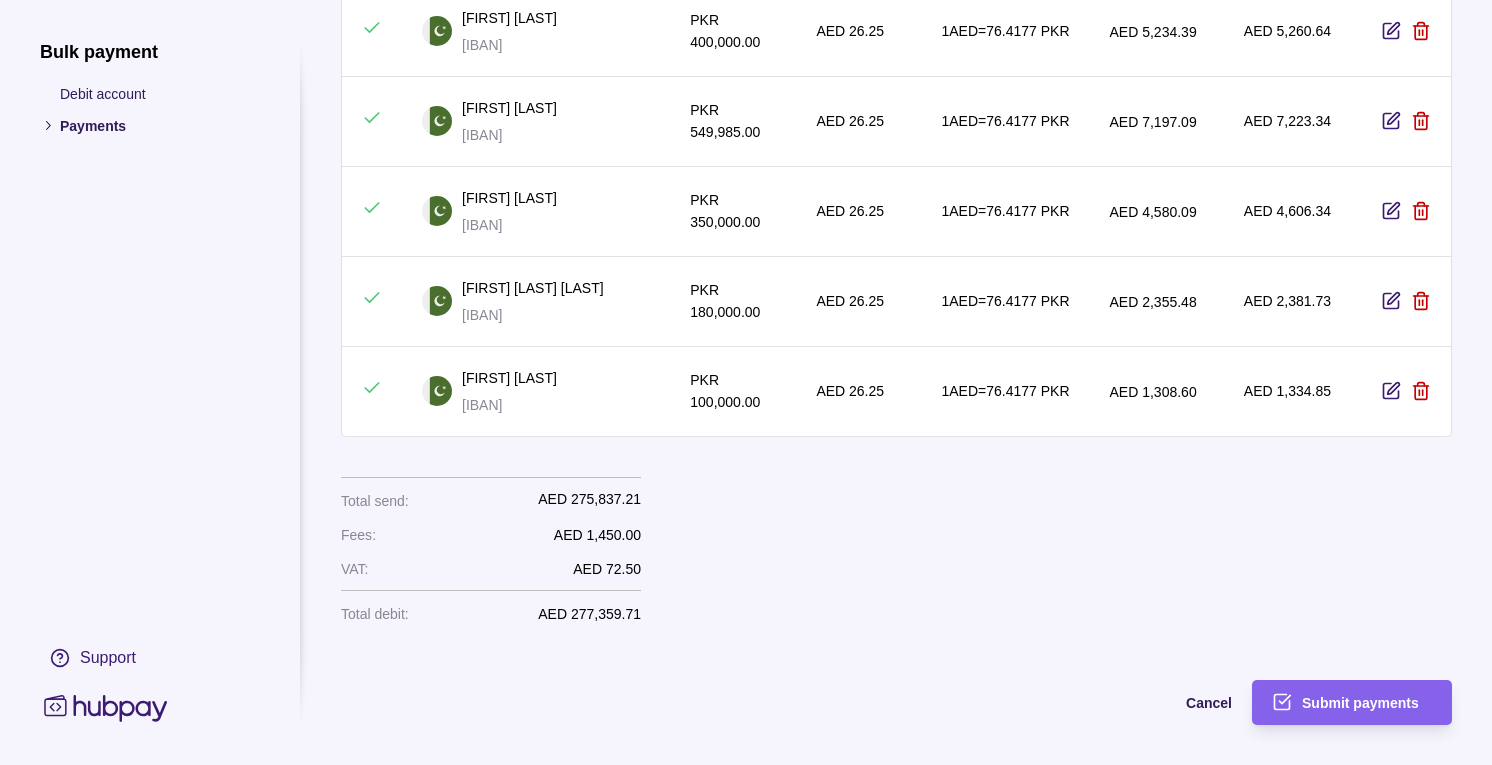 click on "Cancel Submit payments" at bounding box center (896, 702) 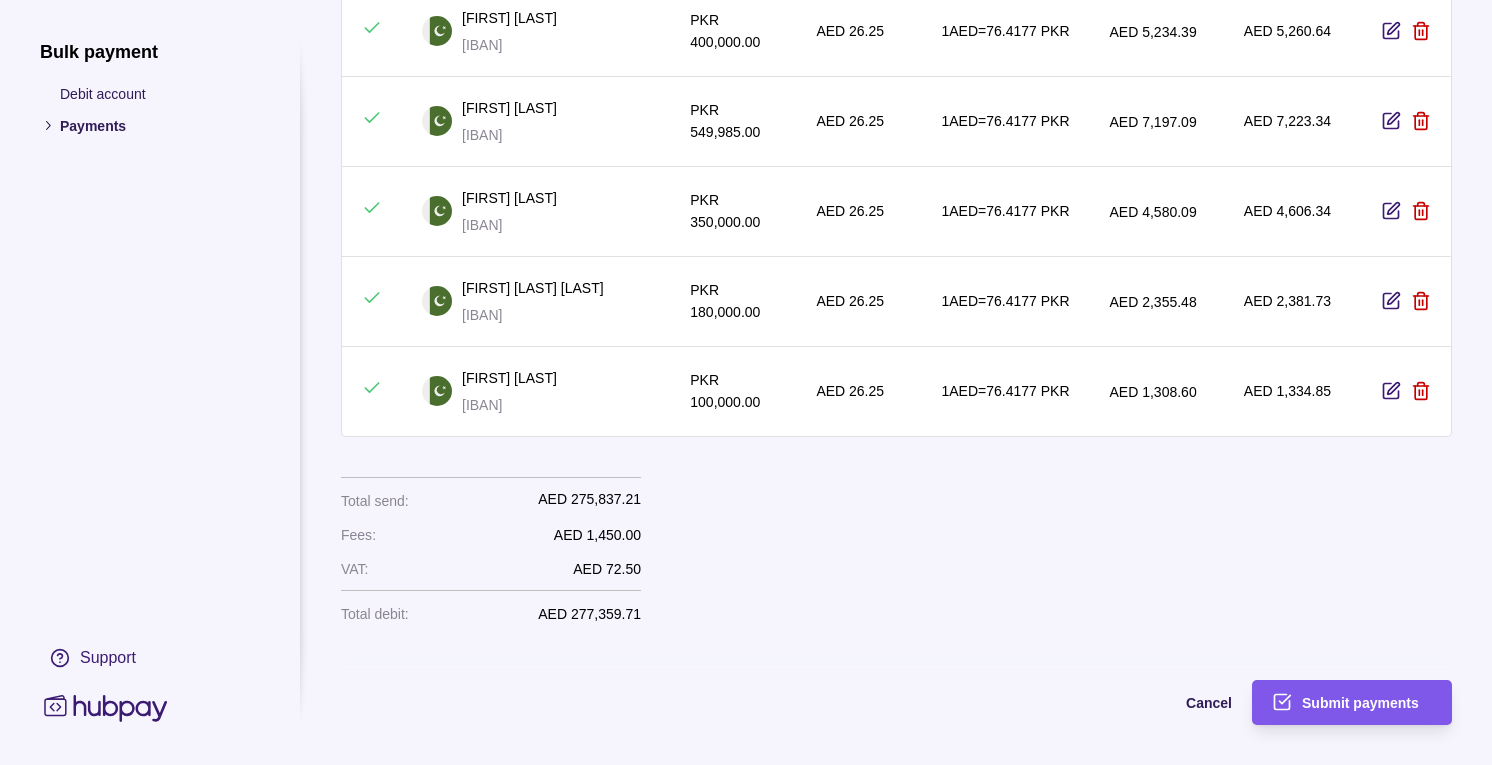 click on "Submit payments" at bounding box center (1337, 702) 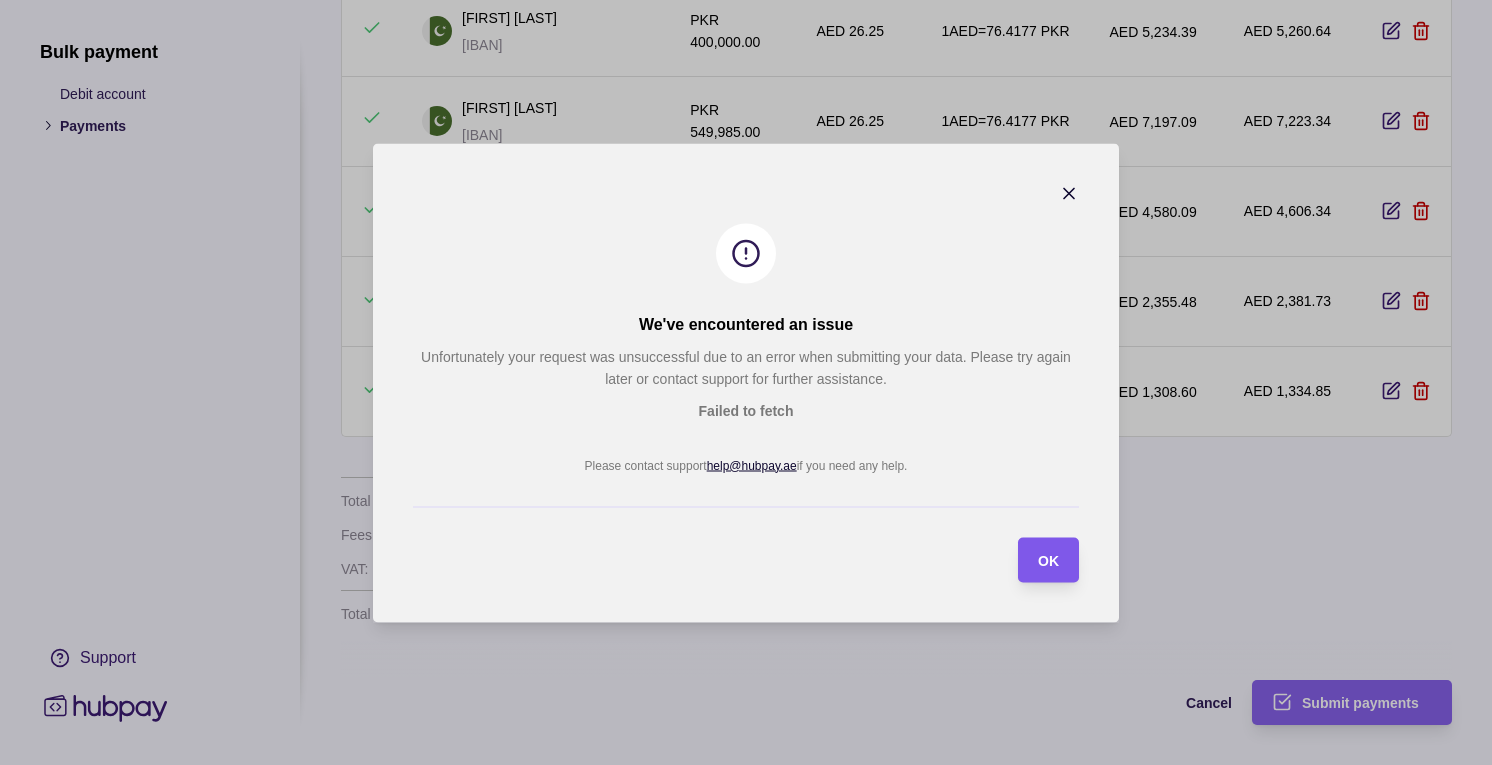 click on "OK" at bounding box center (1048, 559) 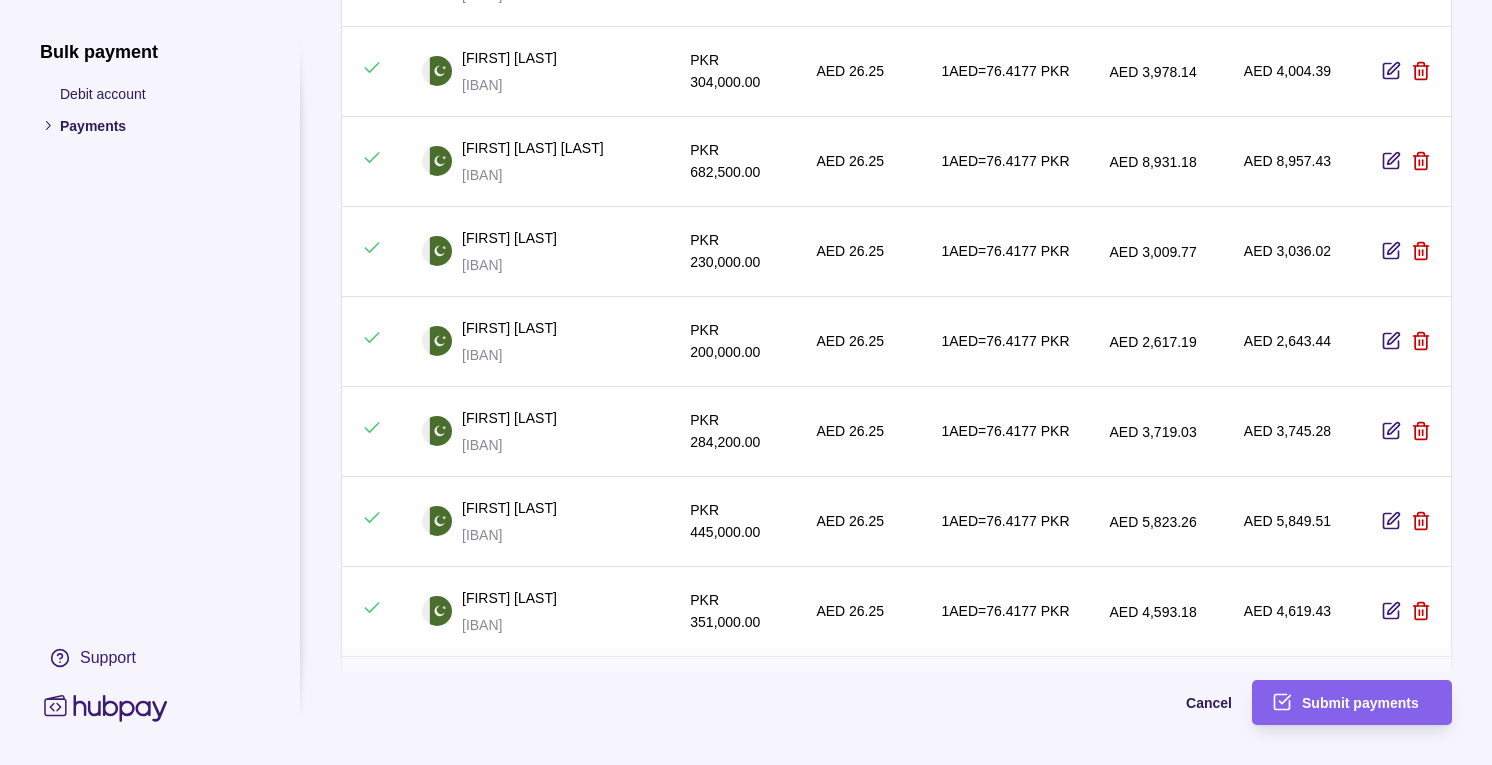 scroll, scrollTop: 0, scrollLeft: 0, axis: both 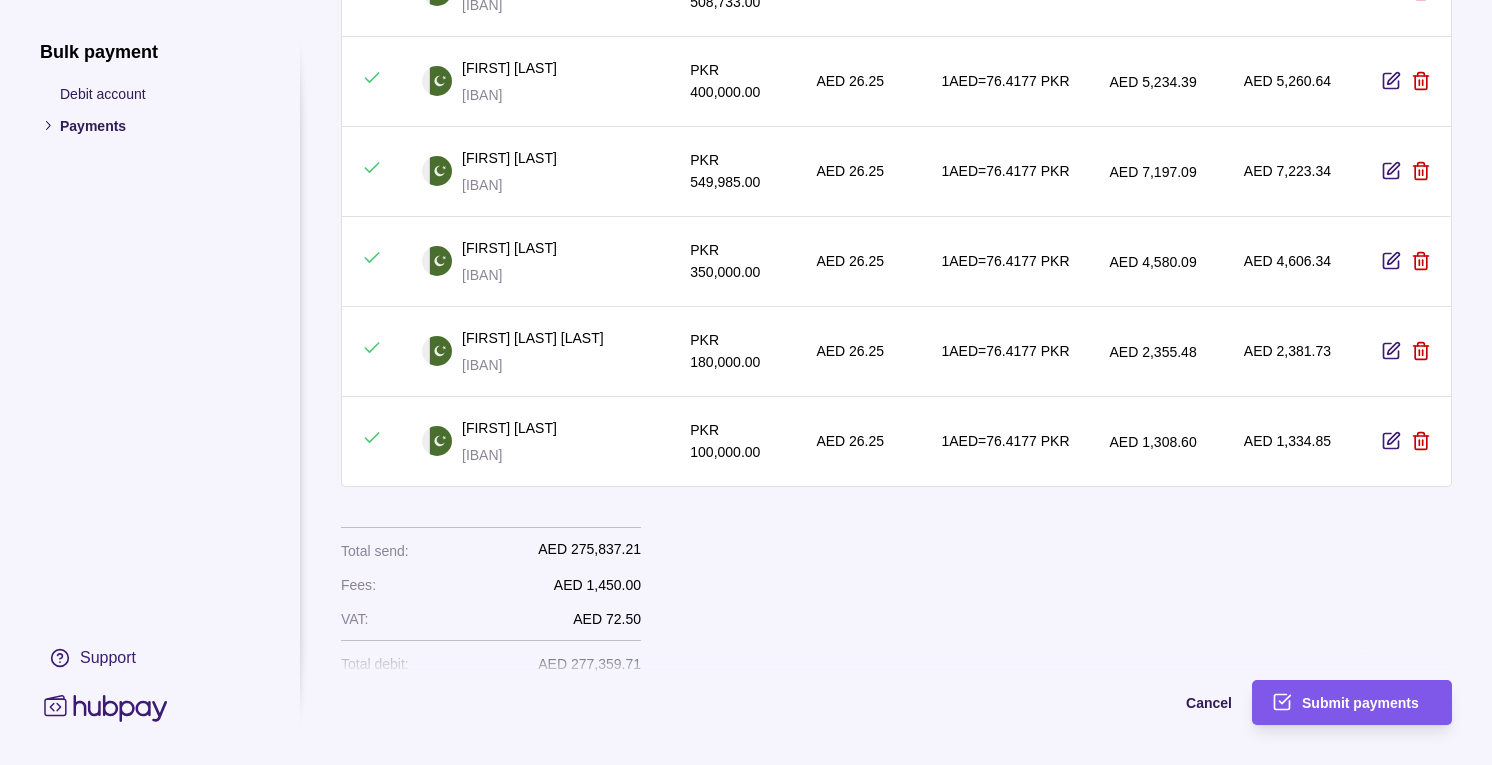 click on "Submit payments" at bounding box center (1360, 704) 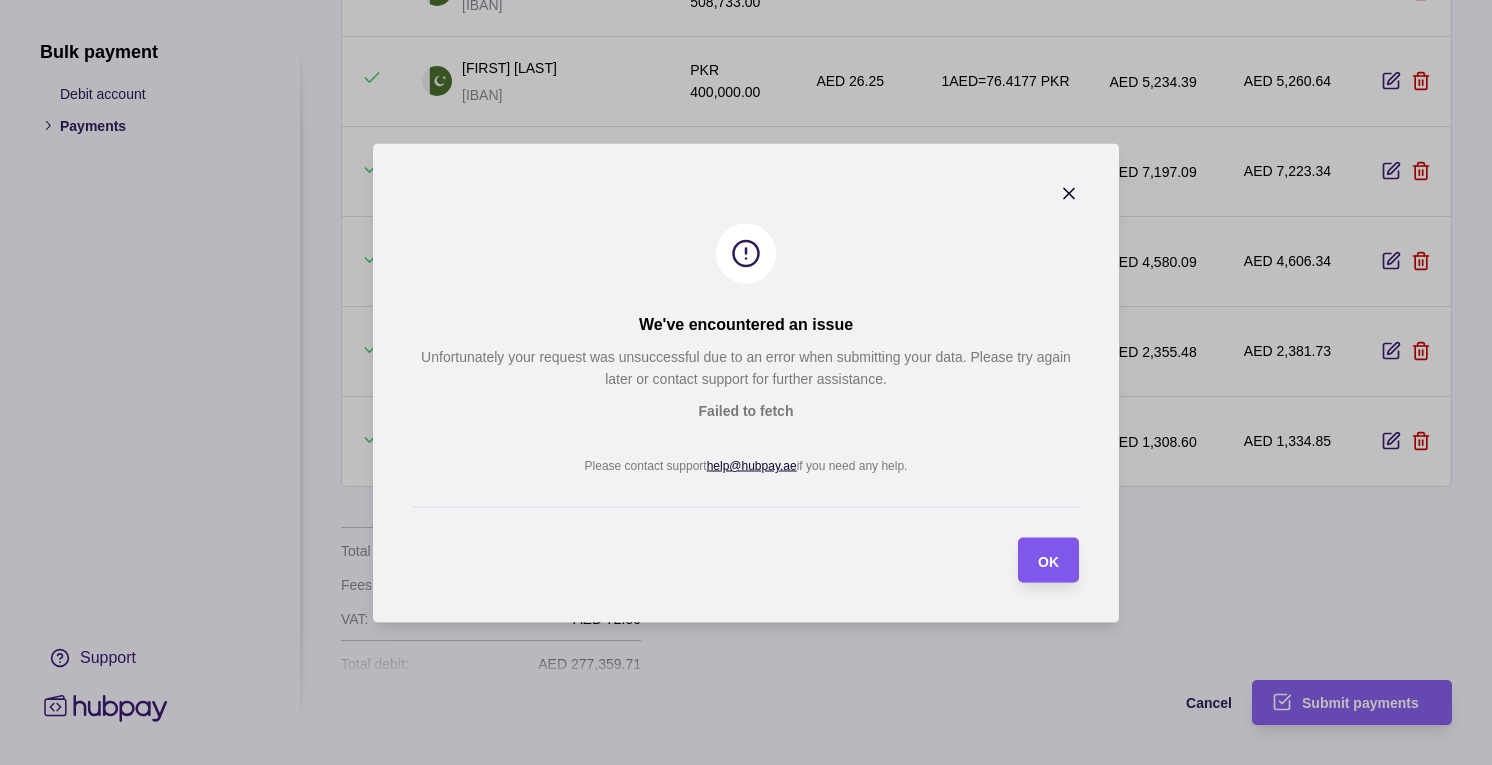 click on "OK" at bounding box center [1048, 561] 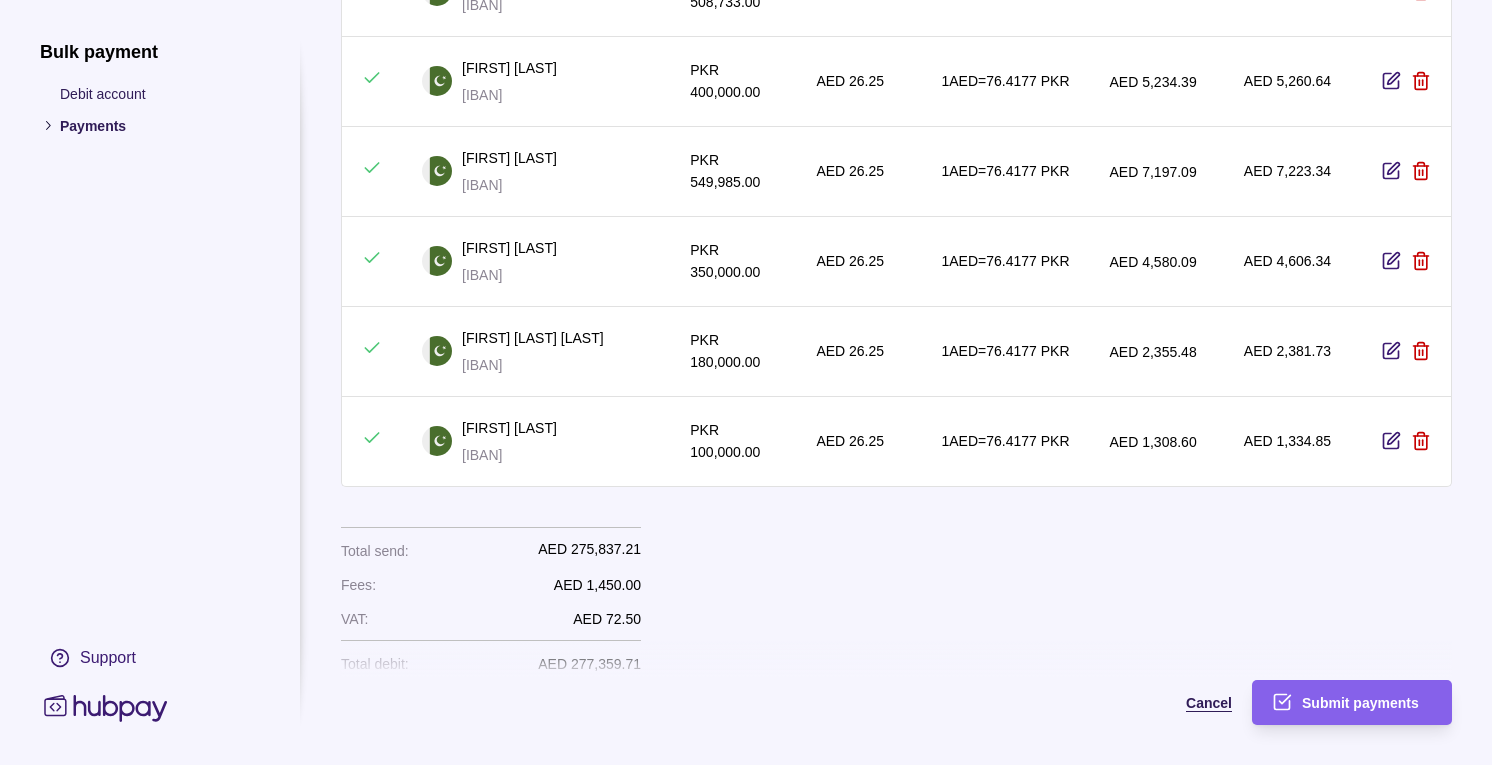 click on "Cancel" at bounding box center [1117, 702] 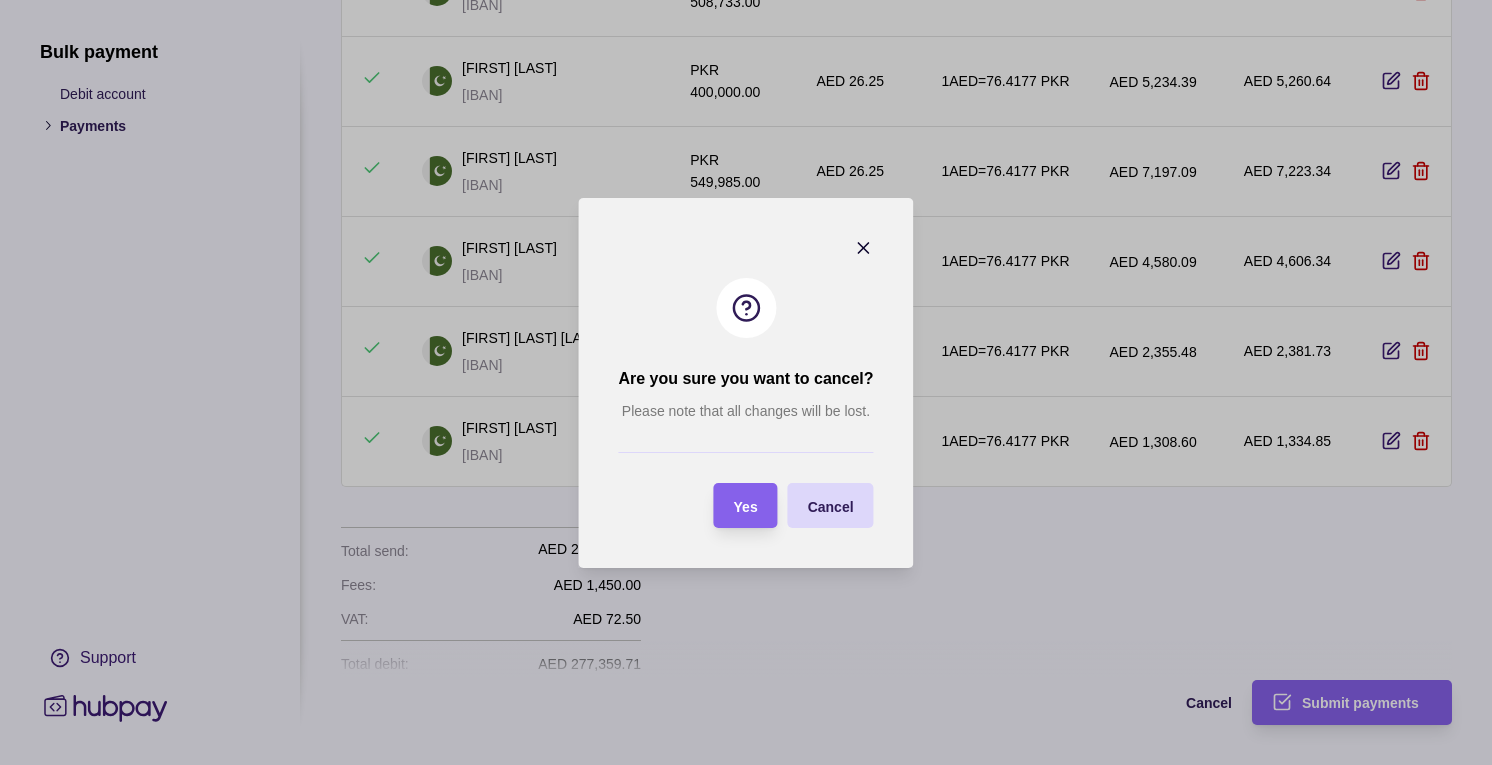 click on "Yes" at bounding box center (746, 505) 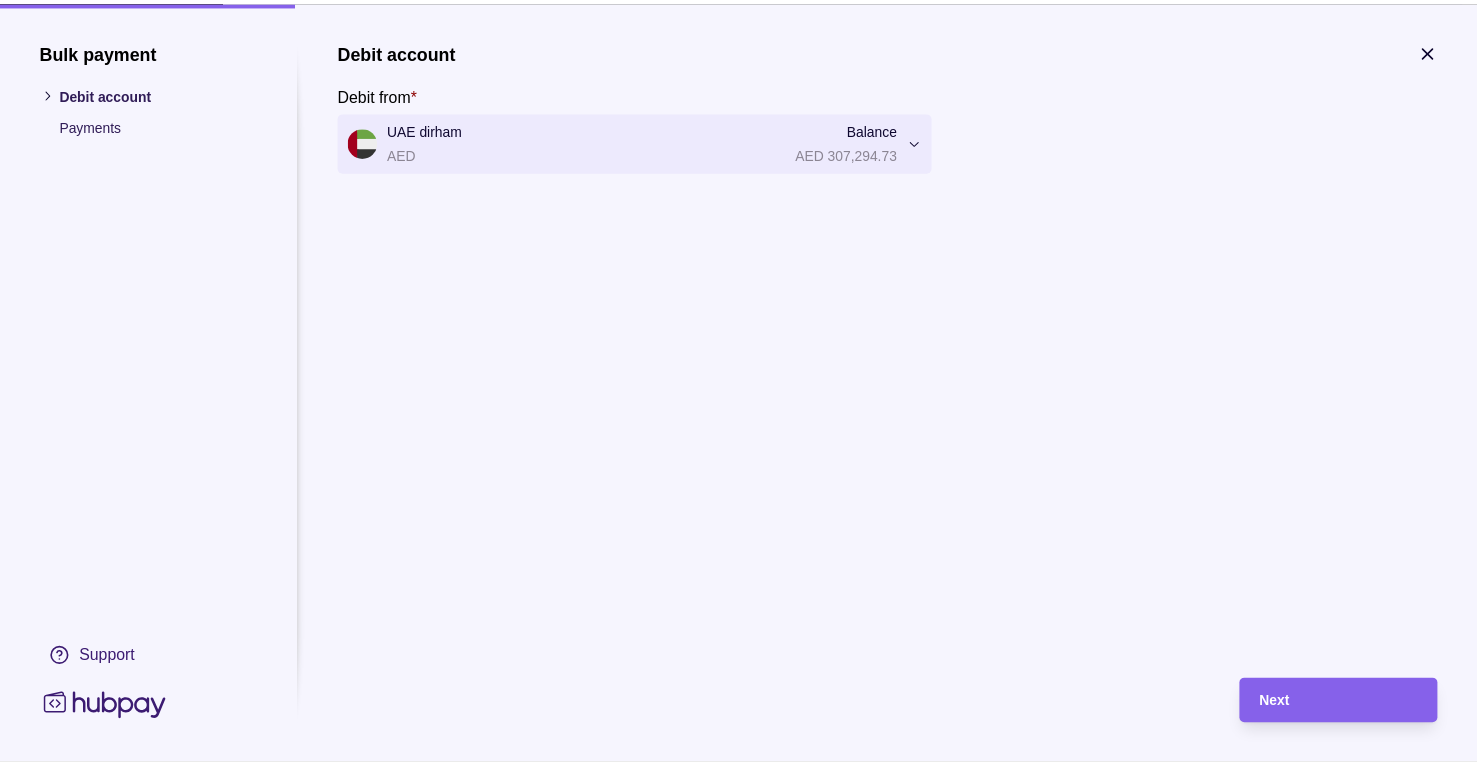 scroll, scrollTop: 0, scrollLeft: 0, axis: both 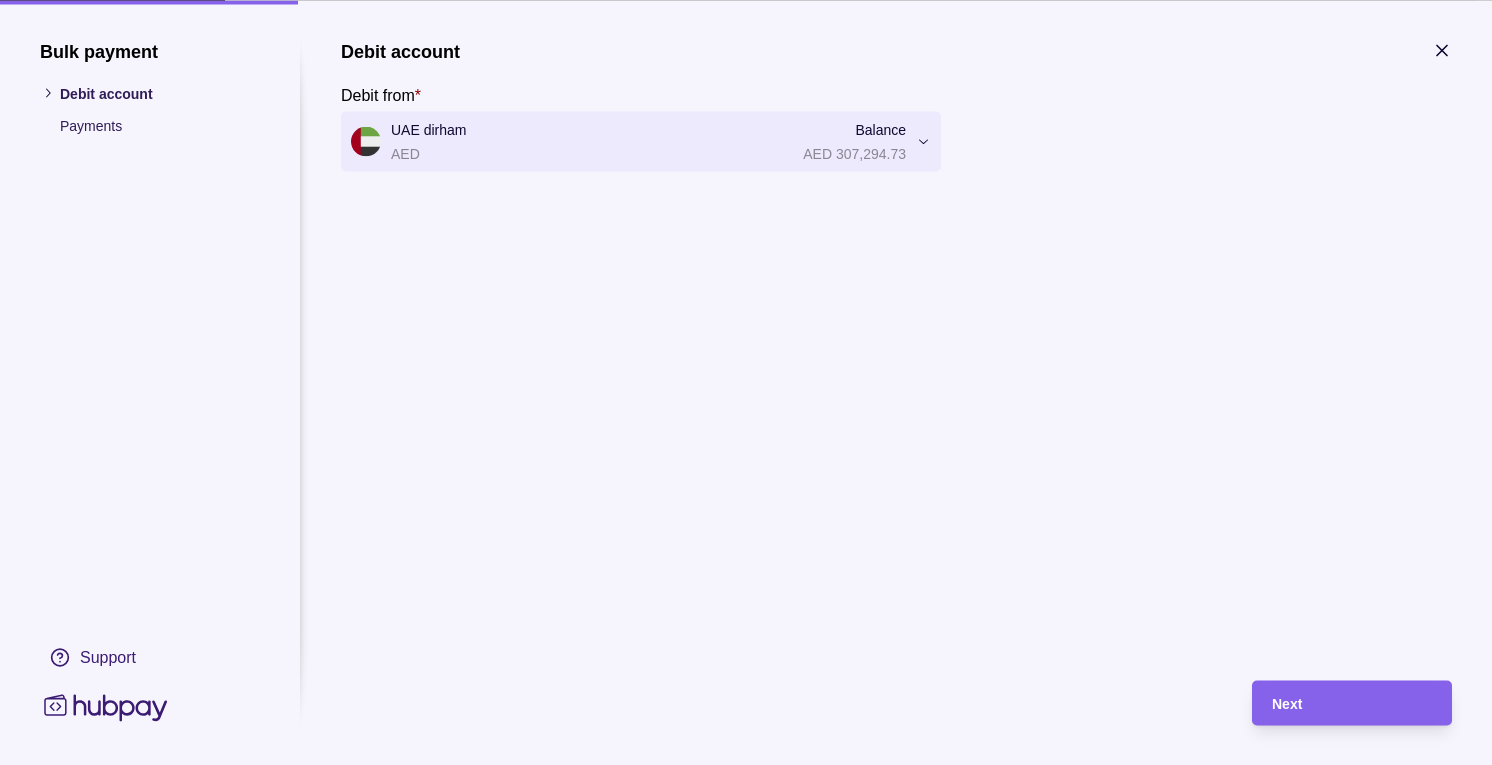 click 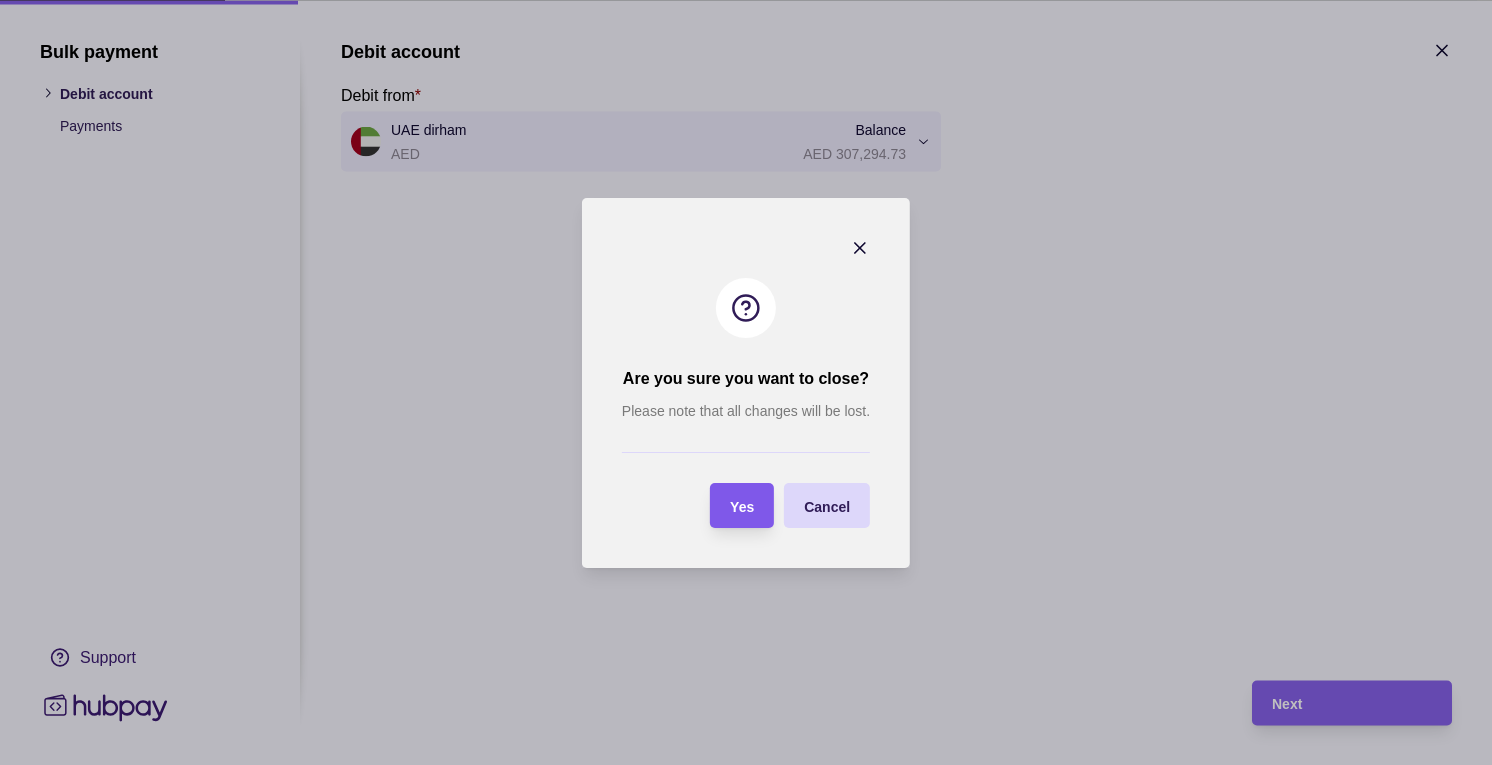 click on "Yes" at bounding box center (742, 506) 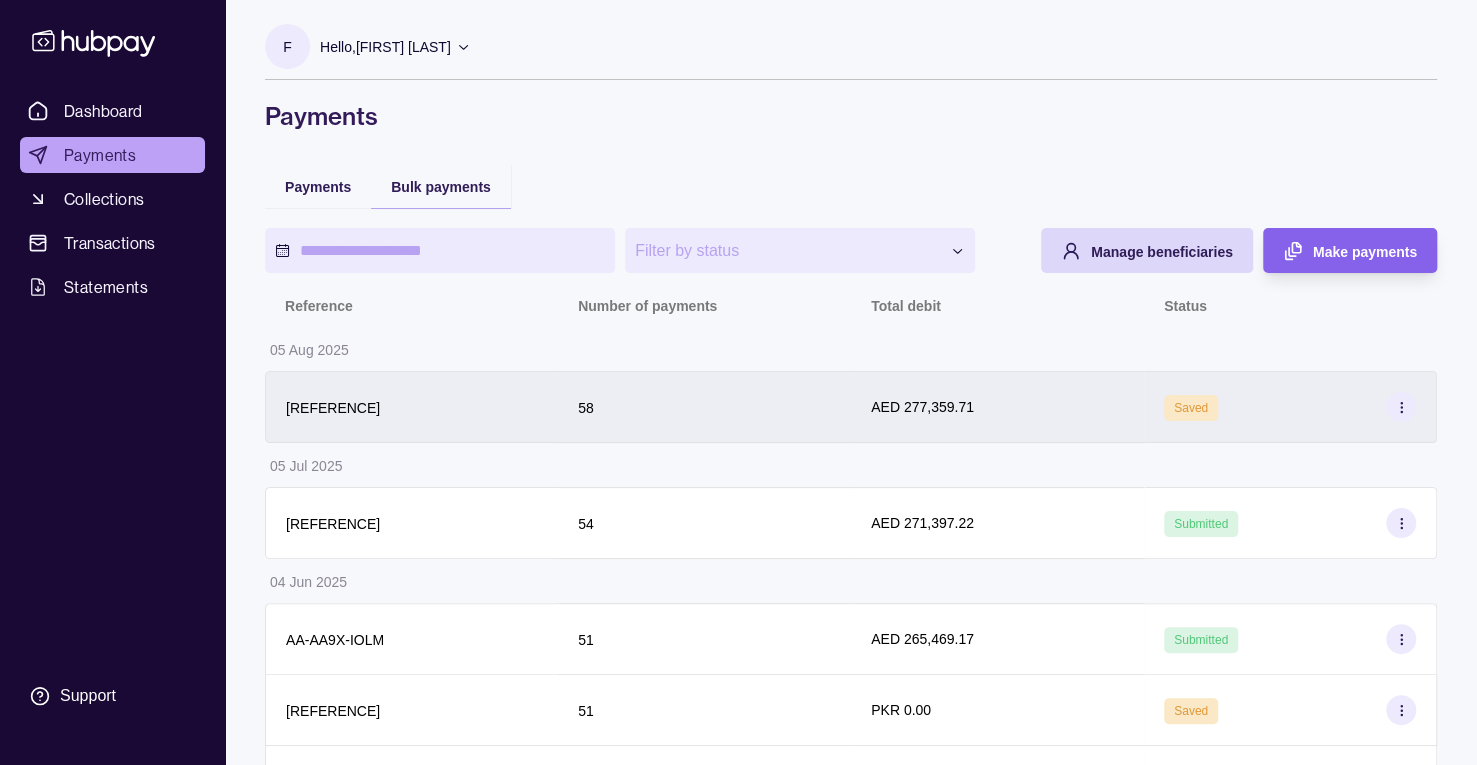 click 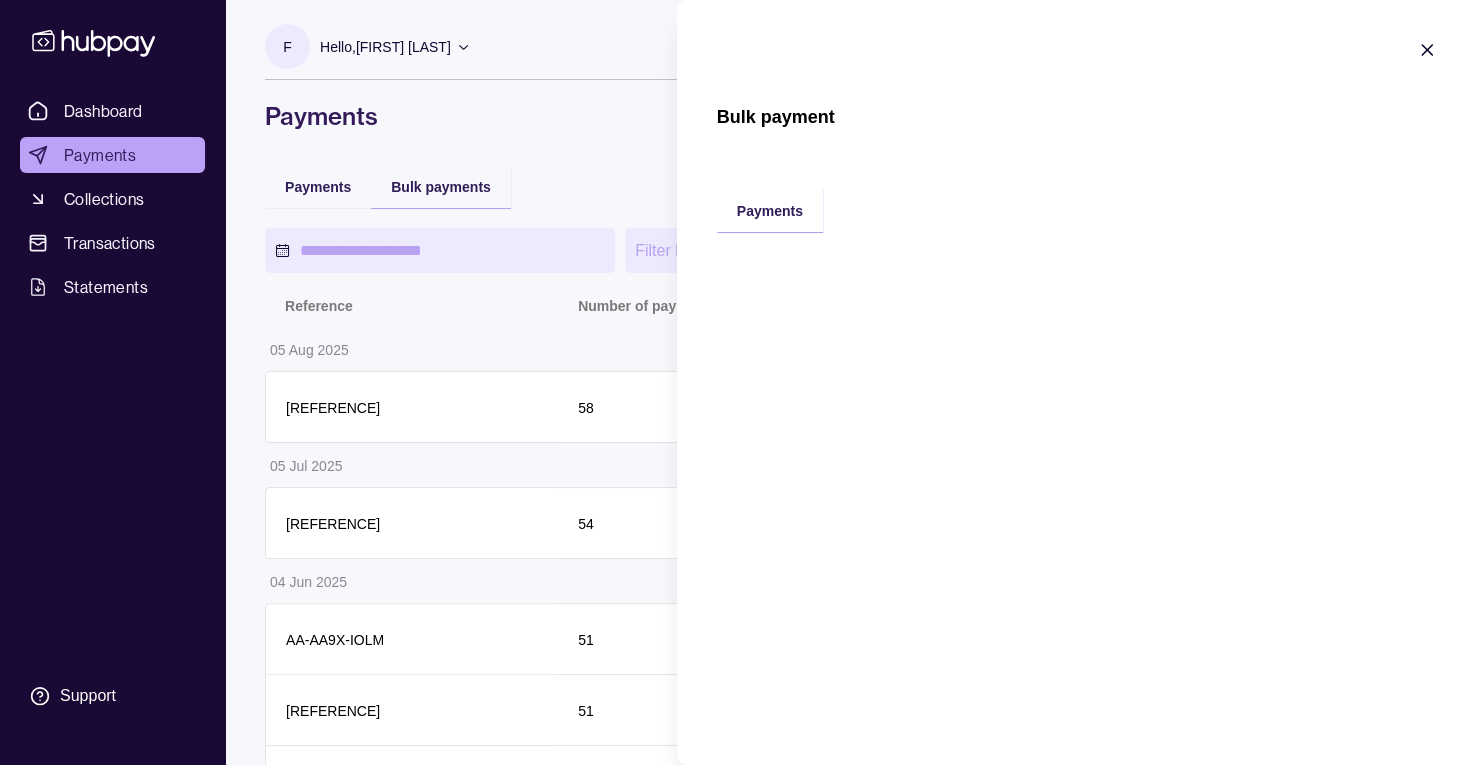 click 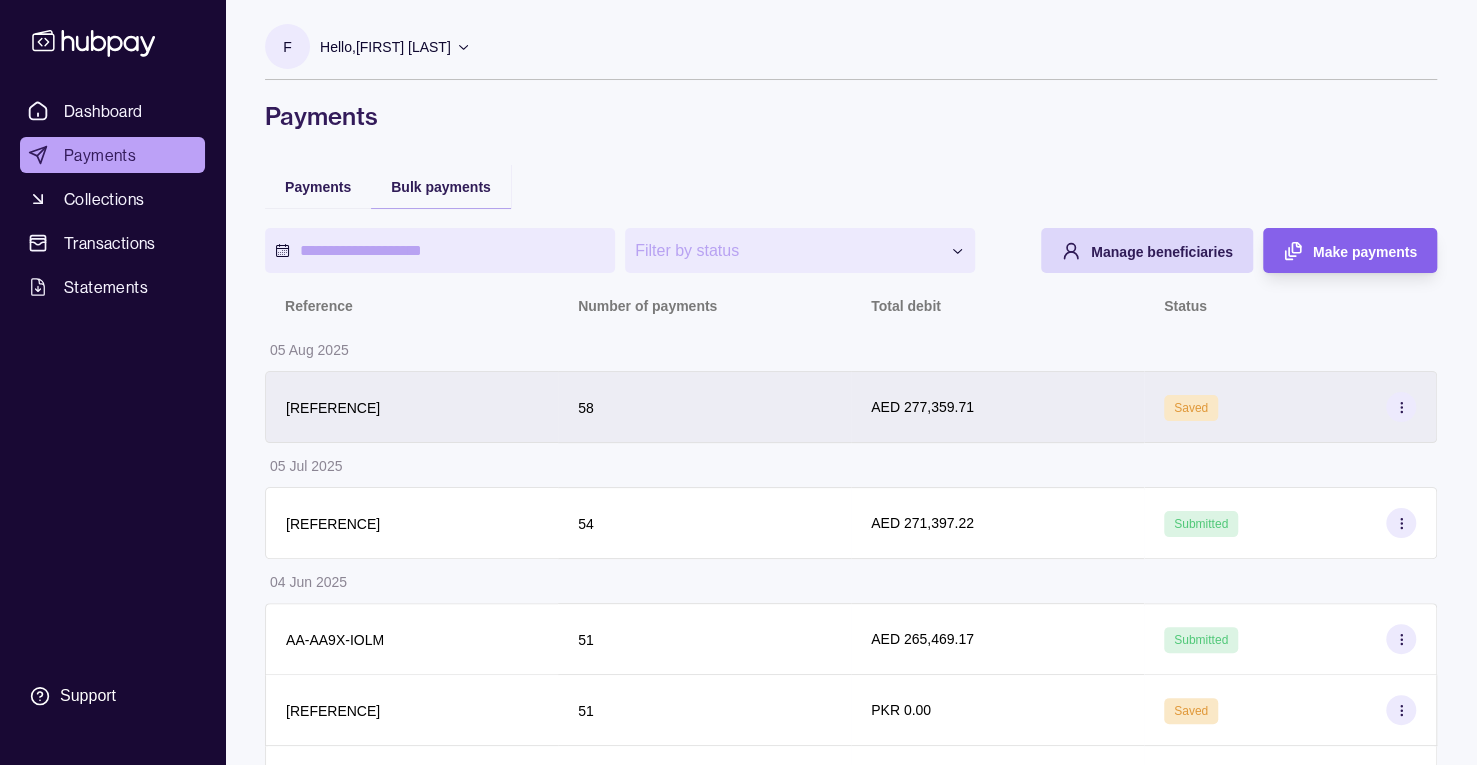 click on "[REFERENCE]" at bounding box center (412, 407) 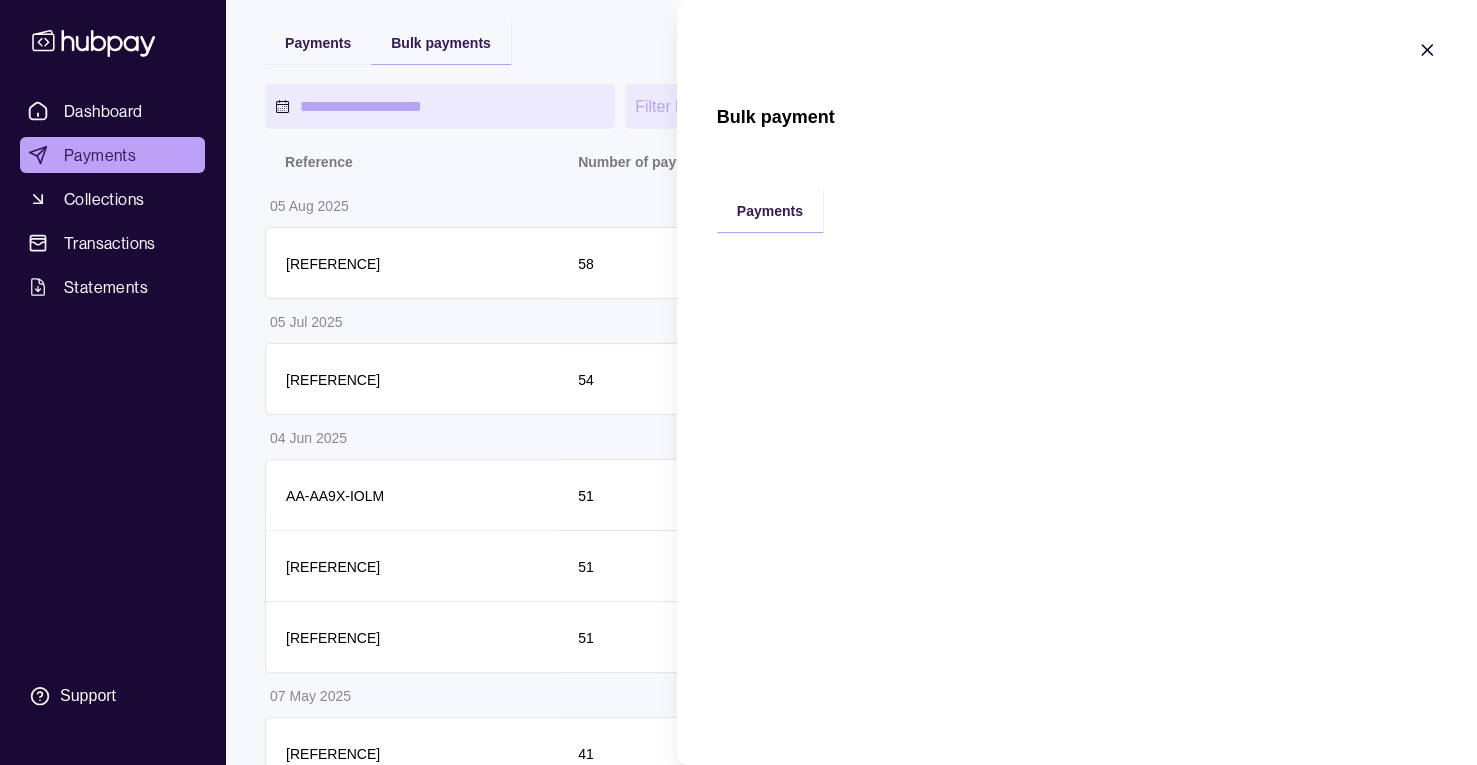 scroll, scrollTop: 0, scrollLeft: 0, axis: both 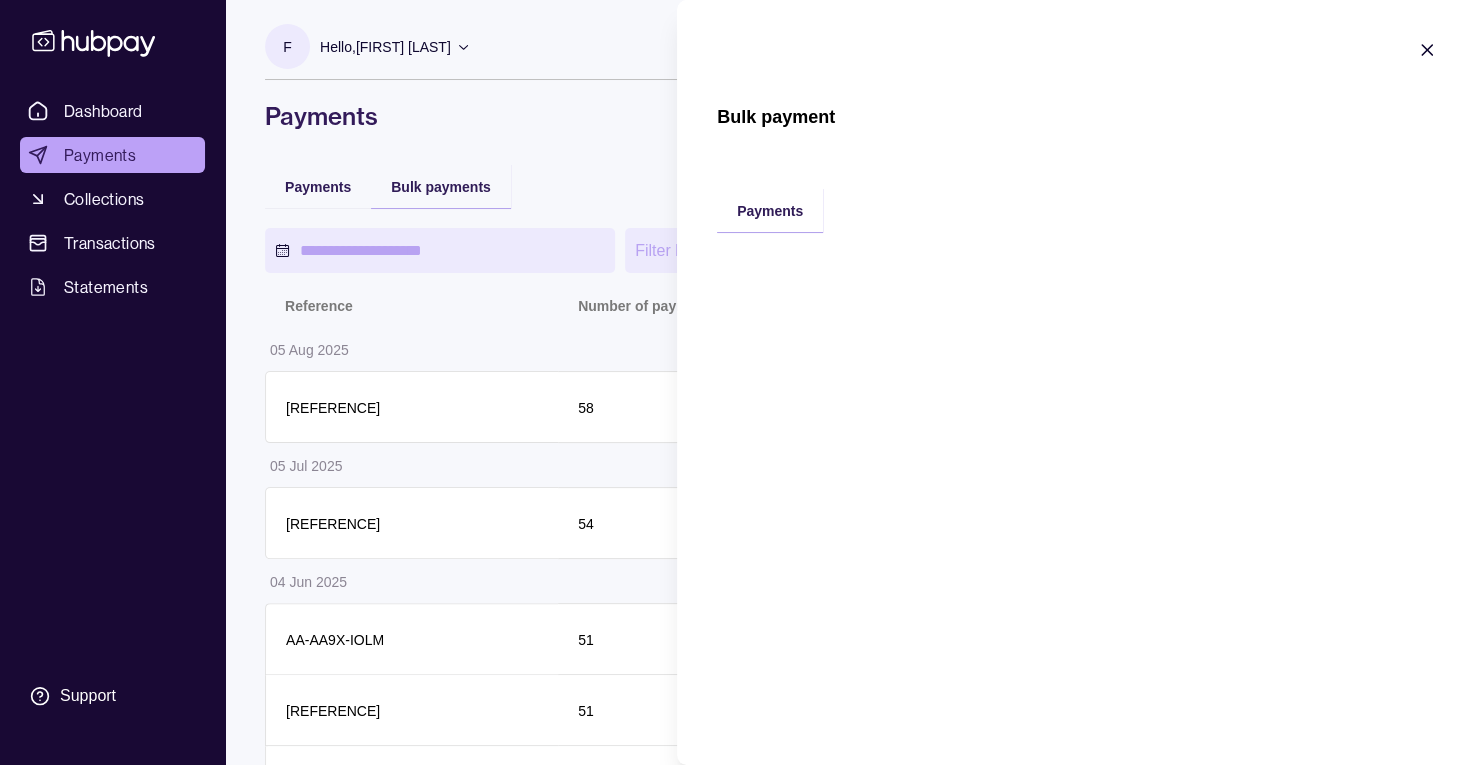 click 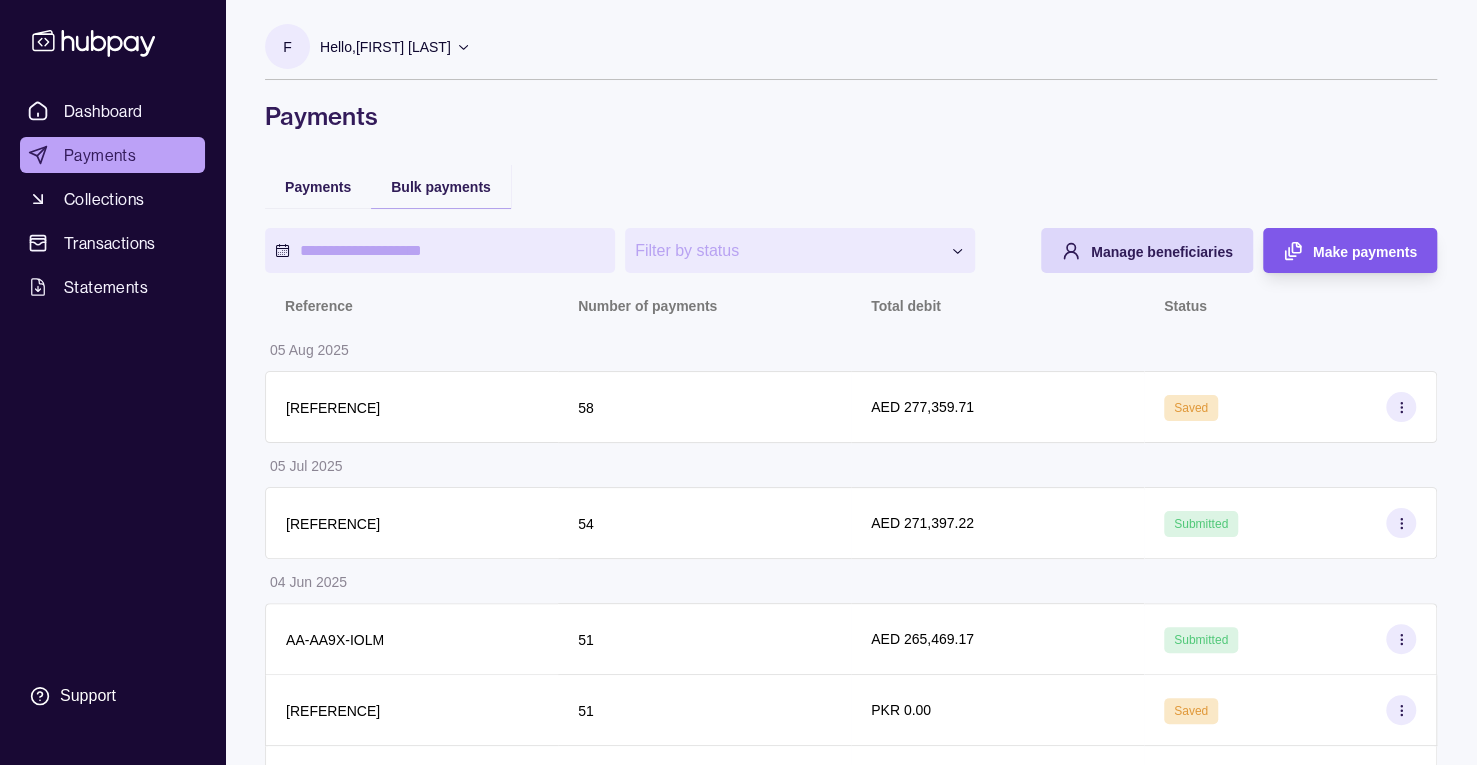 click 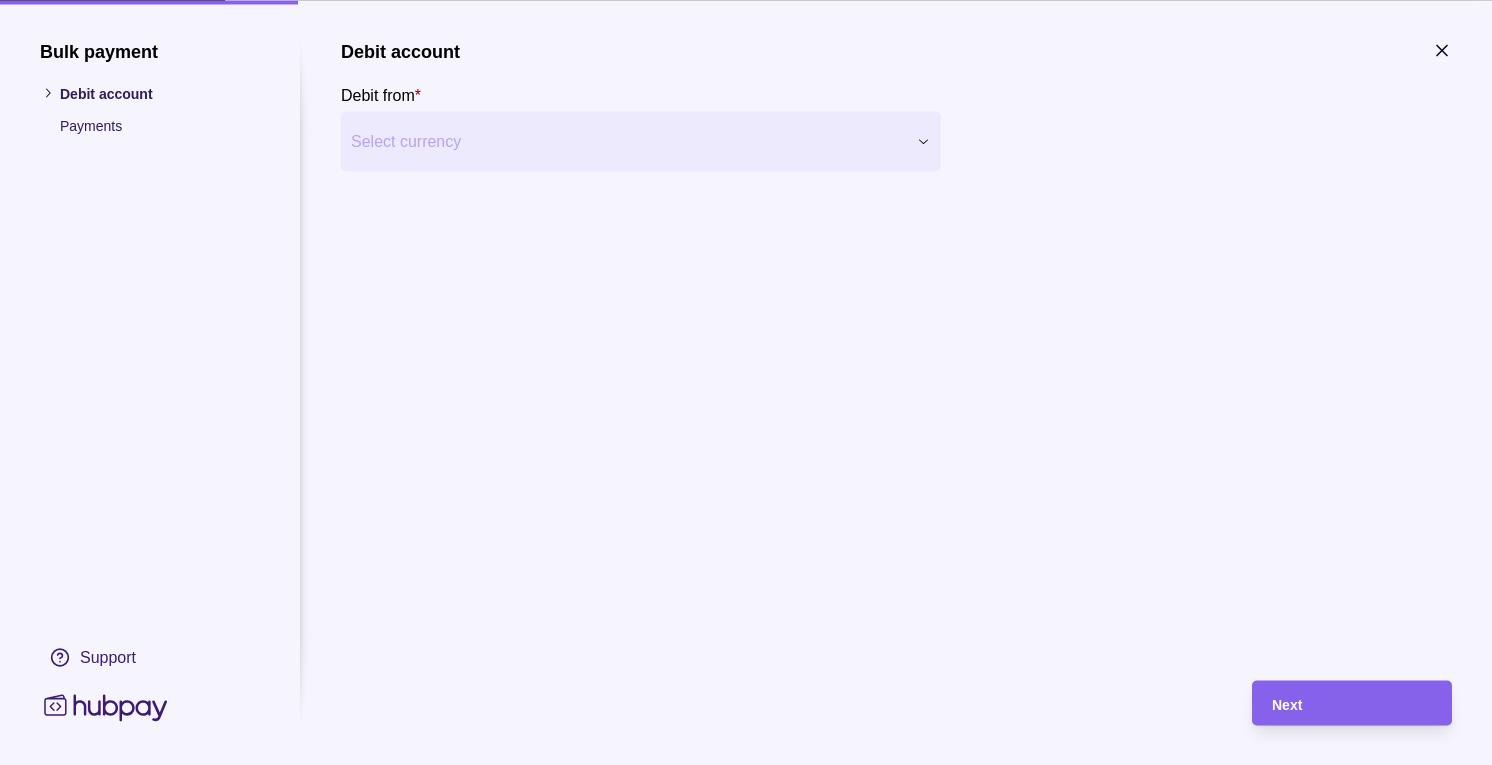 click 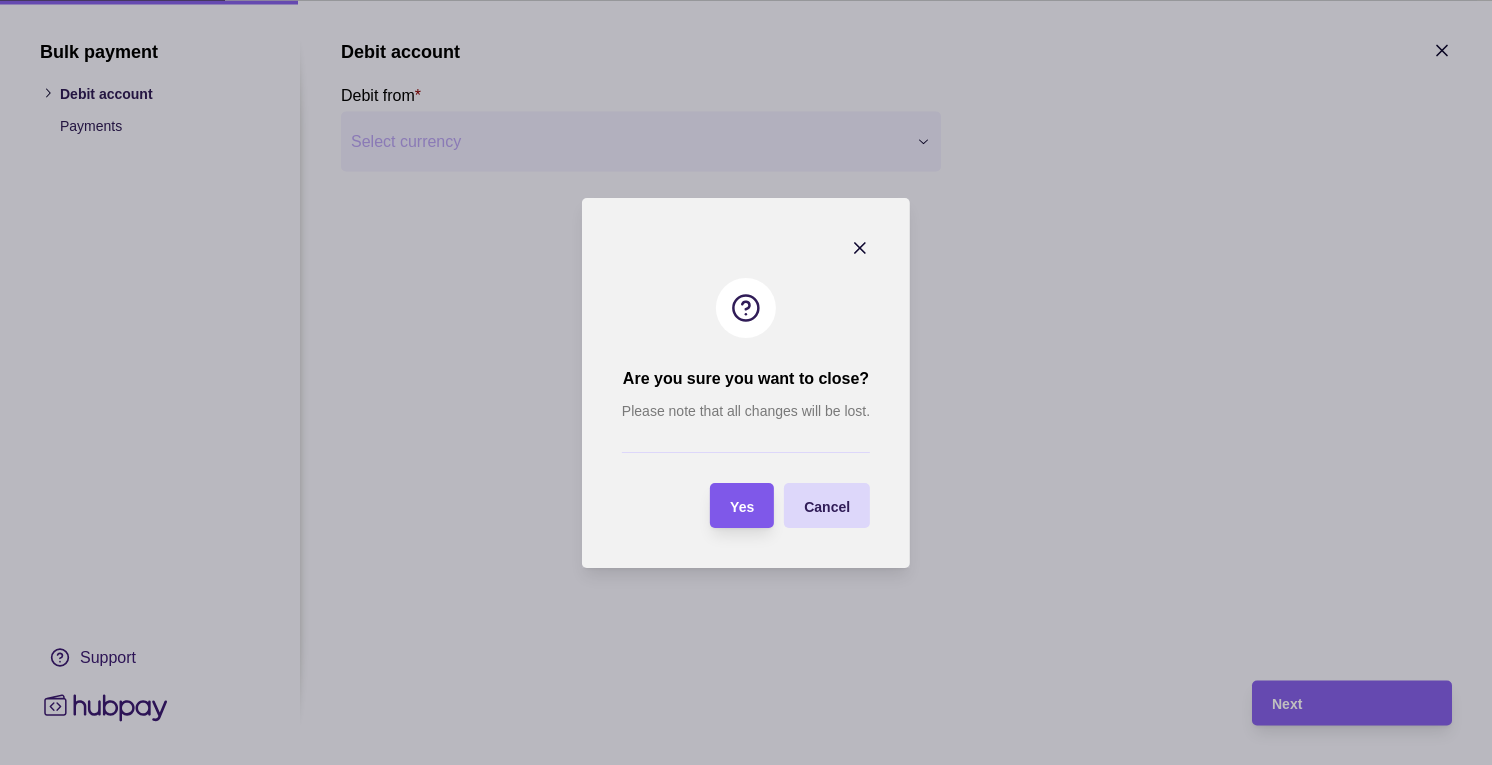 click on "Yes" at bounding box center (742, 506) 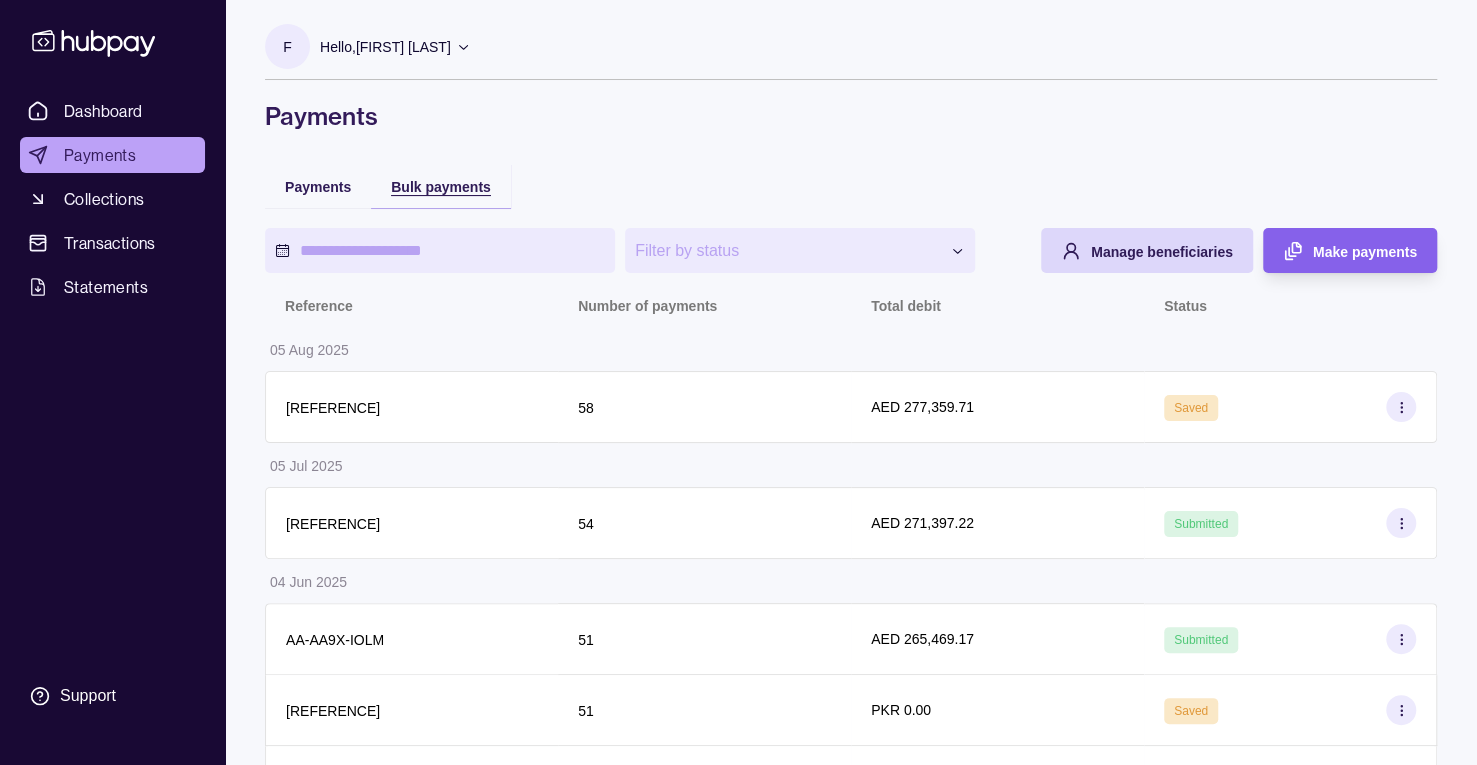 click on "Bulk payments" at bounding box center [441, 187] 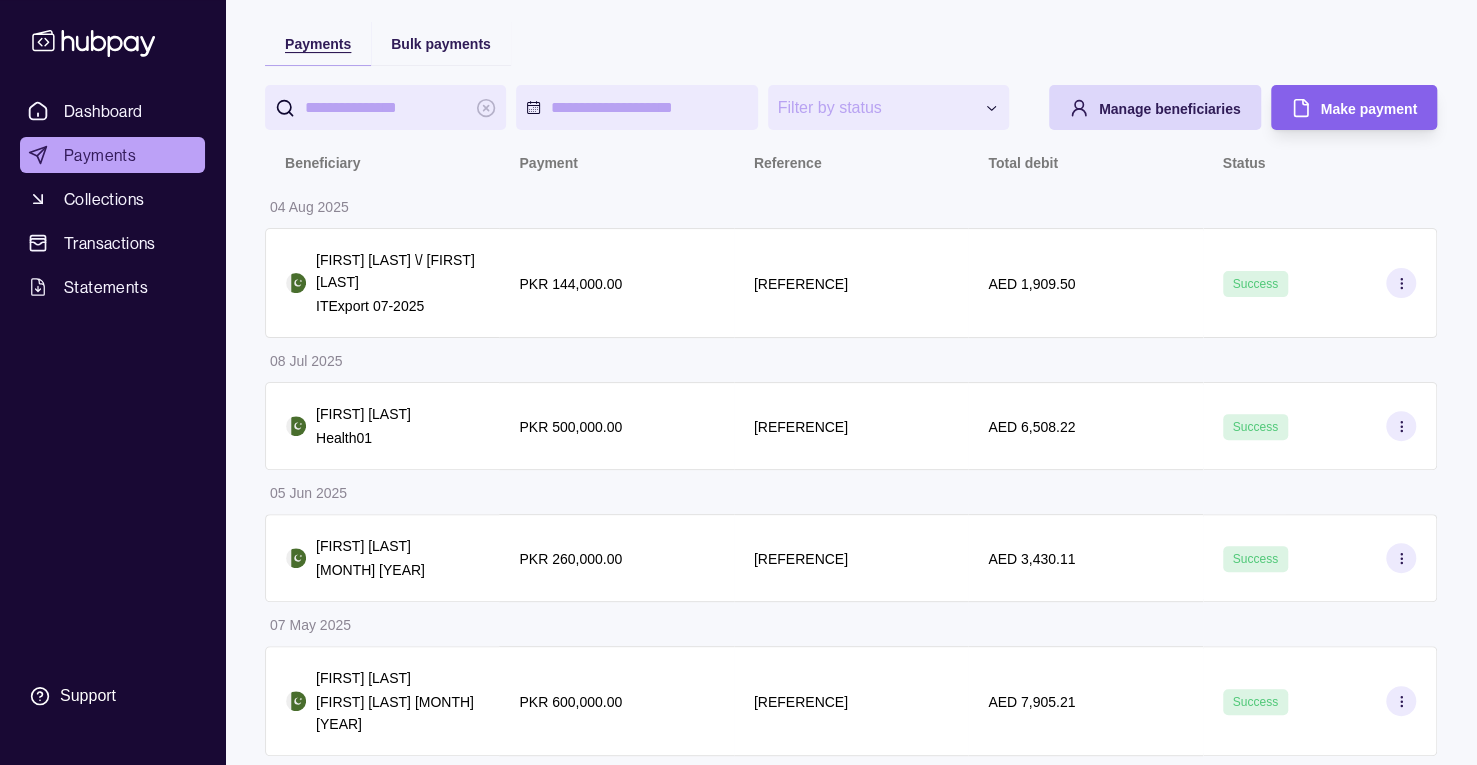 click on "**********" at bounding box center (851, 464) 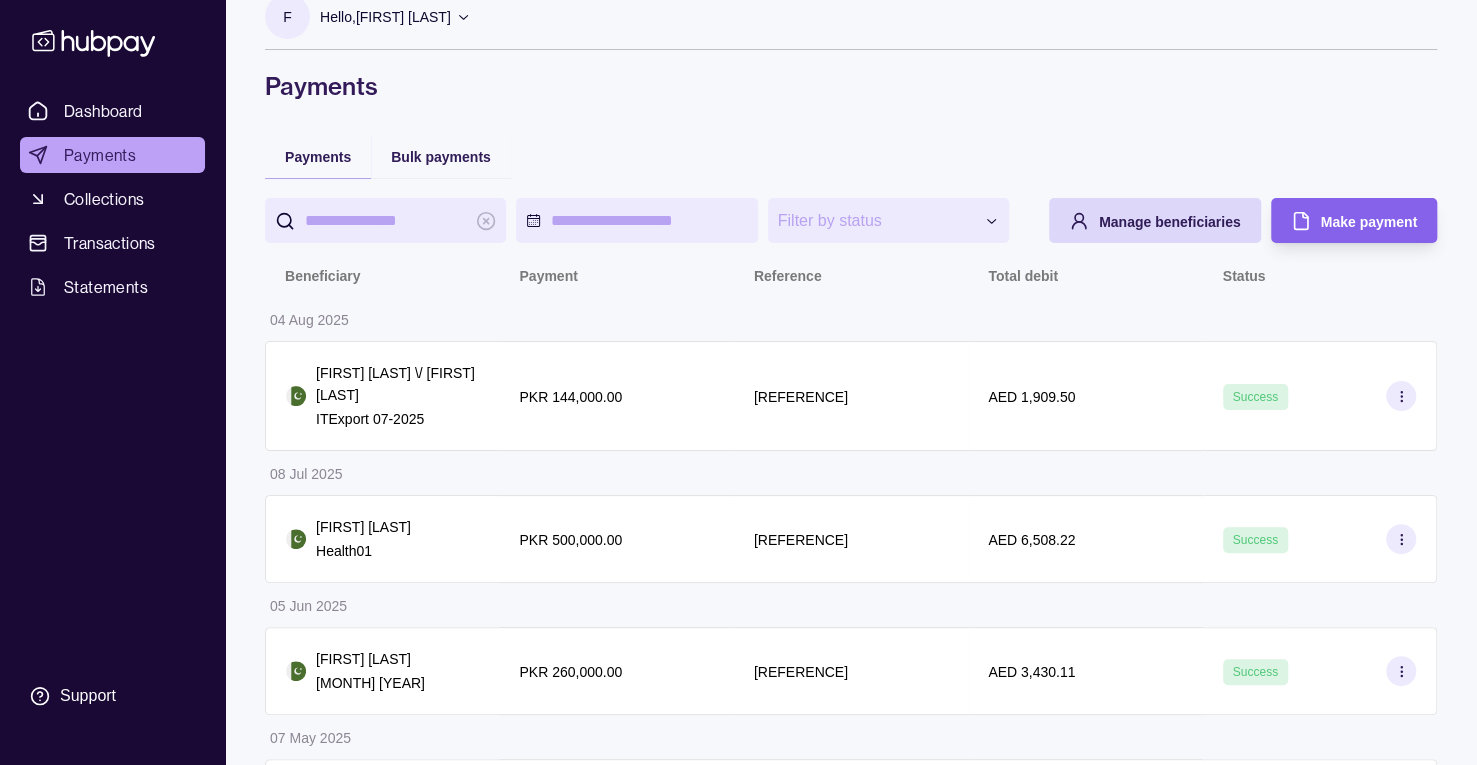 scroll, scrollTop: 0, scrollLeft: 0, axis: both 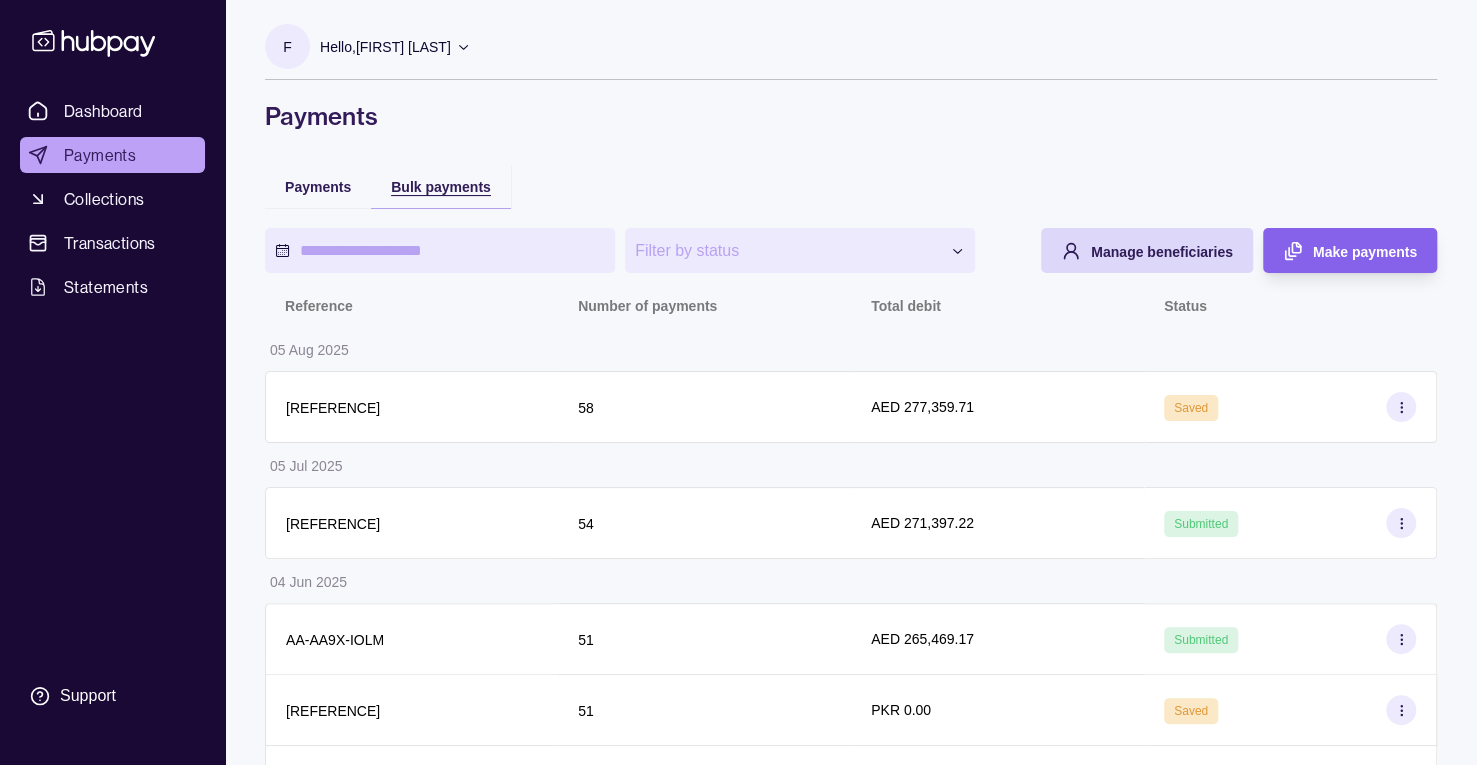 click on "Bulk payments" at bounding box center (441, 187) 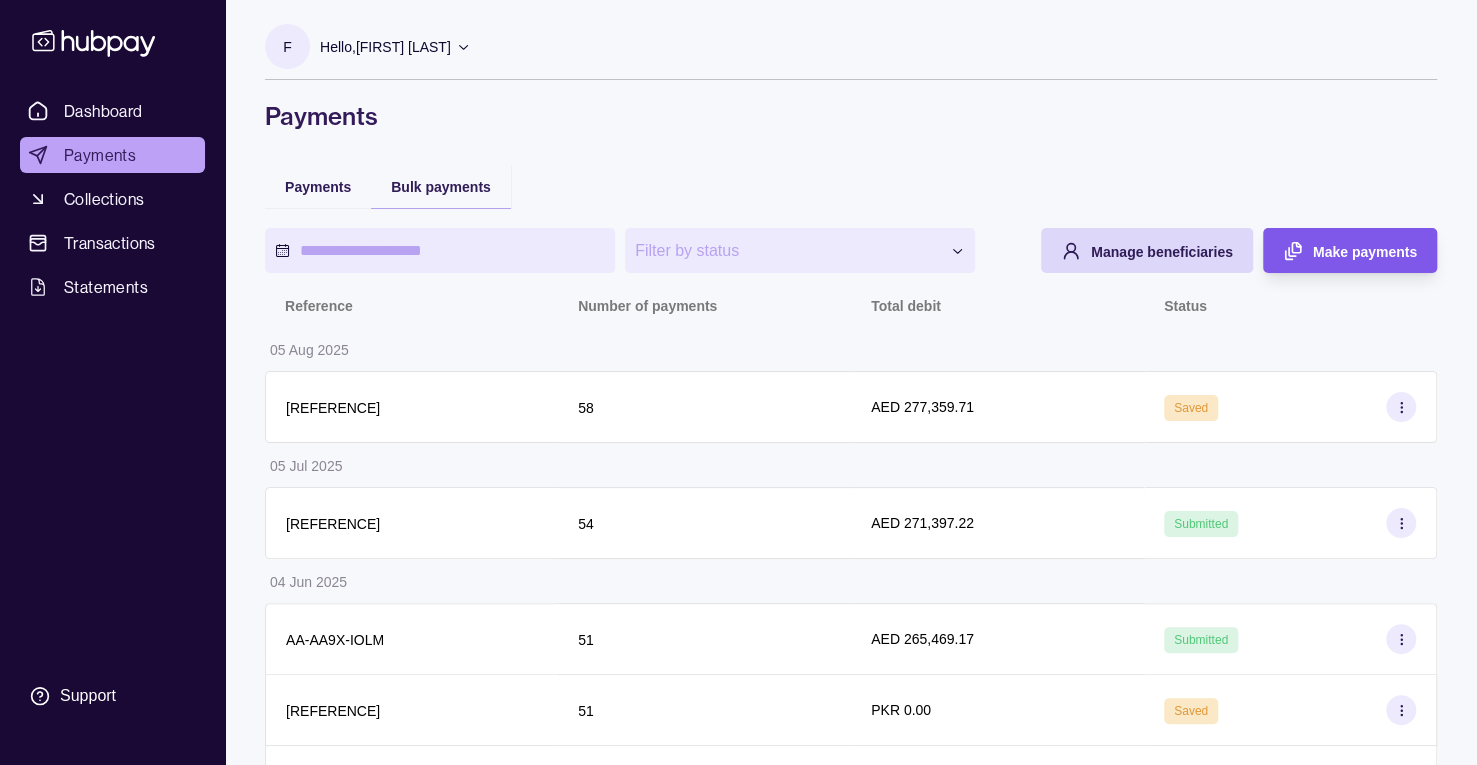 click on "Make payments" at bounding box center (1365, 252) 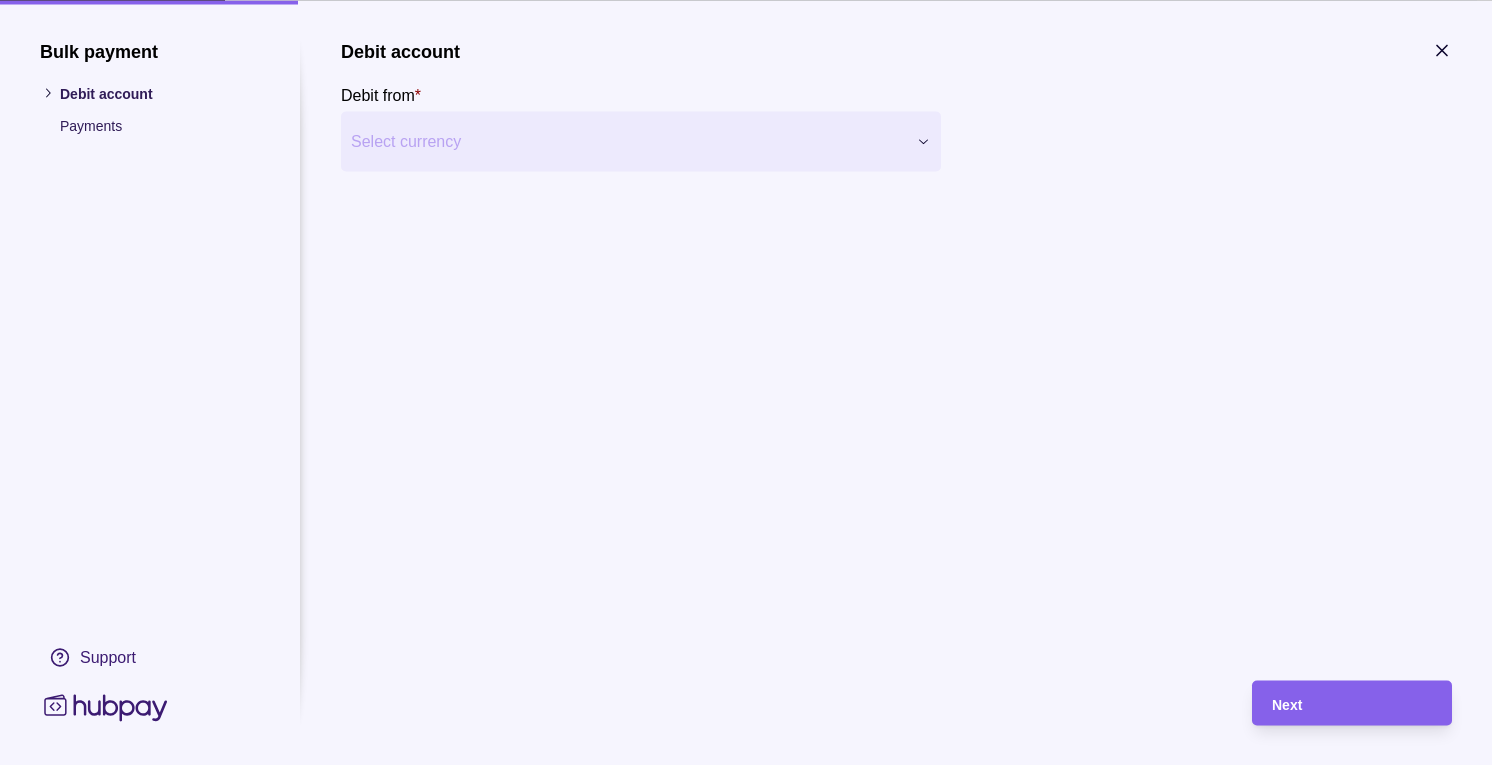 click on "Bulk payment Debit account Payments Support Debit account Debit from  * Select currency *** *** *** Next" at bounding box center (738, 1604) 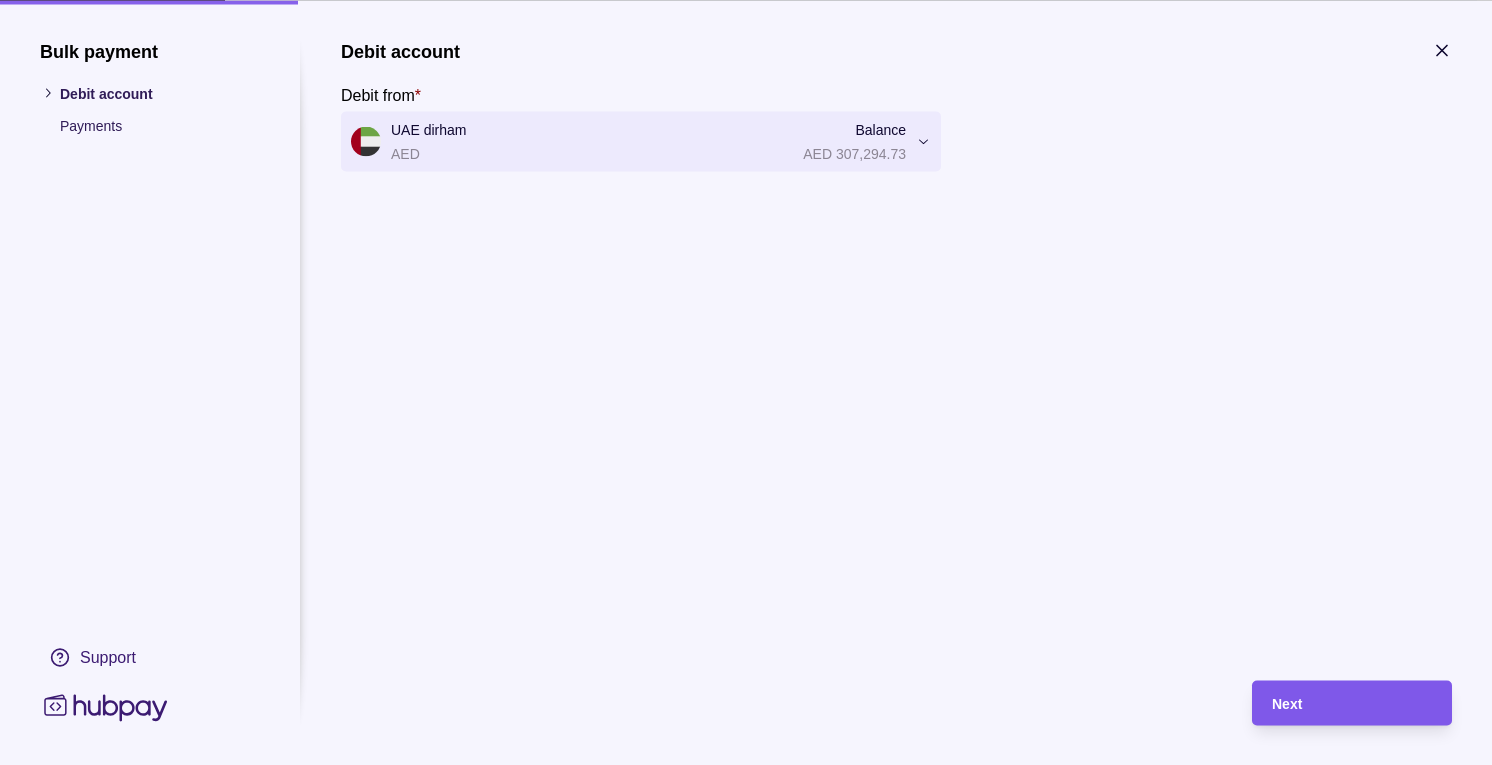 click on "Next" at bounding box center (1337, 702) 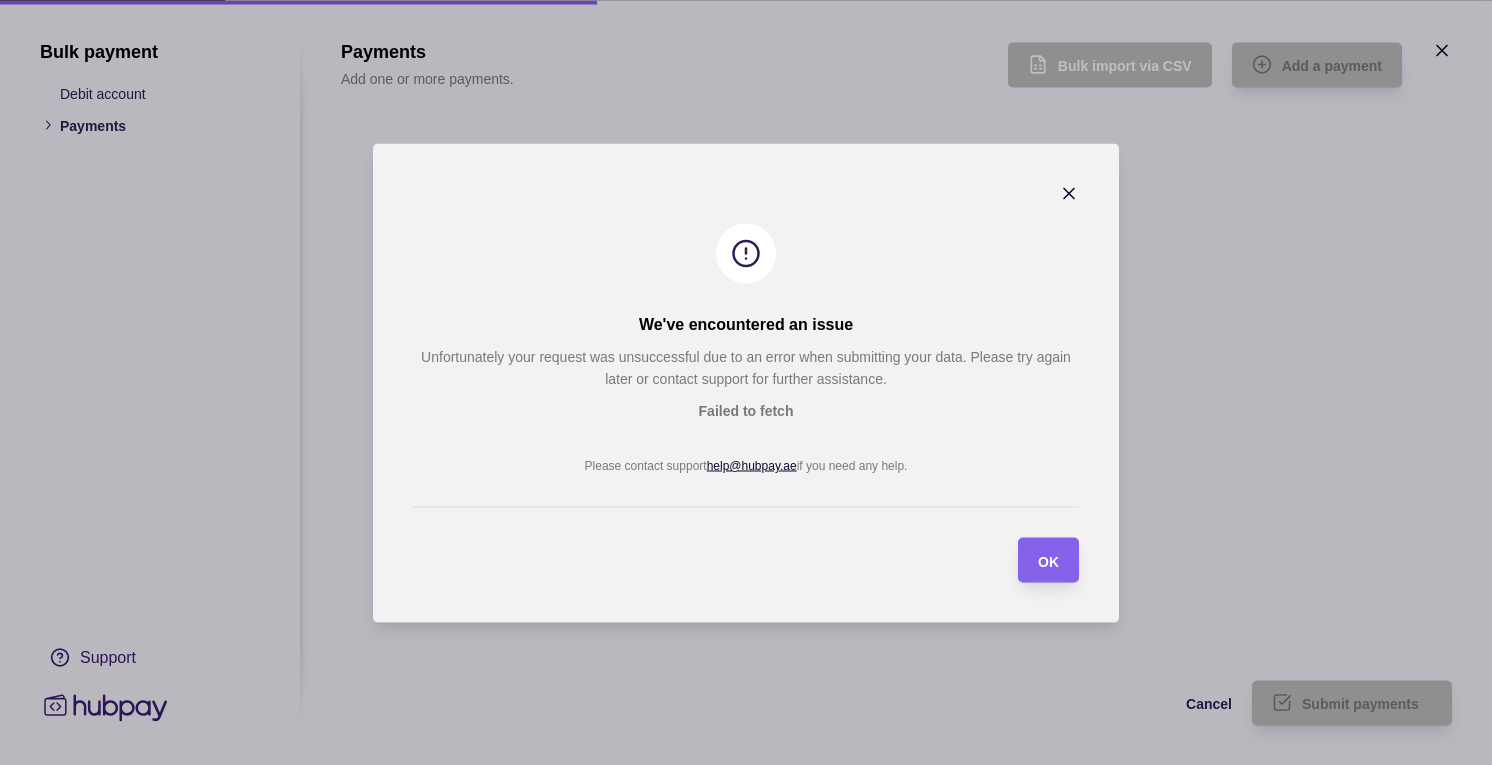click 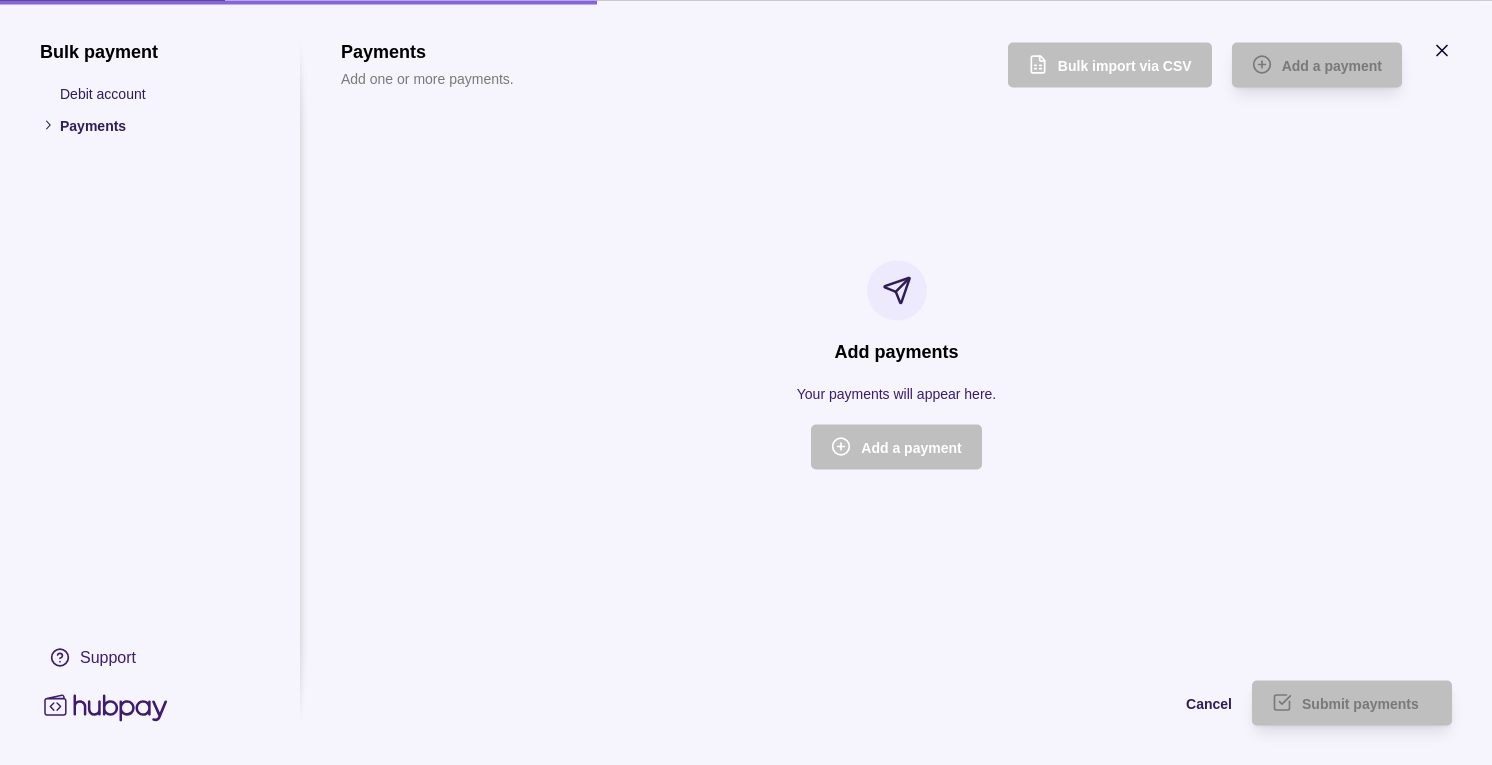 click 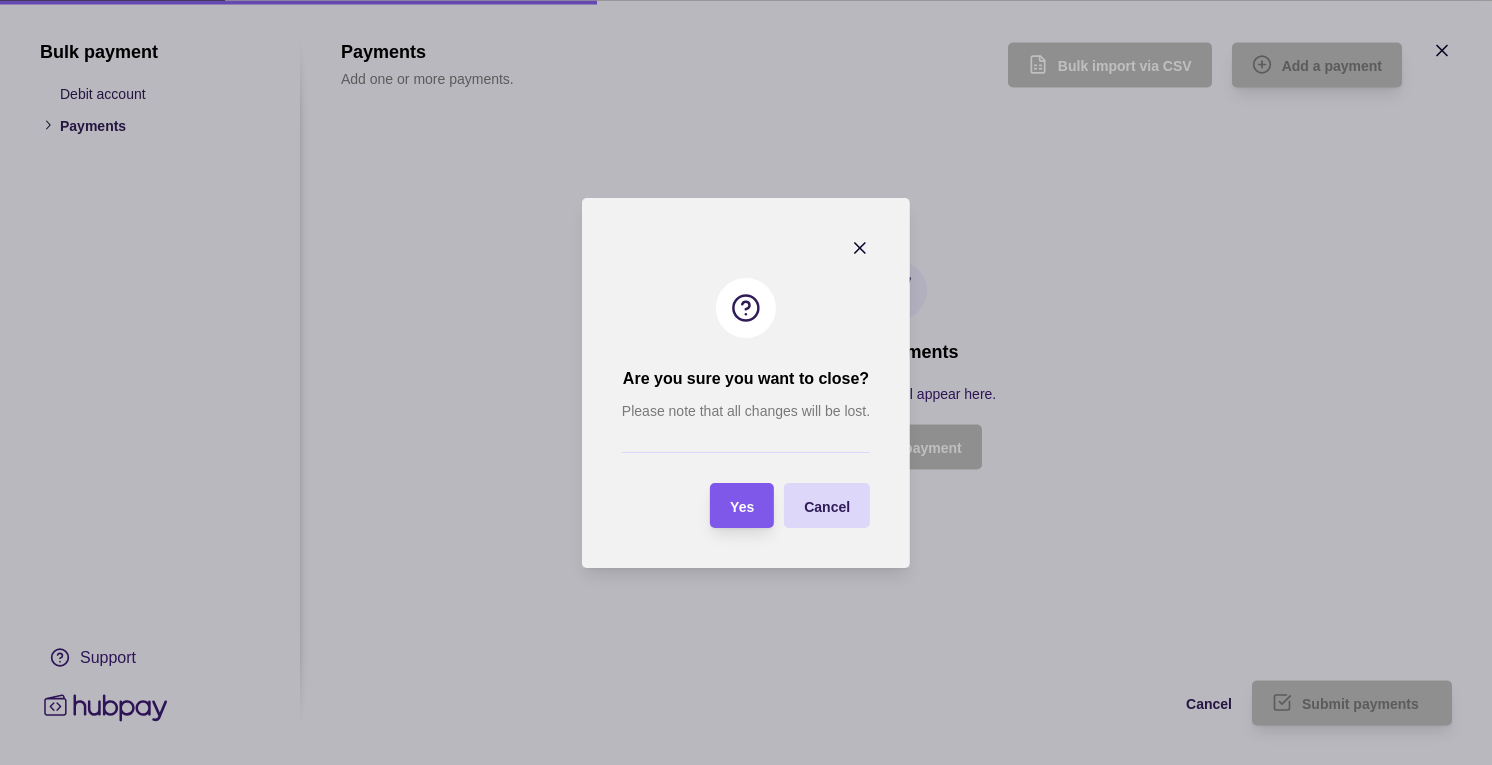 click on "Yes" at bounding box center (742, 506) 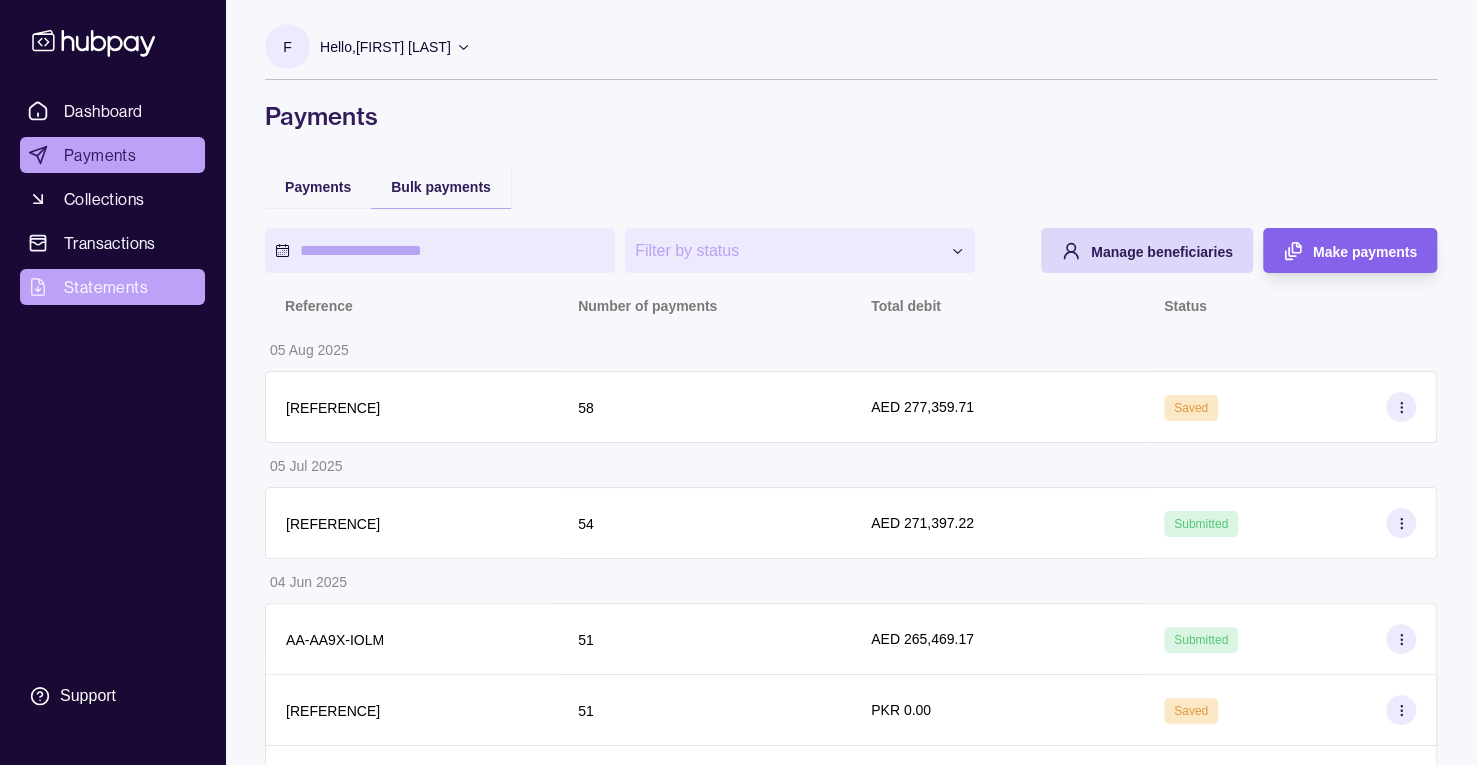 click on "Statements" at bounding box center (106, 287) 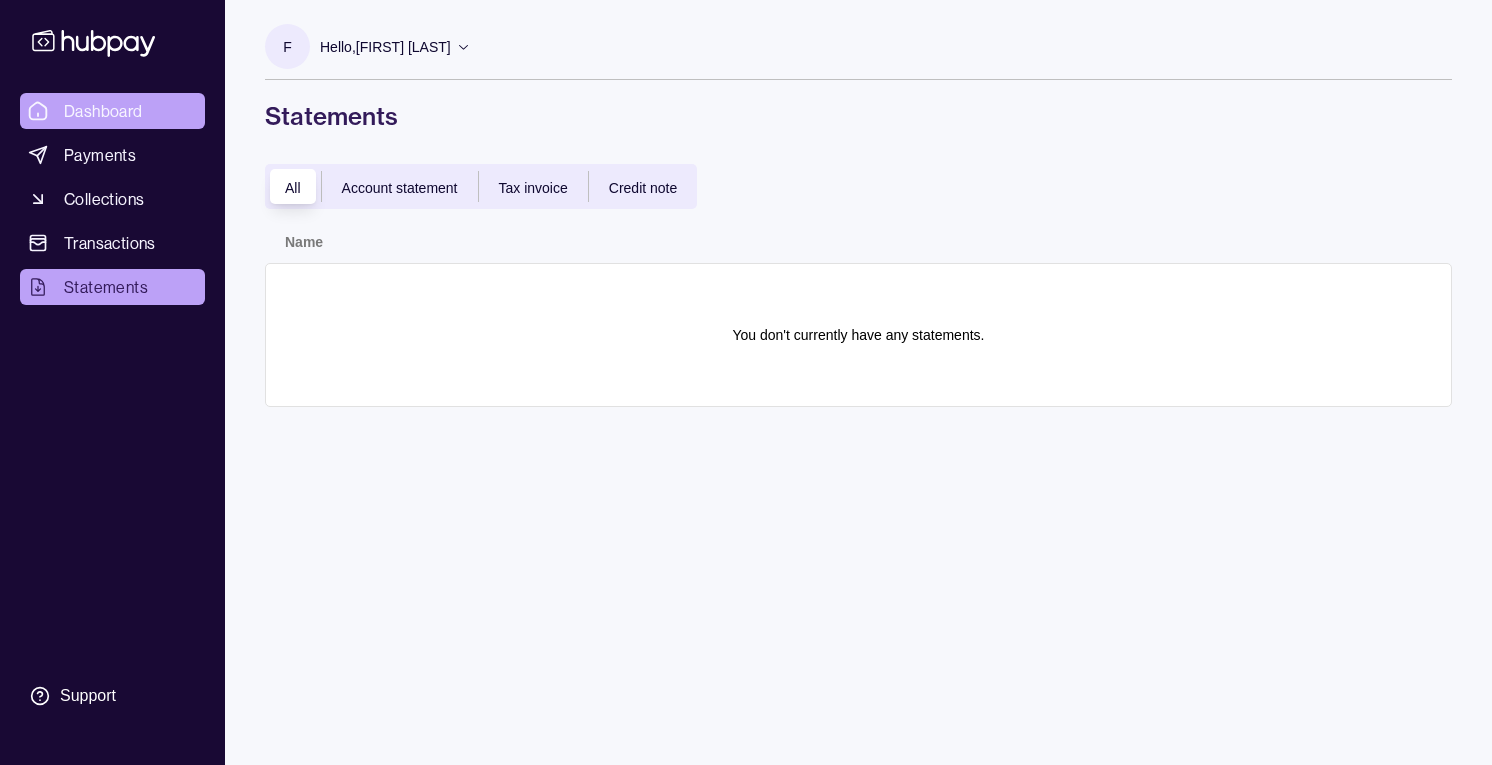 click on "Dashboard" at bounding box center [112, 111] 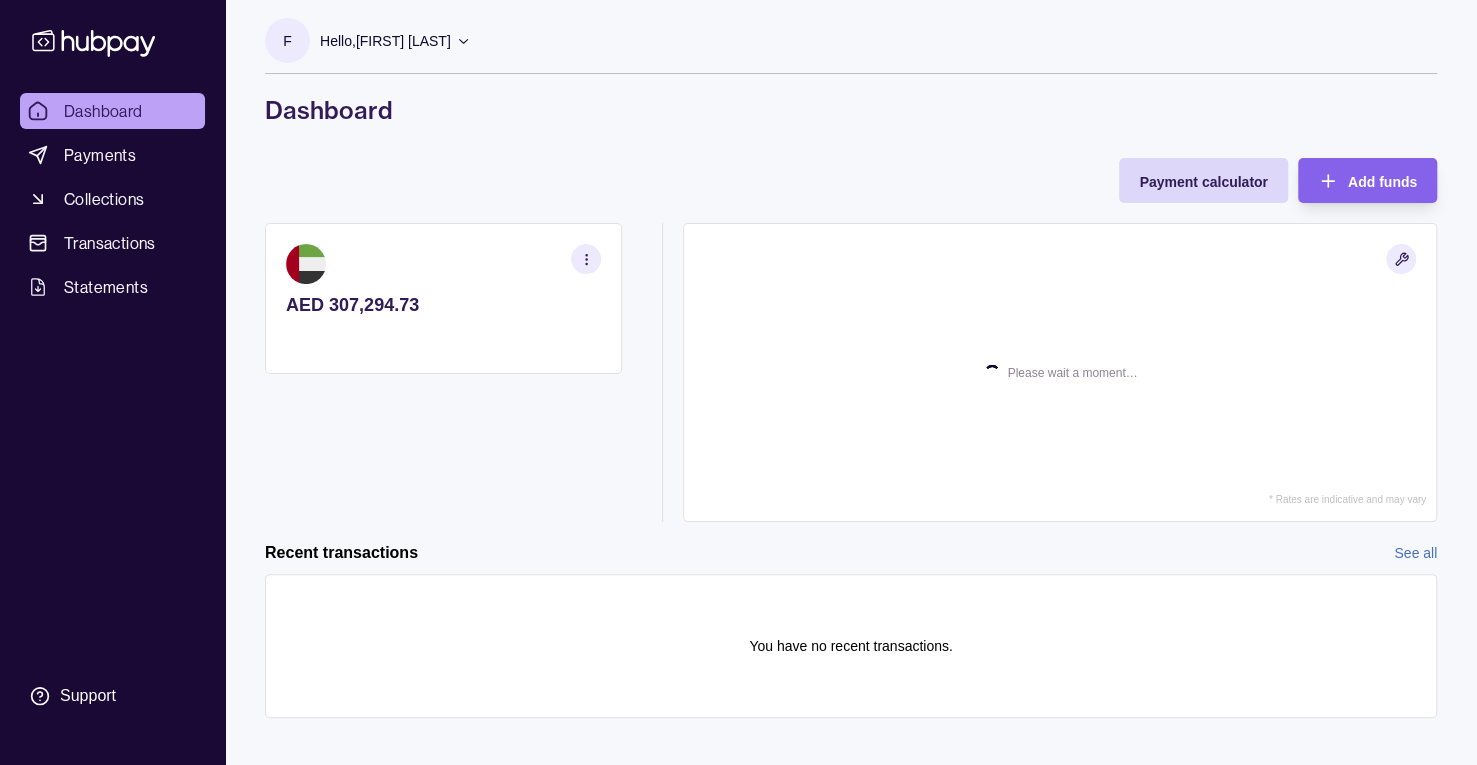 scroll, scrollTop: 0, scrollLeft: 0, axis: both 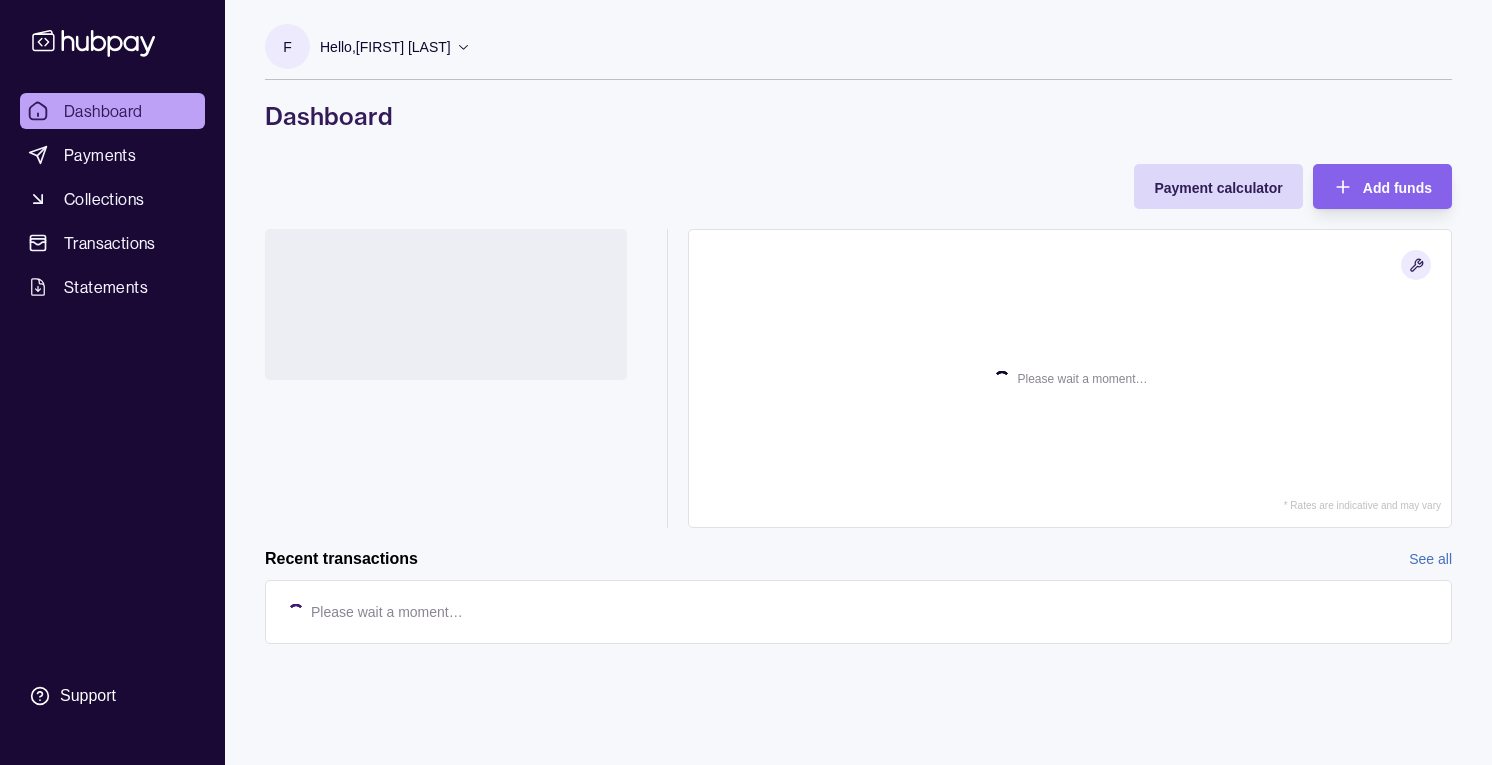 click on "Dashboard Payments Collections Transactions Statements Support" at bounding box center [112, 405] 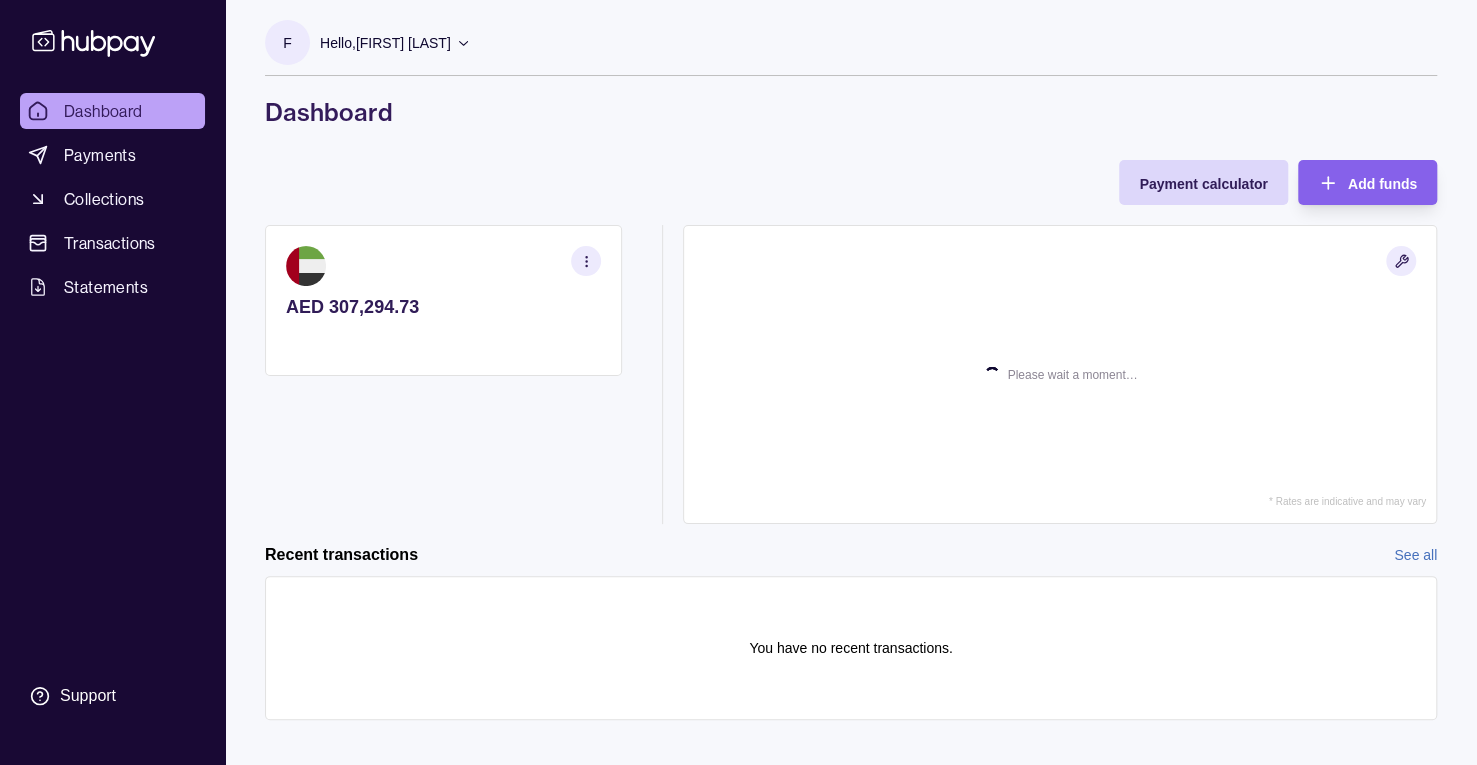 scroll, scrollTop: 0, scrollLeft: 0, axis: both 